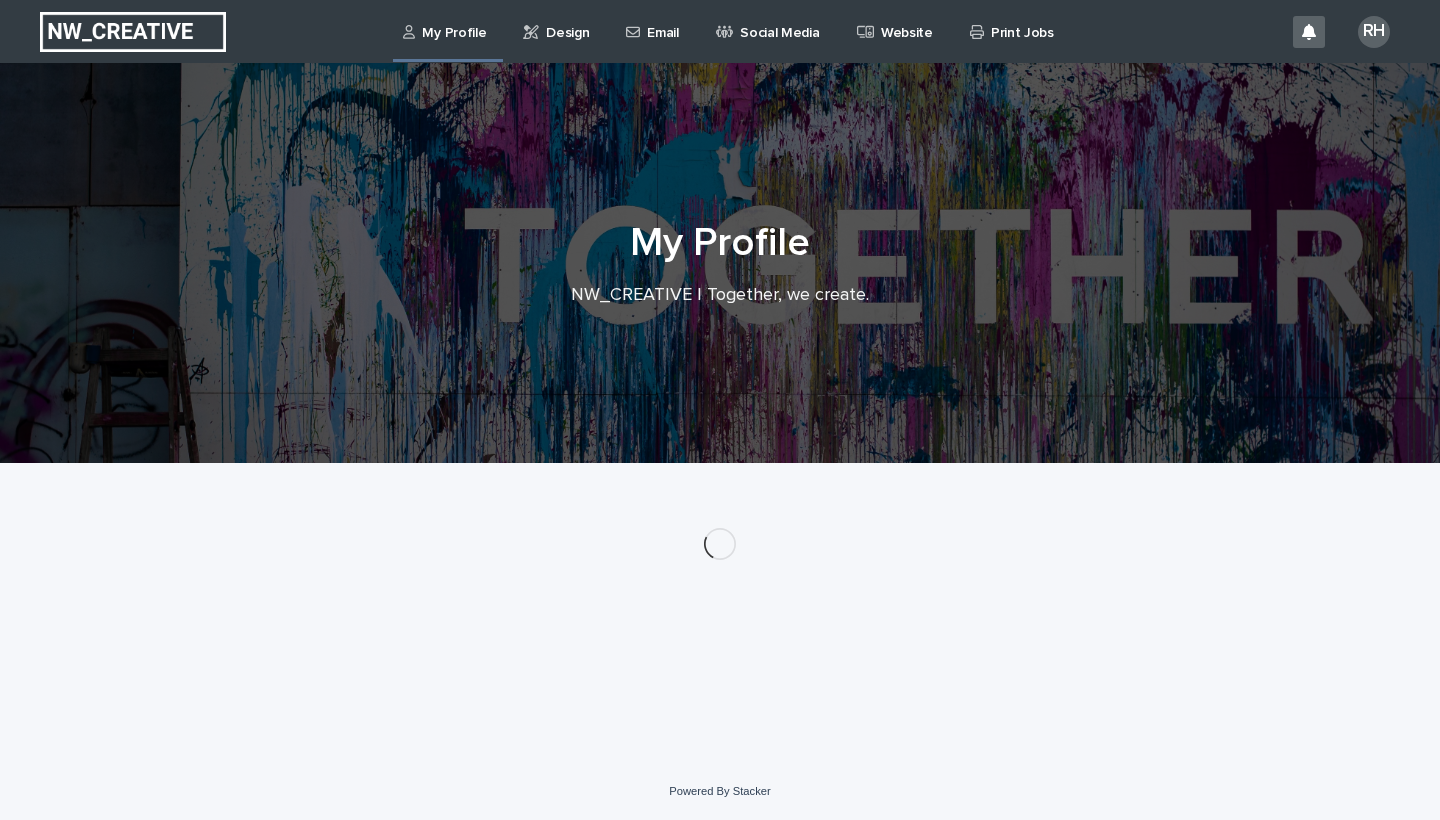 scroll, scrollTop: 0, scrollLeft: 0, axis: both 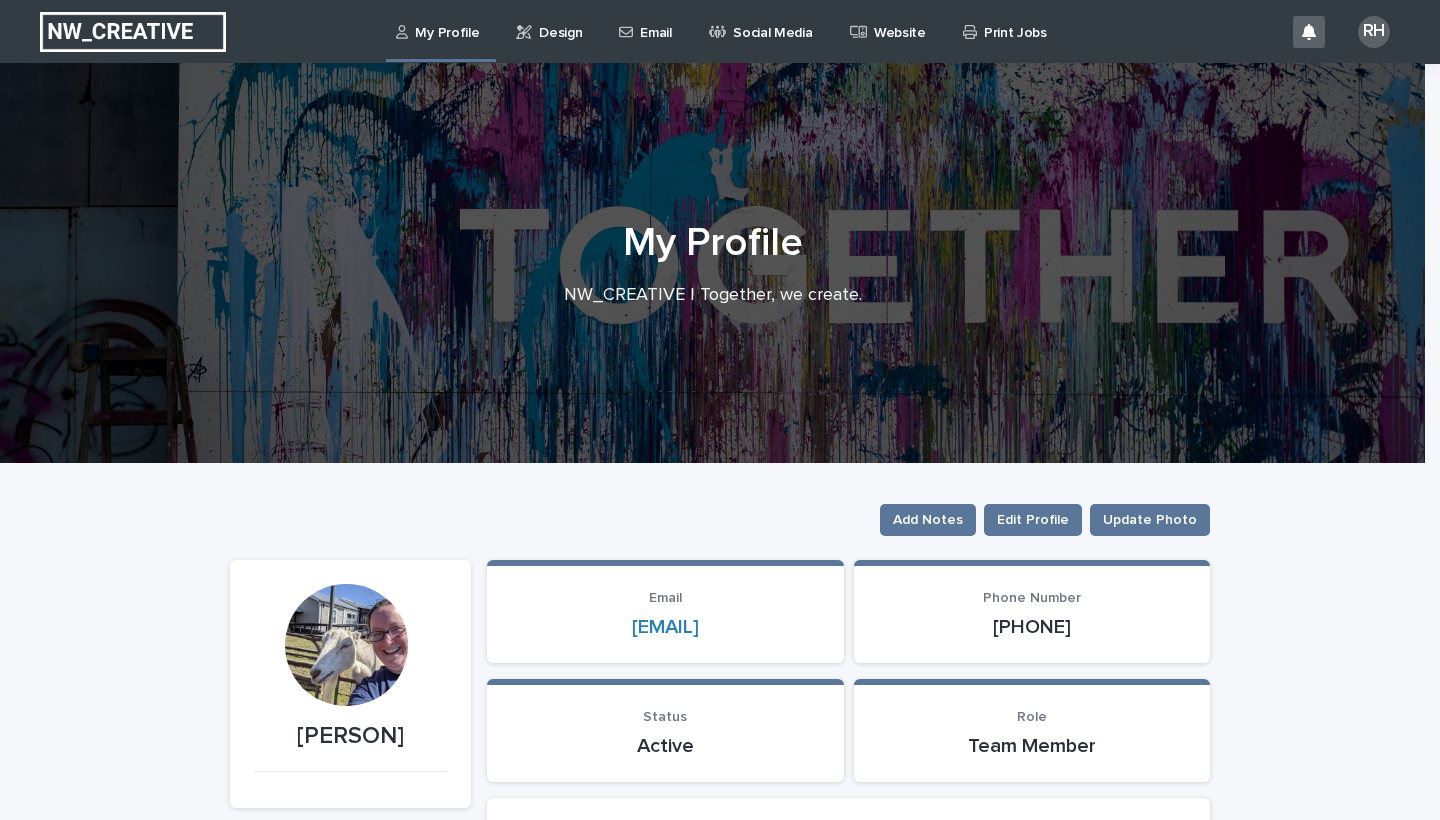 click on "Design" at bounding box center (560, 21) 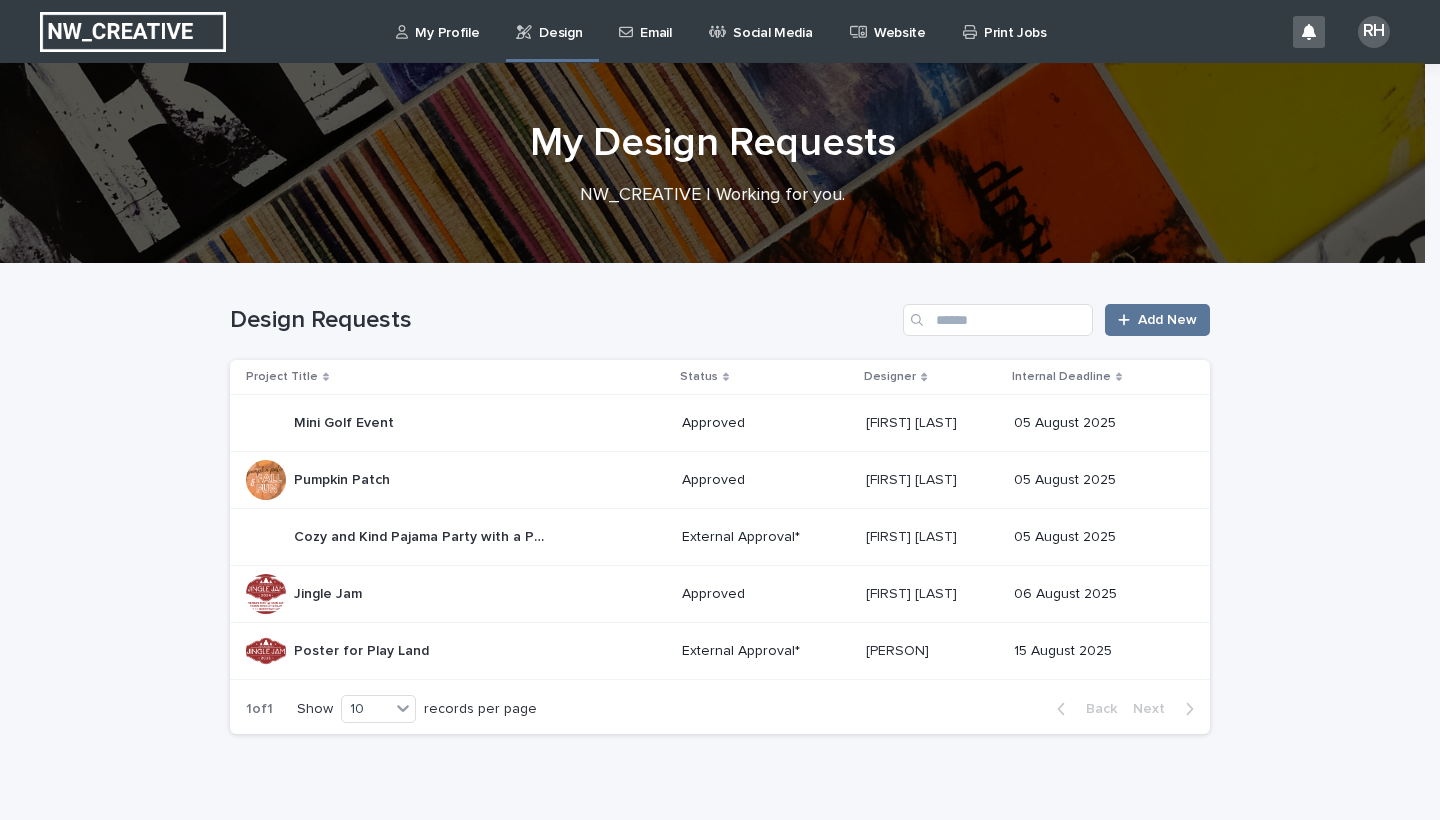 click on "Poster for Play Land" at bounding box center (363, 649) 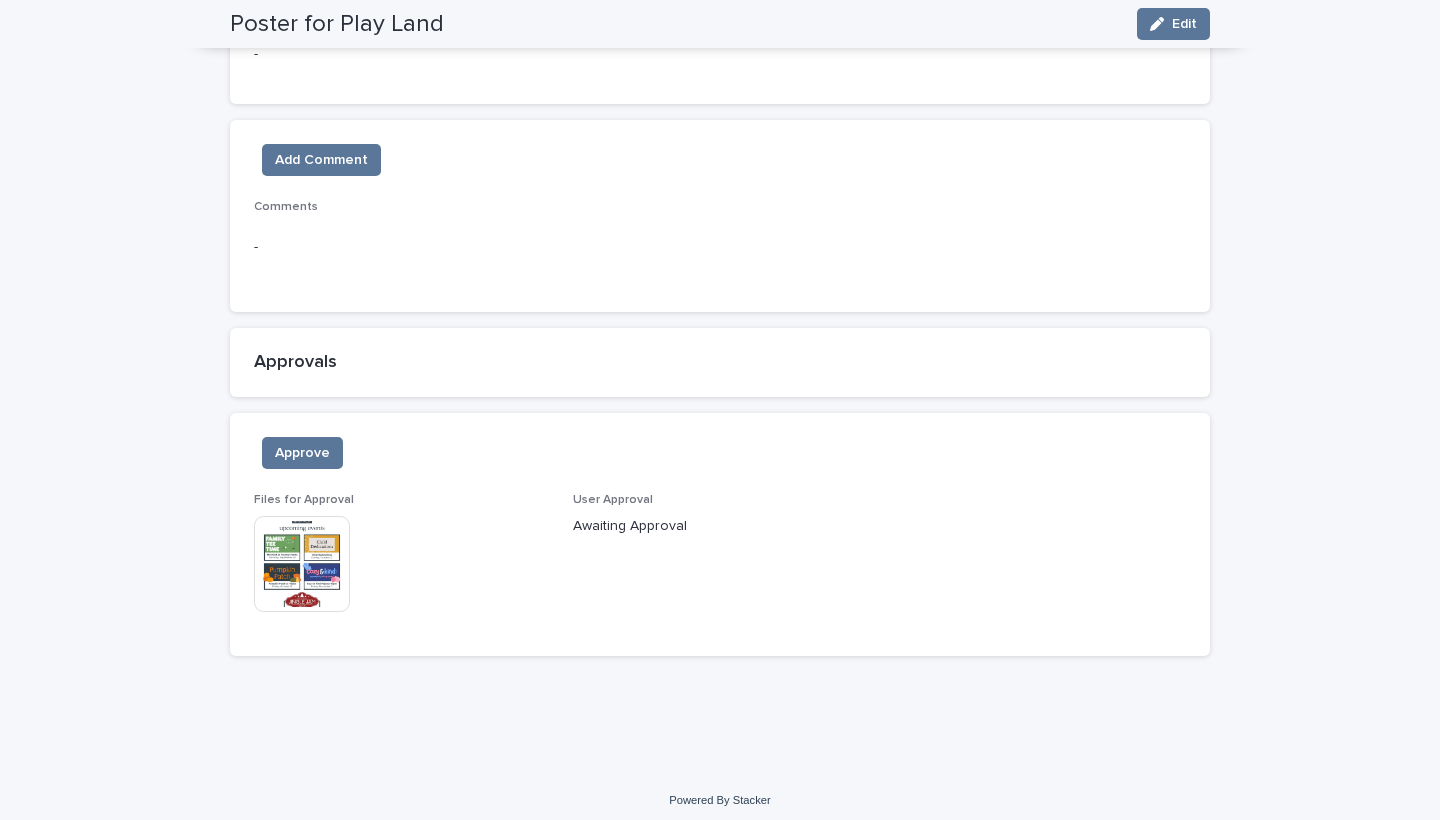 scroll, scrollTop: 1404, scrollLeft: 0, axis: vertical 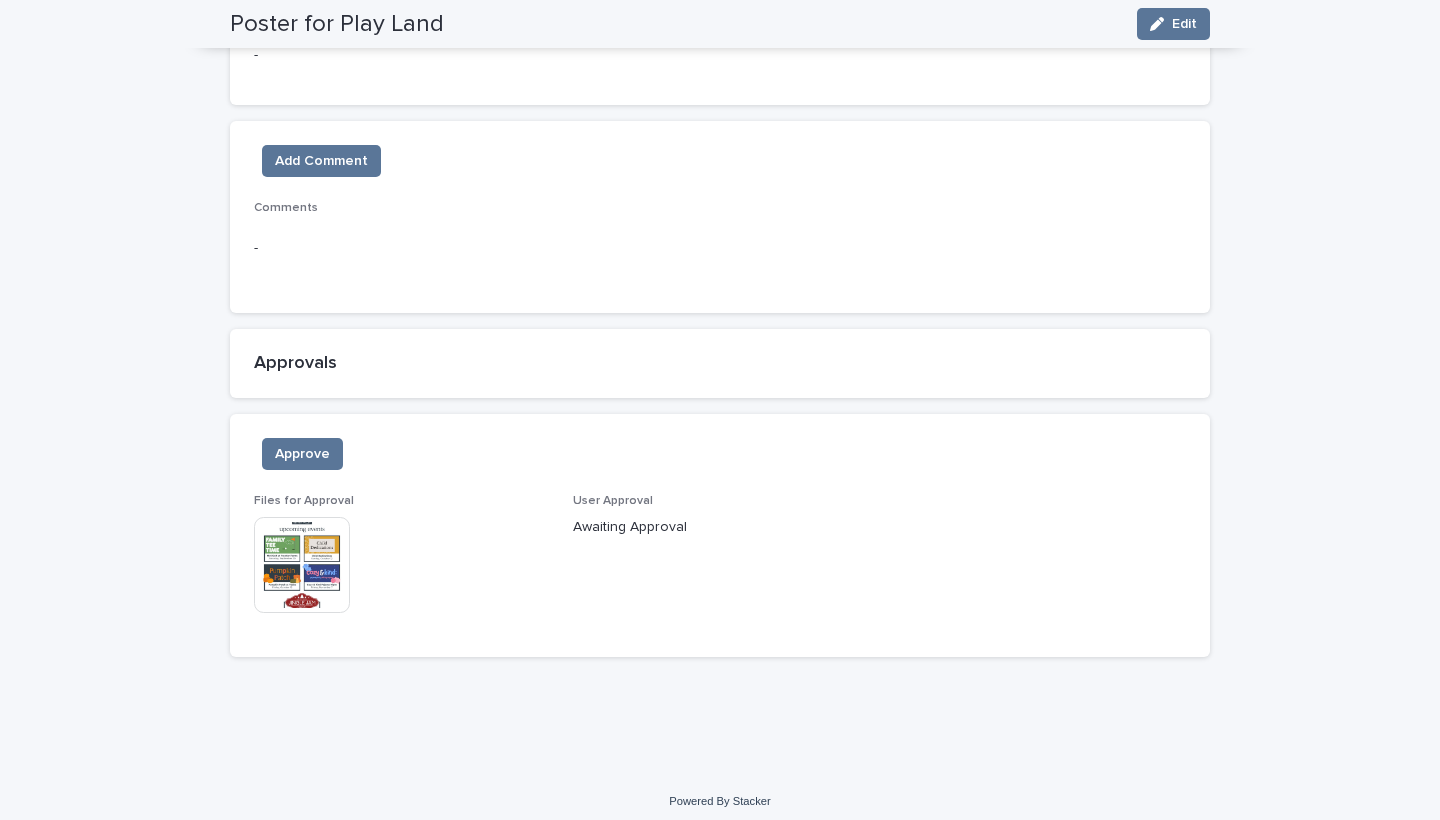 click at bounding box center [302, 565] 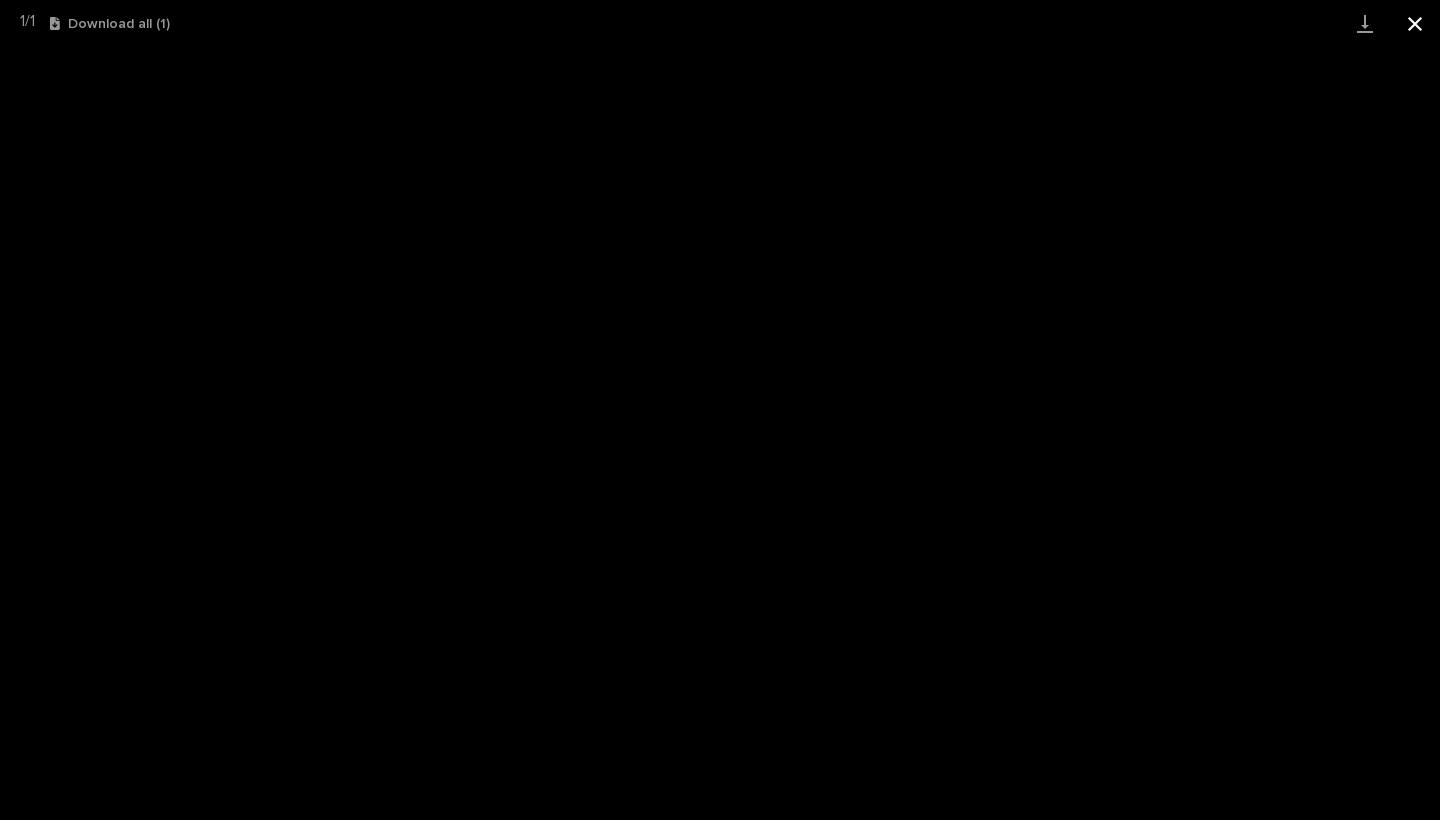 click at bounding box center (1415, 23) 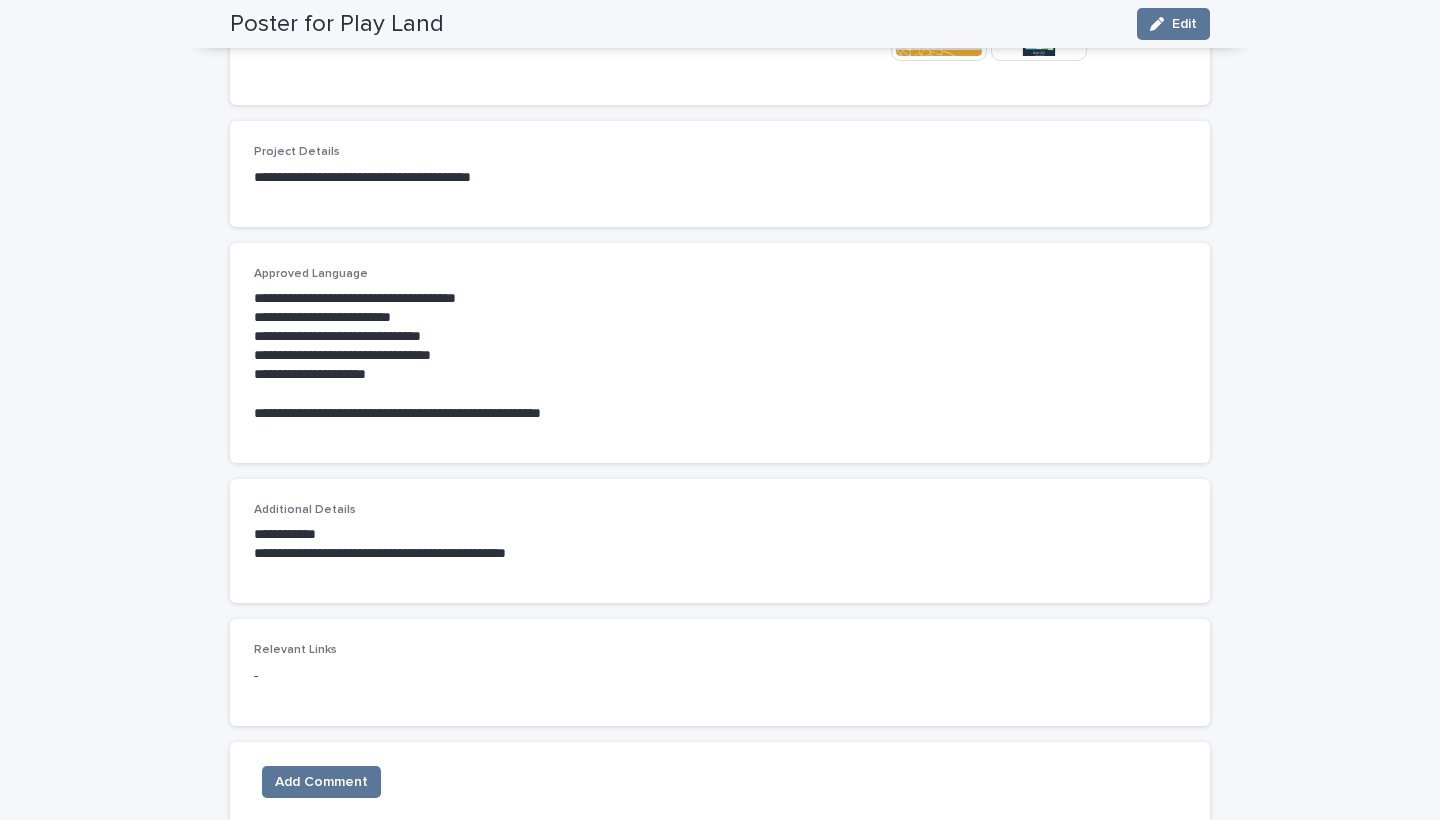 scroll, scrollTop: 788, scrollLeft: 0, axis: vertical 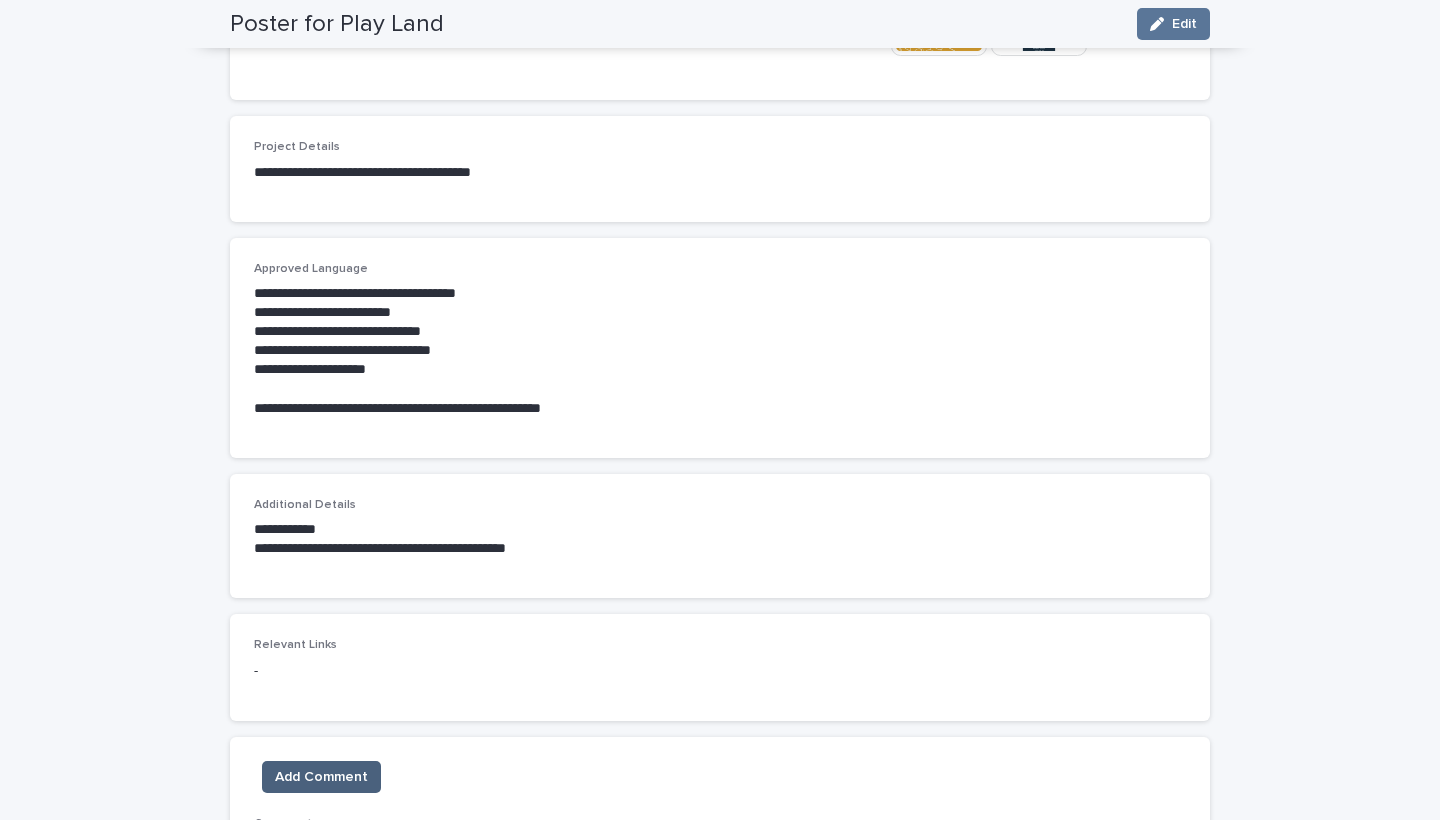 click on "Add Comment" at bounding box center (321, 777) 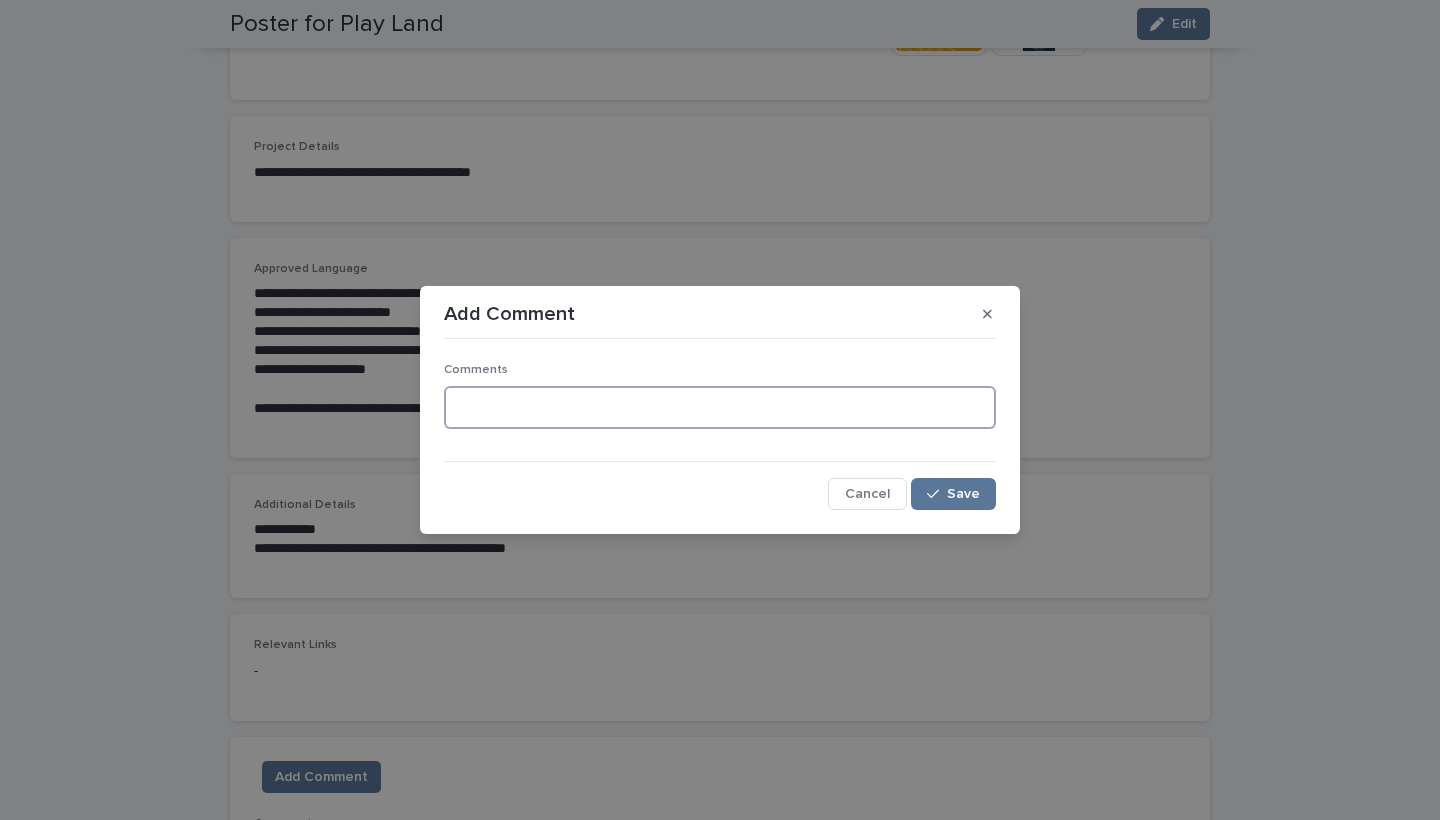click at bounding box center [720, 407] 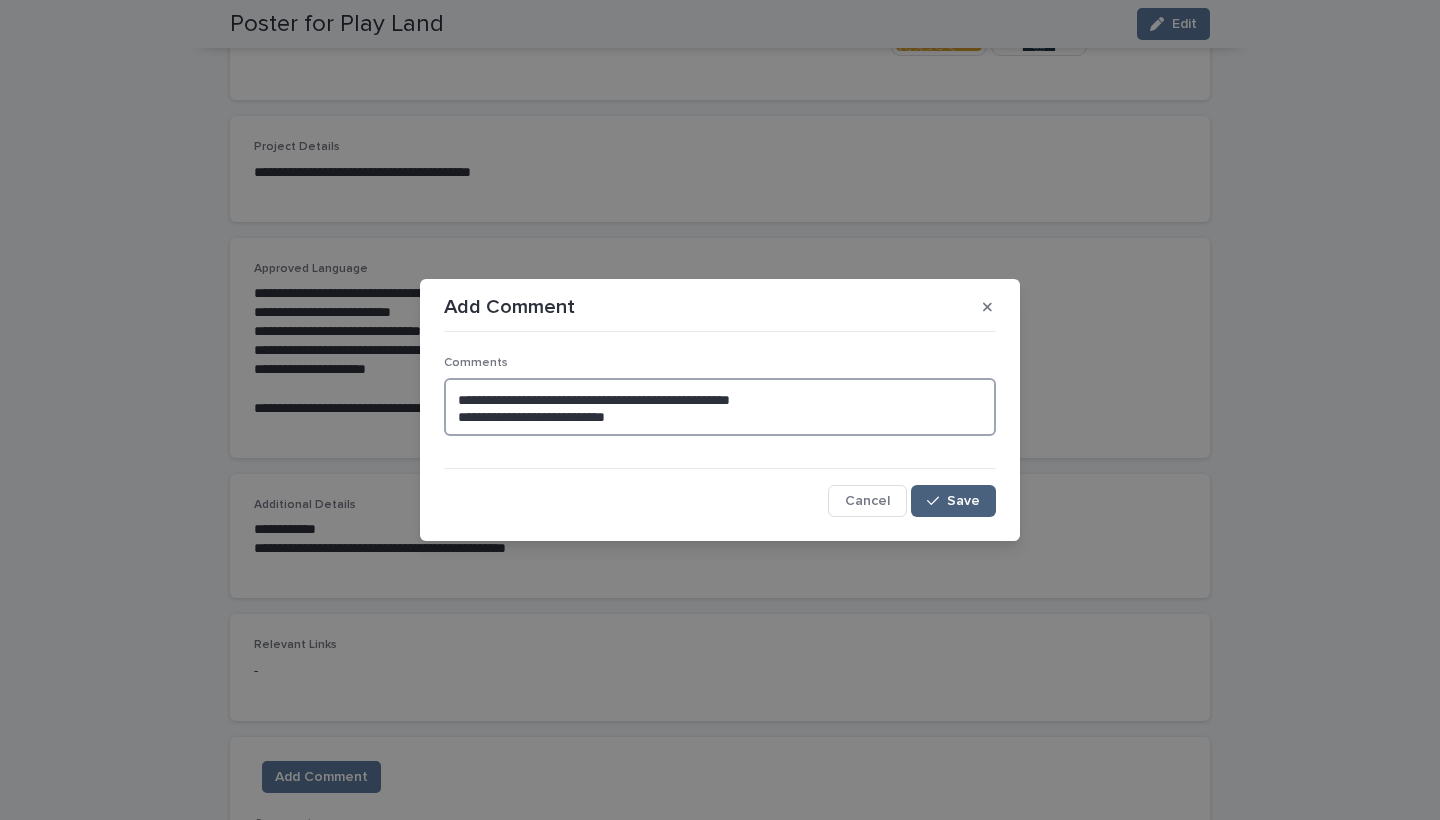 type on "**********" 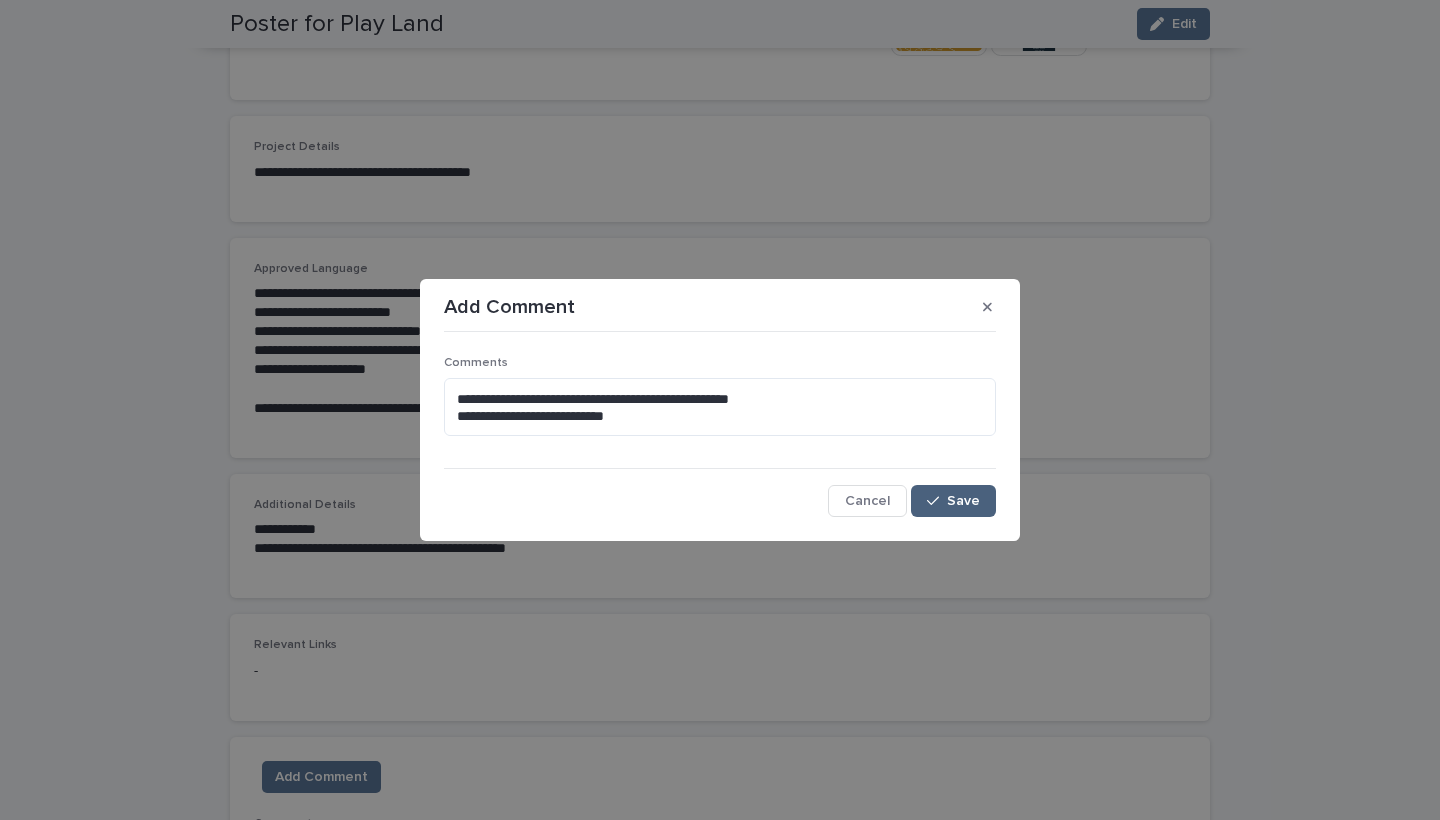 click on "Save" at bounding box center [963, 501] 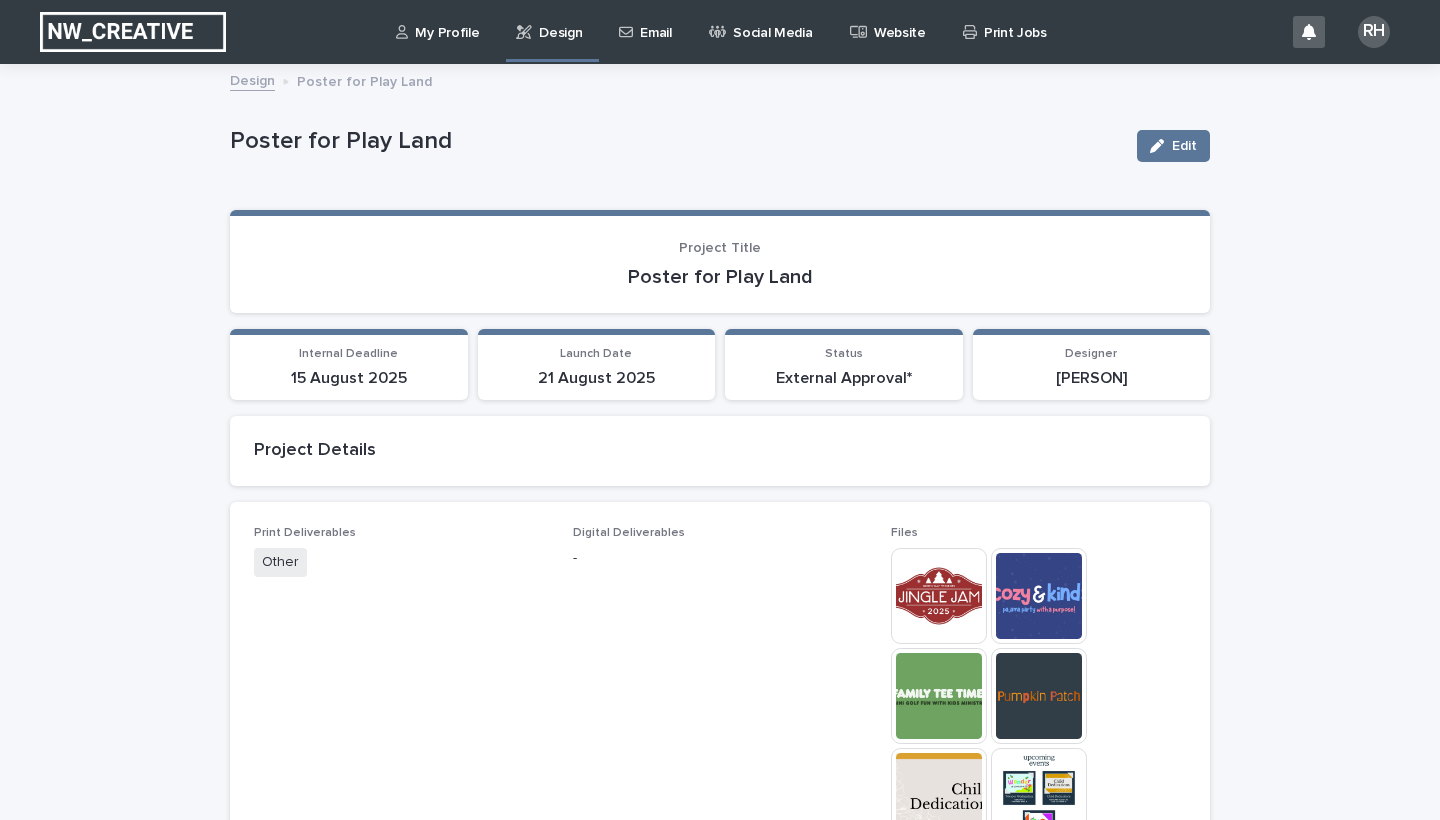 scroll, scrollTop: 0, scrollLeft: 0, axis: both 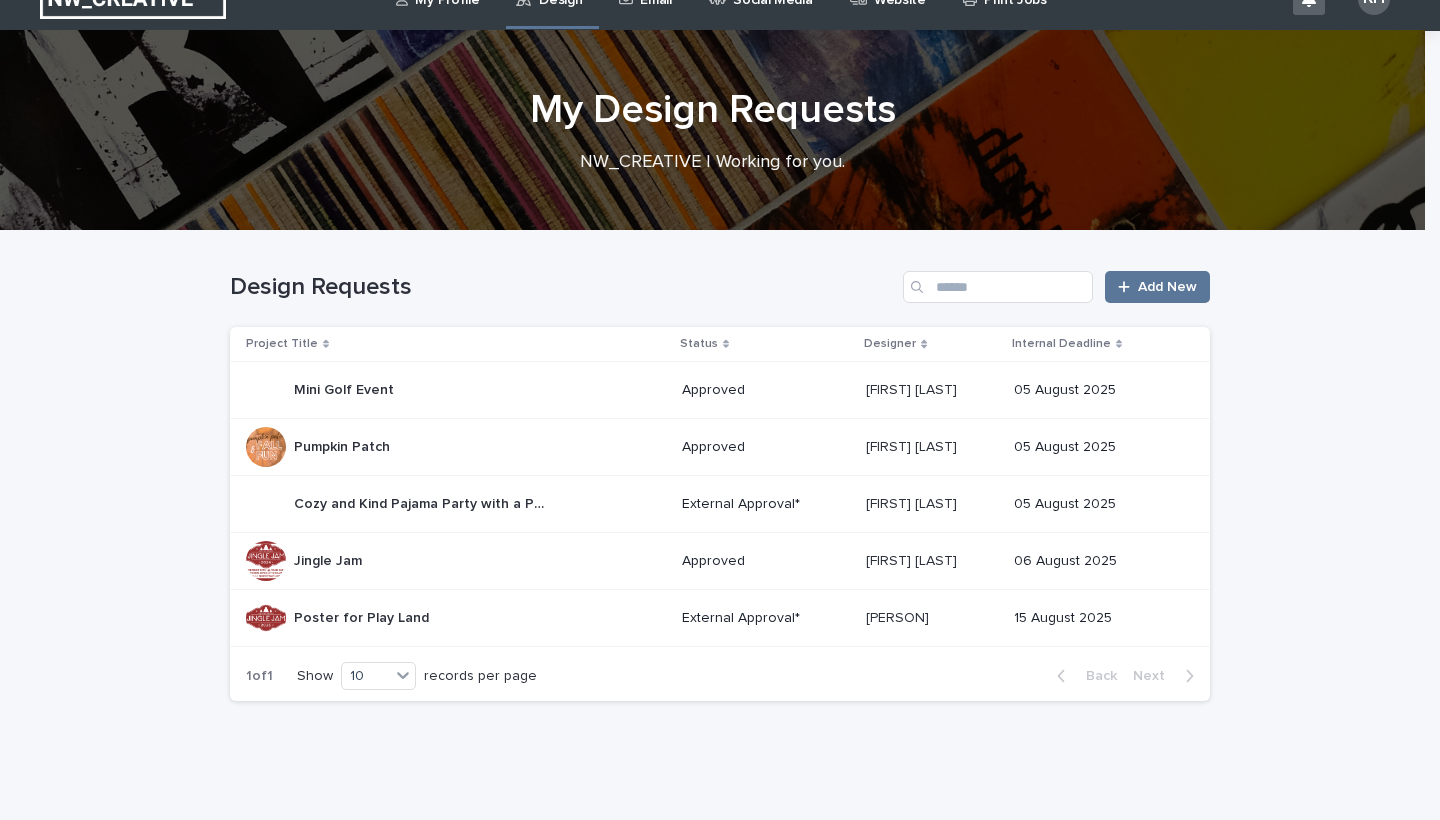 click on "Cozy and Kind Pajama Party with a Purpose" at bounding box center (421, 502) 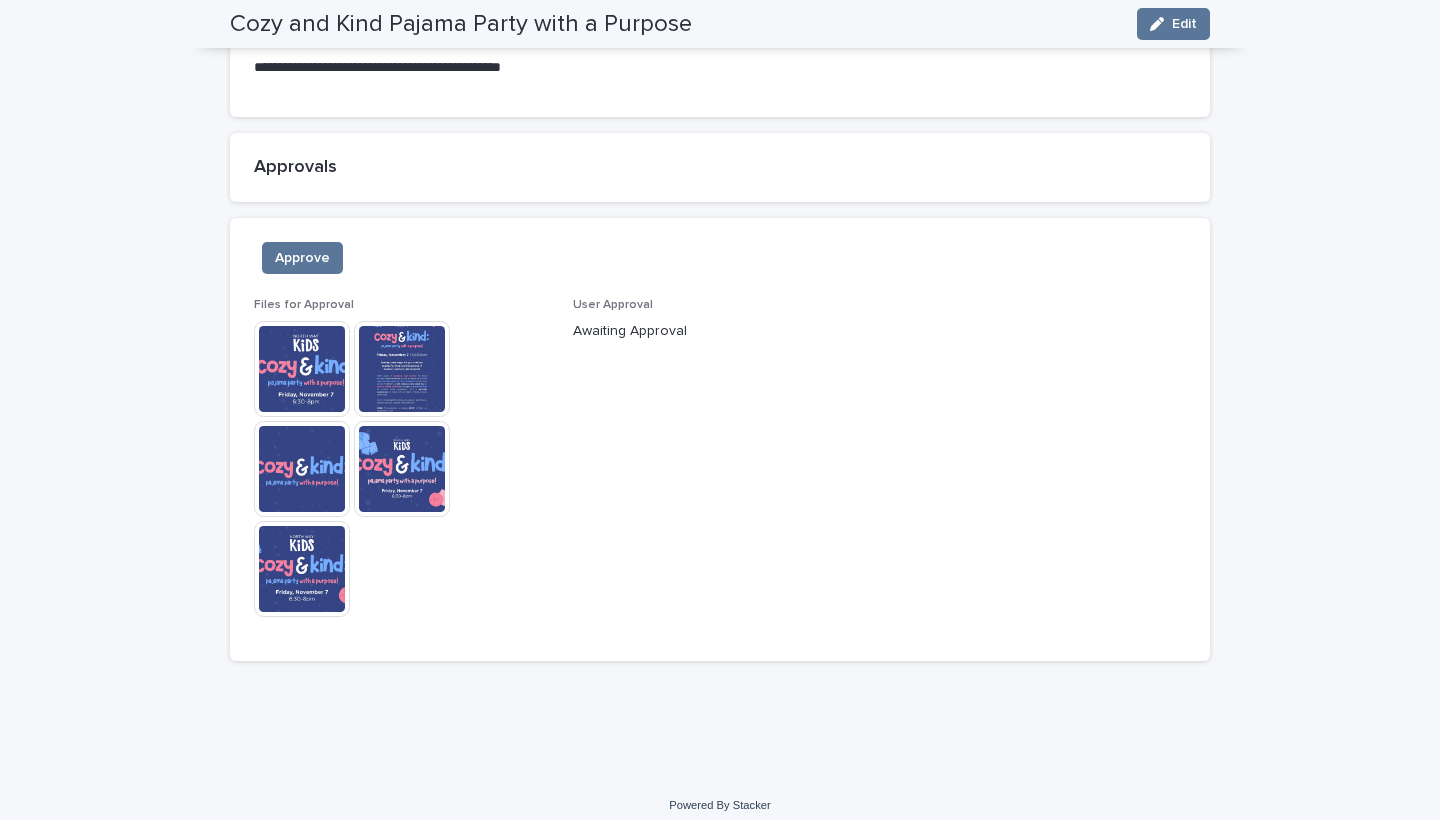 scroll, scrollTop: 1586, scrollLeft: 0, axis: vertical 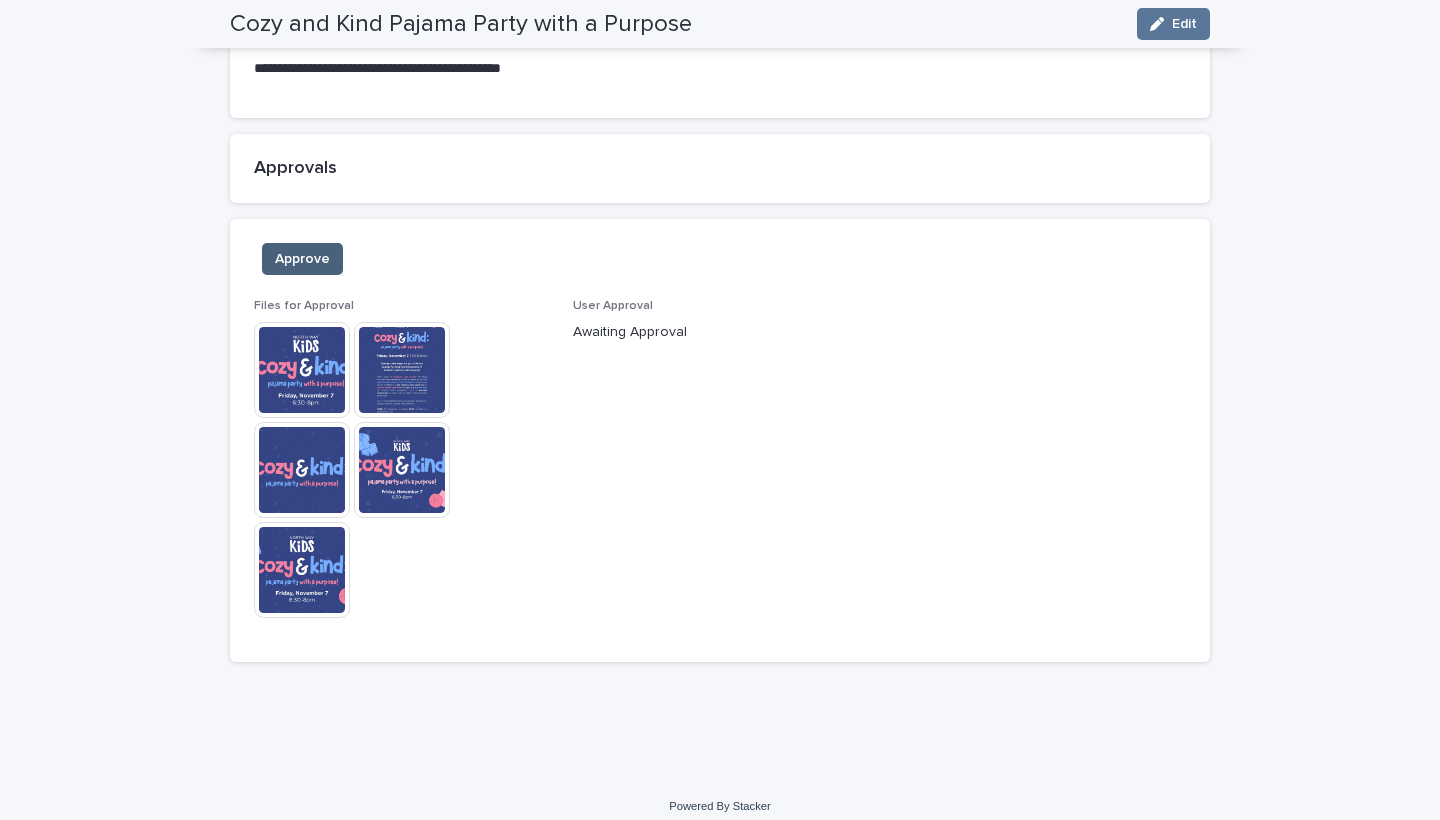 click on "Approve" at bounding box center [302, 259] 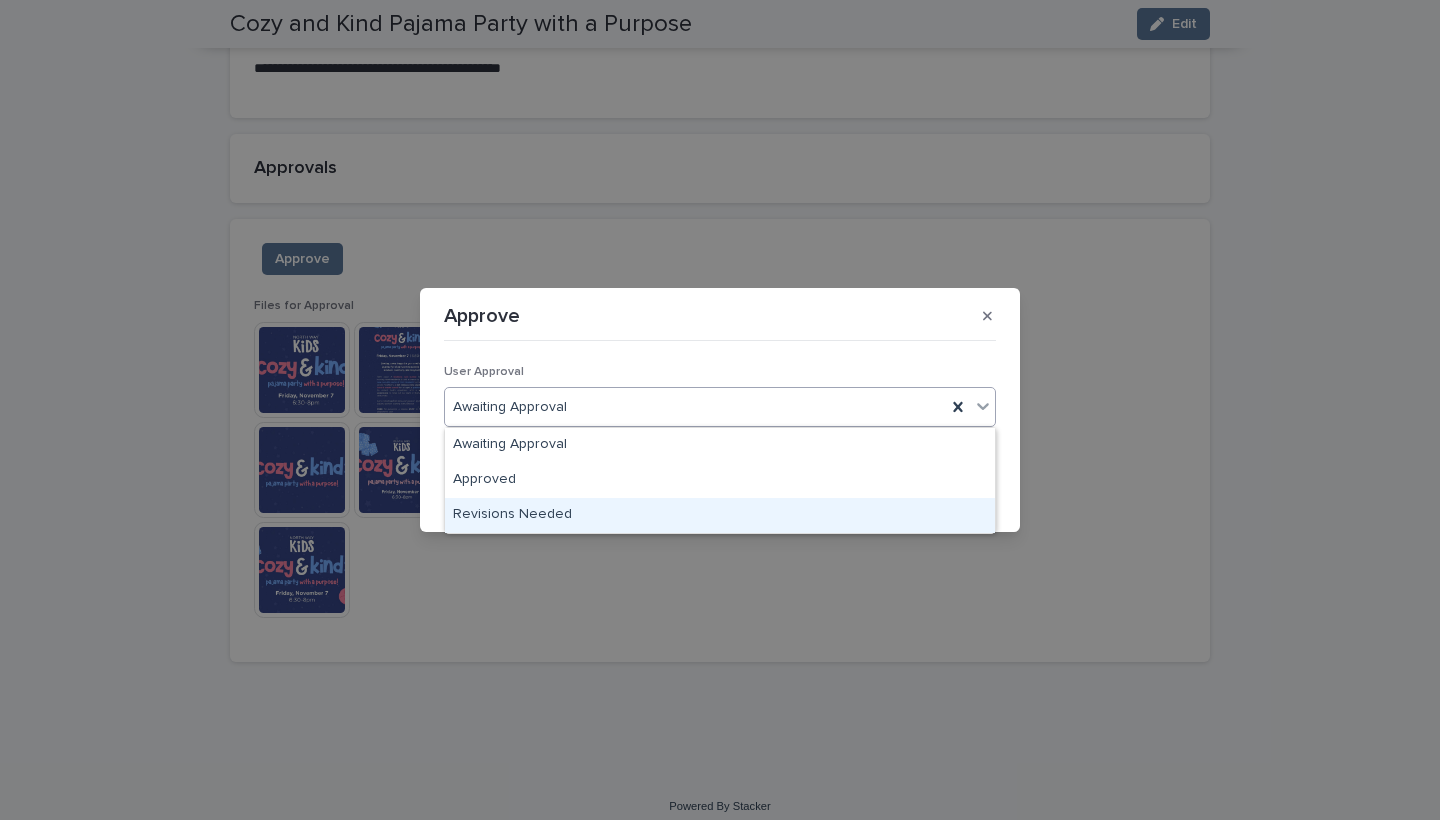 click on "Revisions Needed" at bounding box center [720, 515] 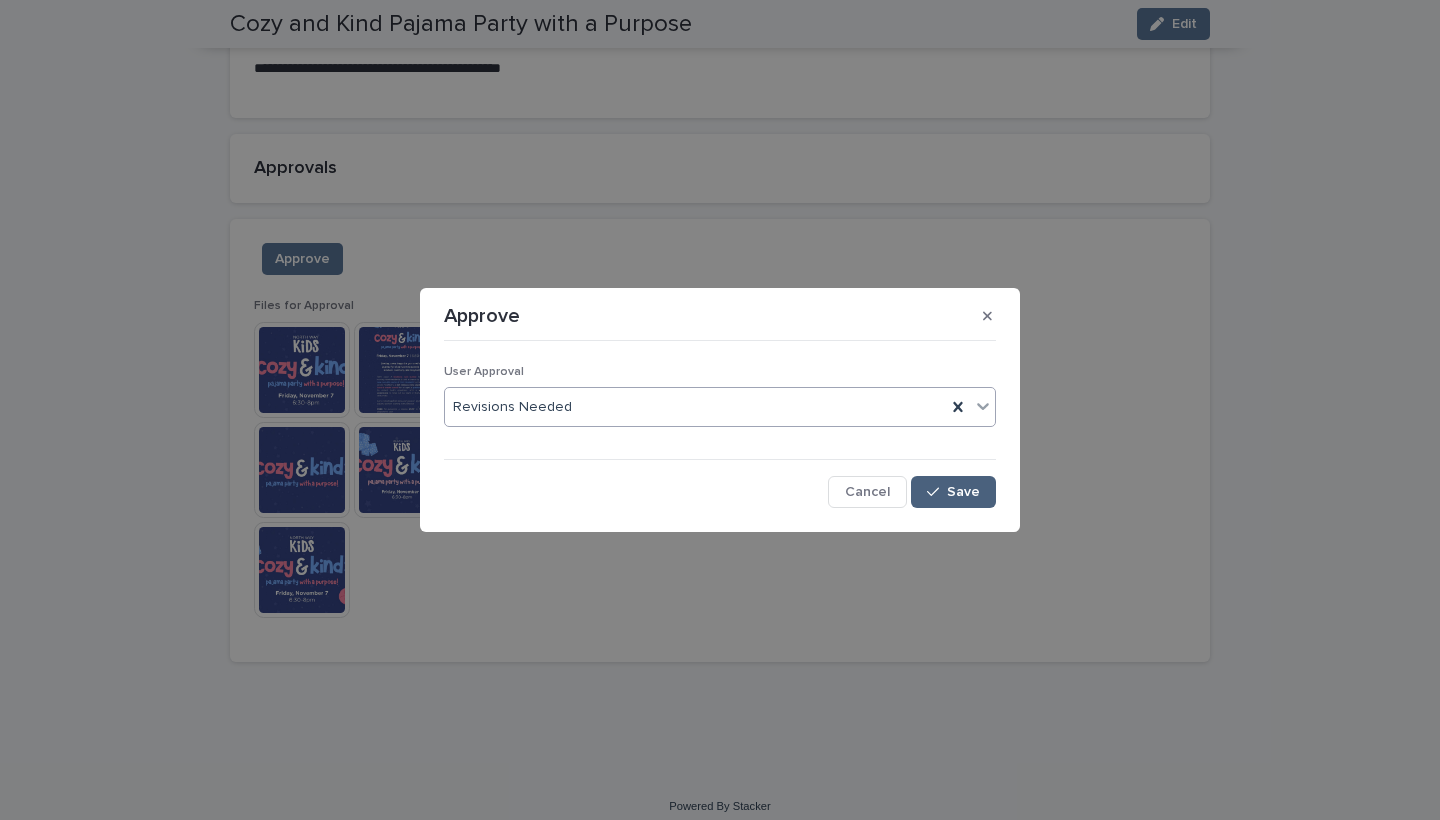 click on "Save" at bounding box center (963, 492) 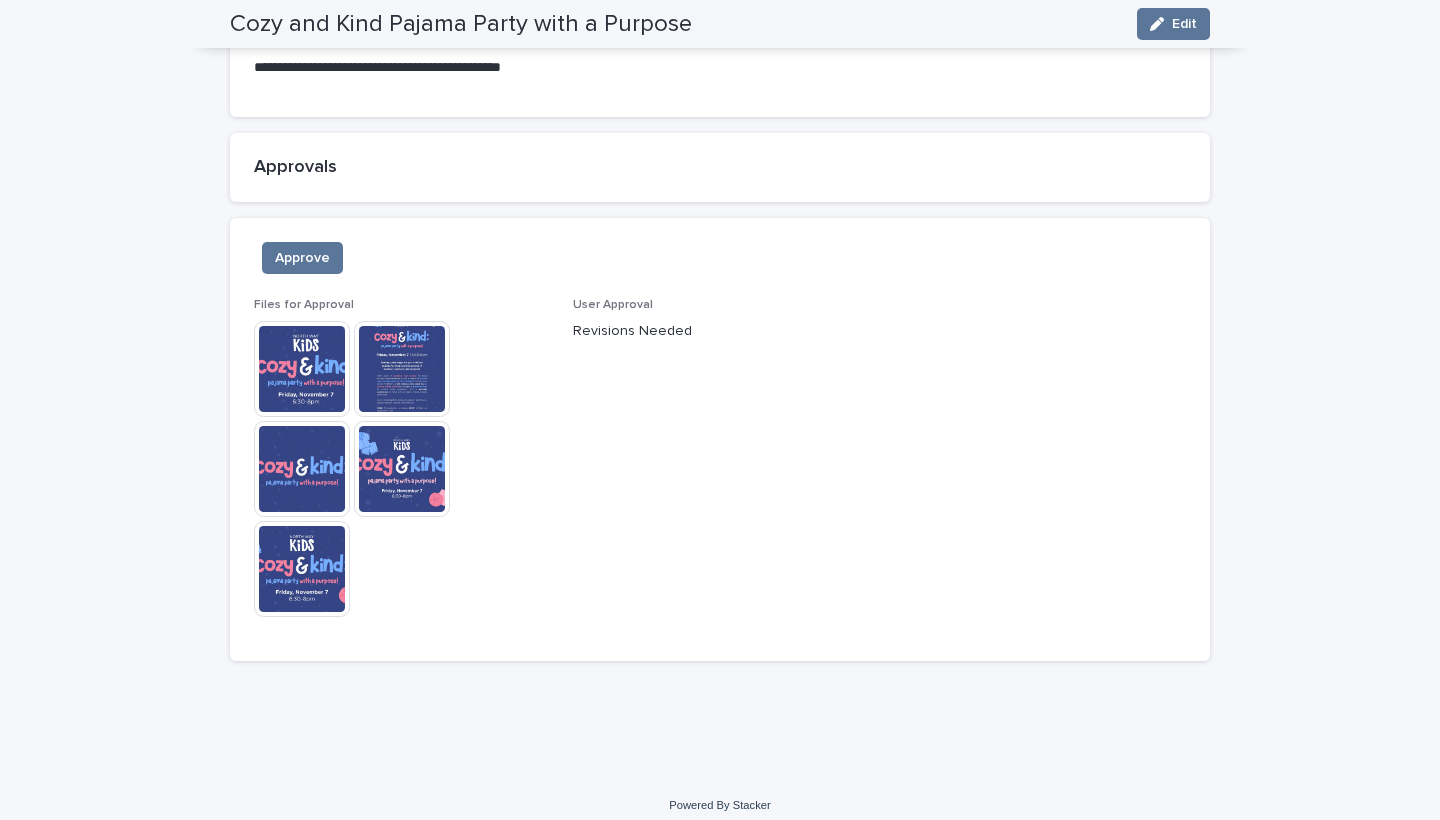 scroll, scrollTop: 1586, scrollLeft: 0, axis: vertical 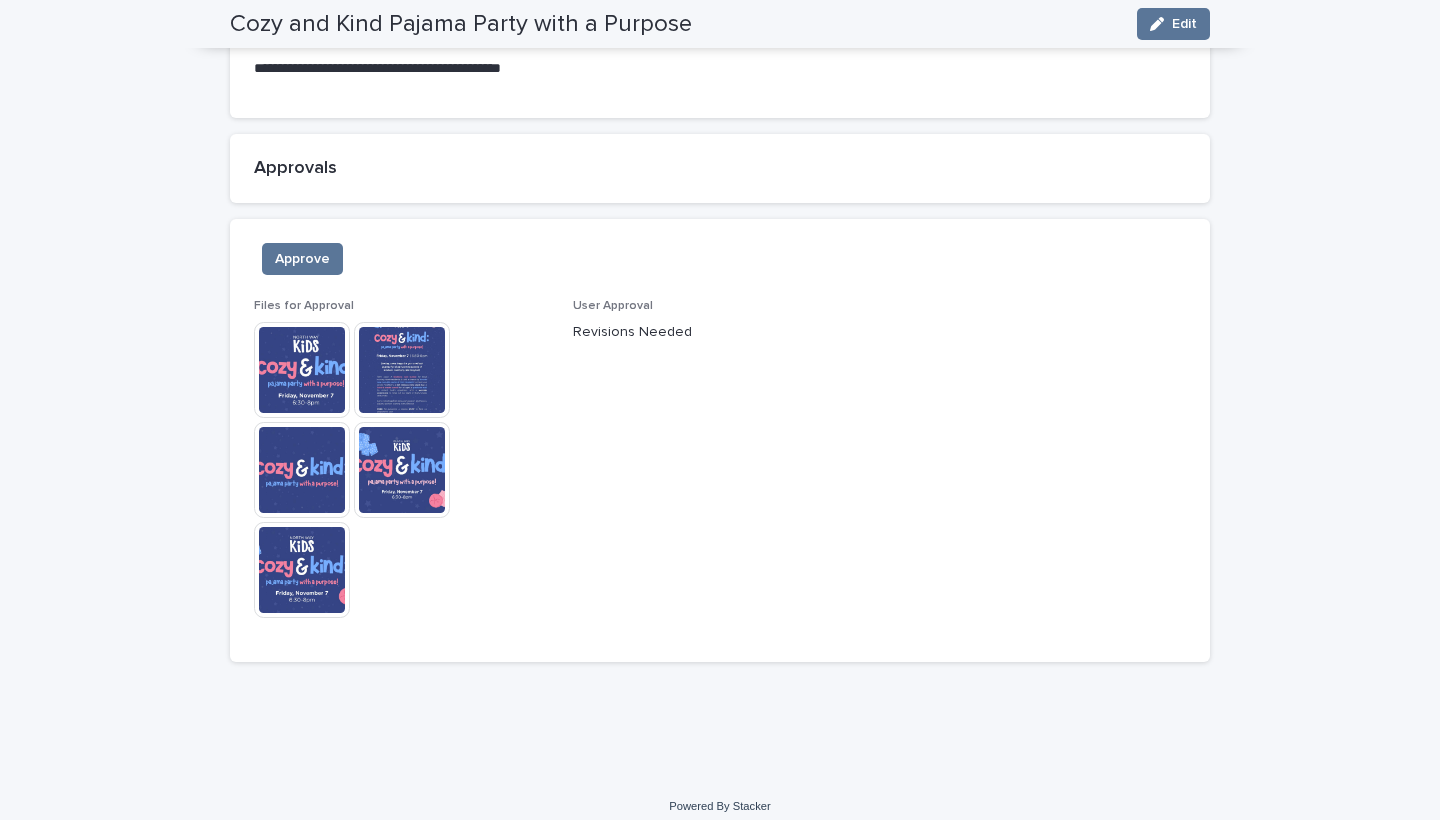 click at bounding box center (302, 470) 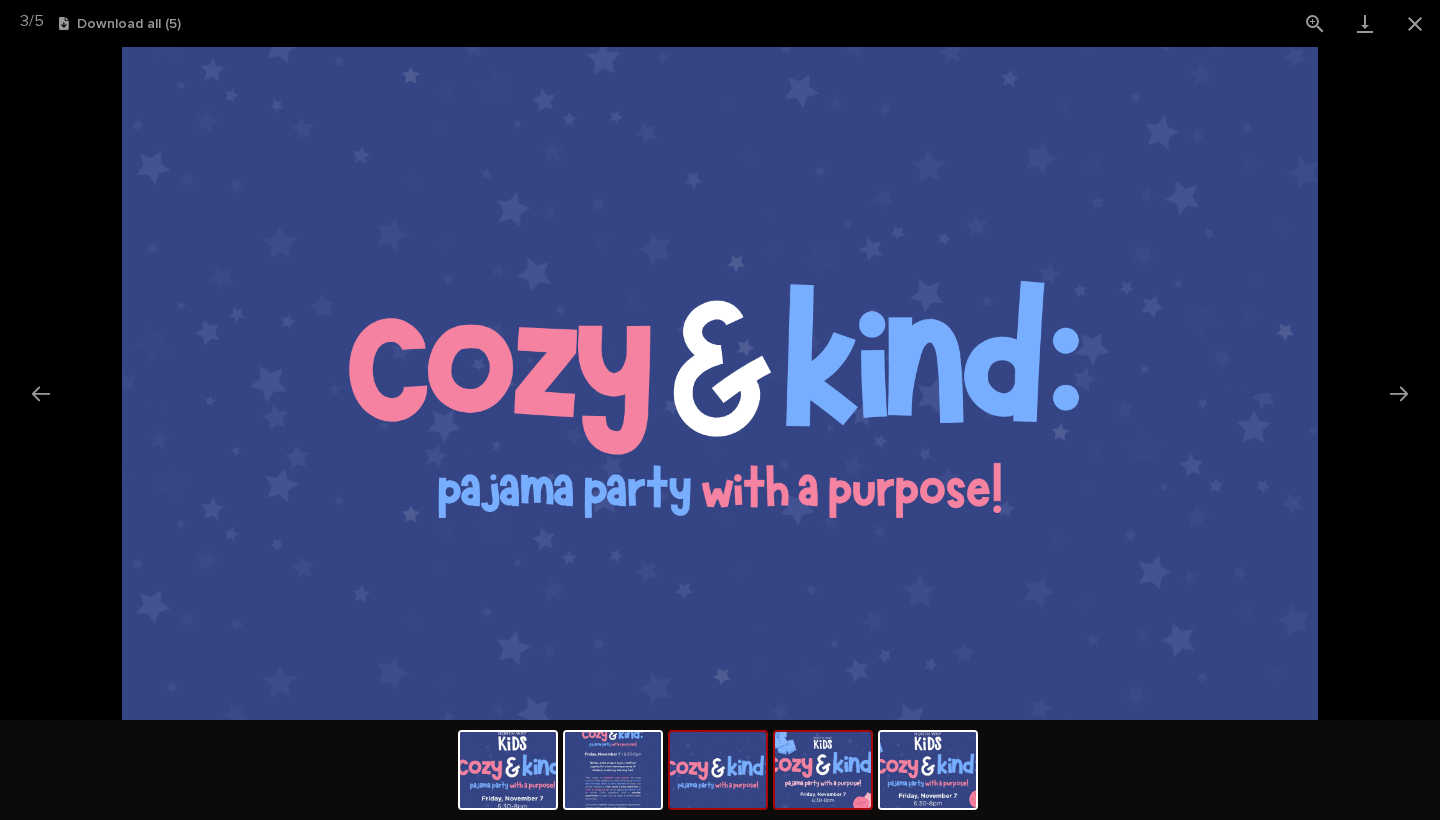 click at bounding box center [823, 770] 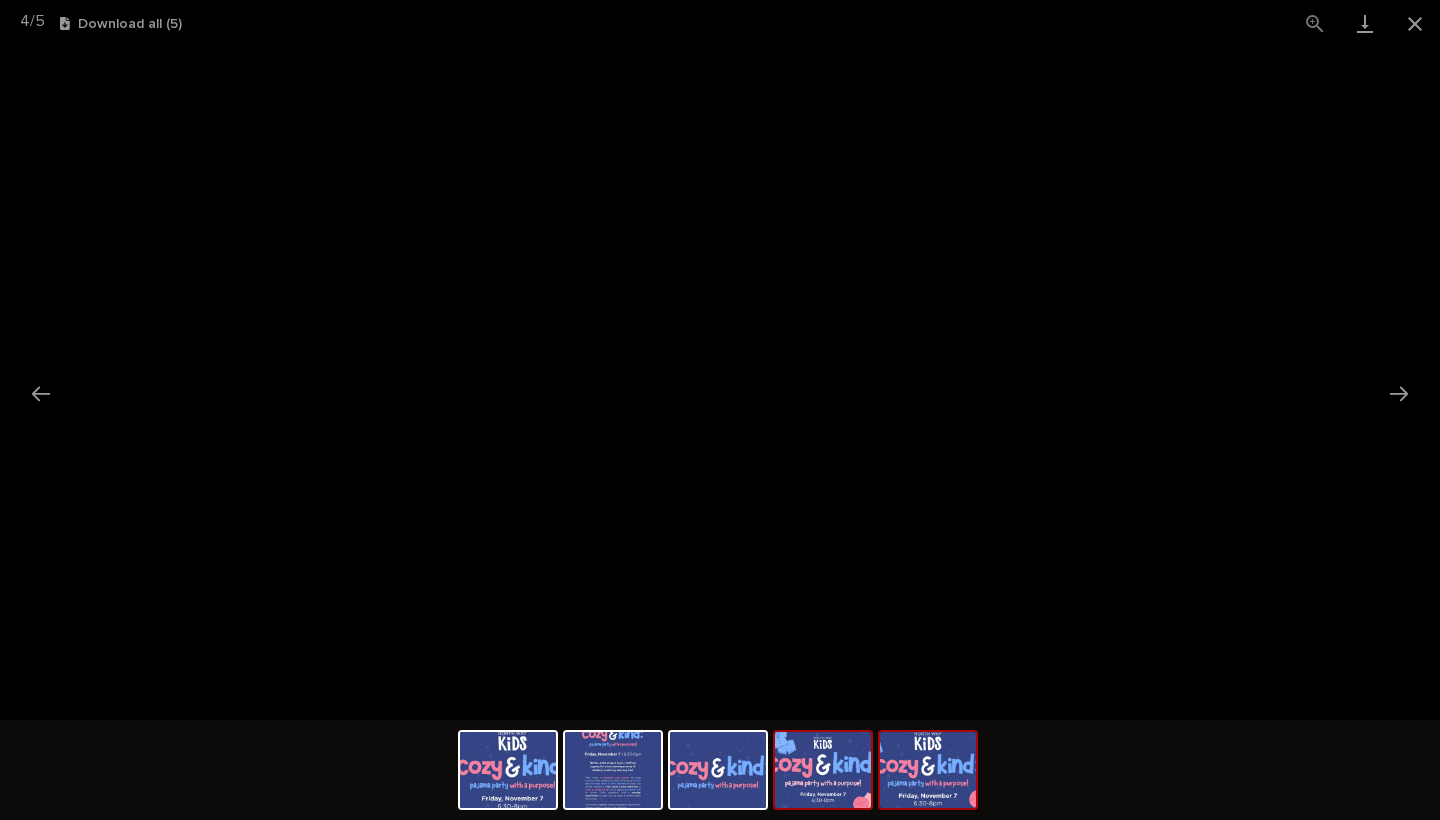 click at bounding box center (928, 770) 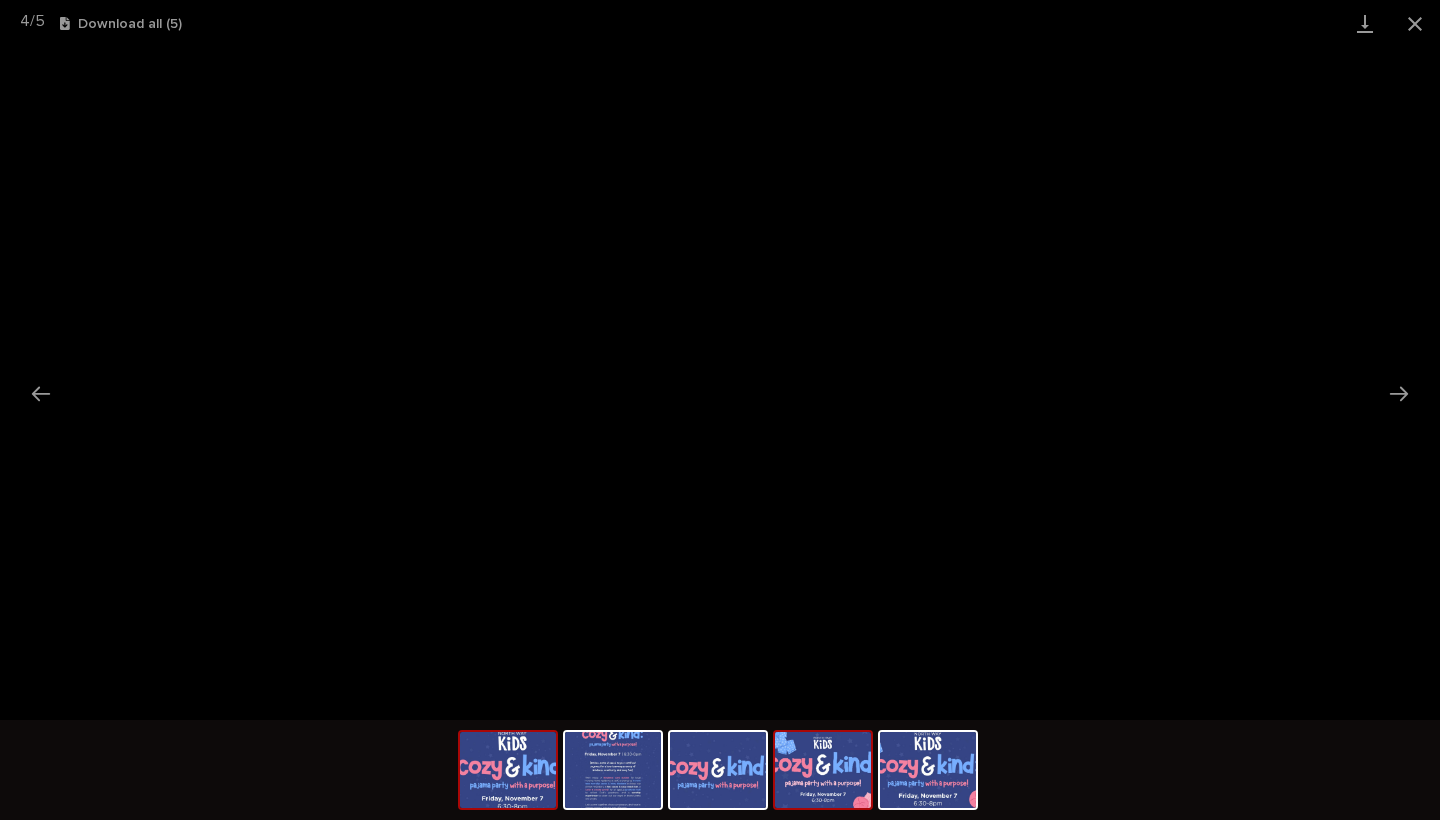 click at bounding box center [508, 770] 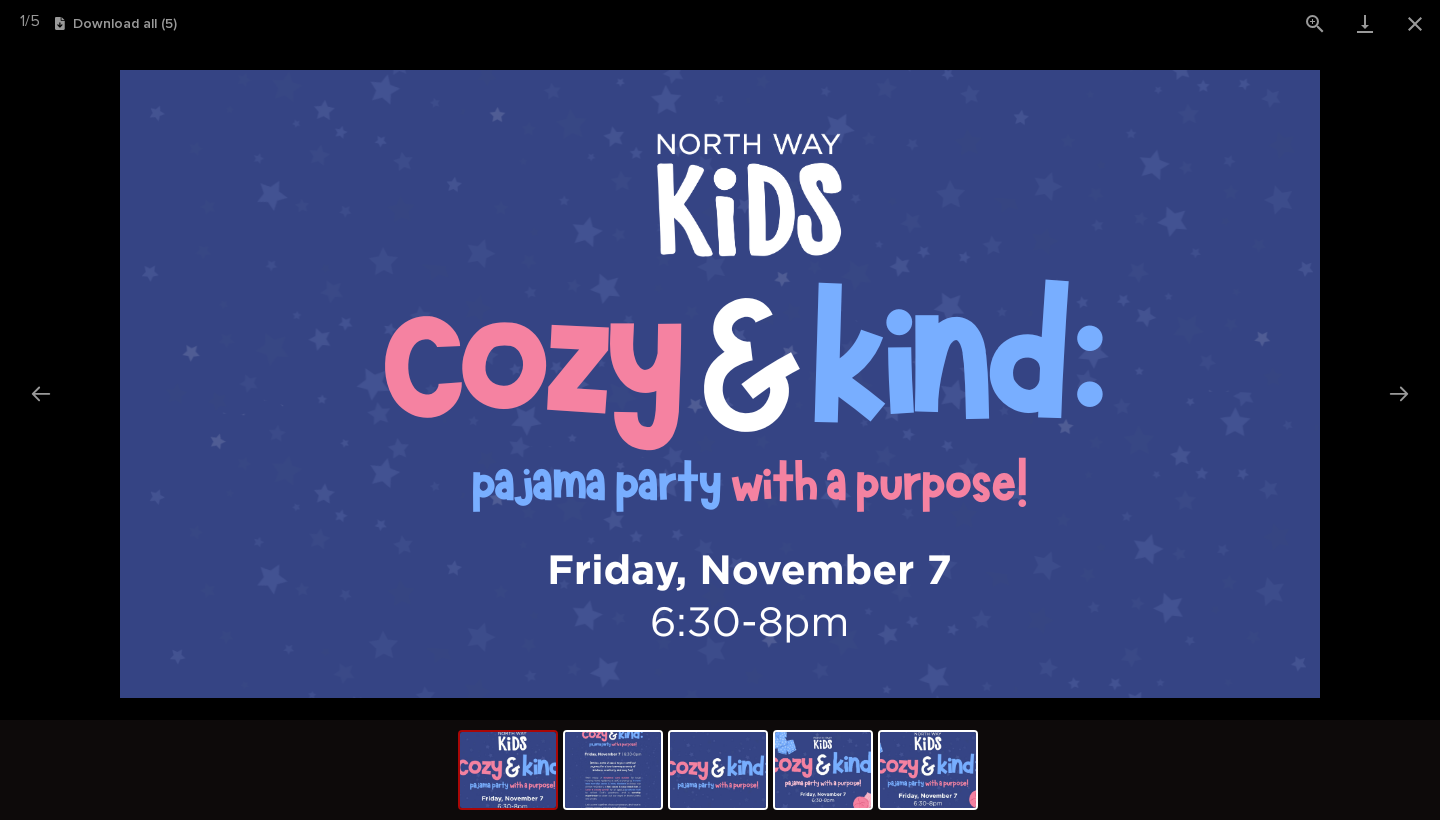 click at bounding box center [720, 772] 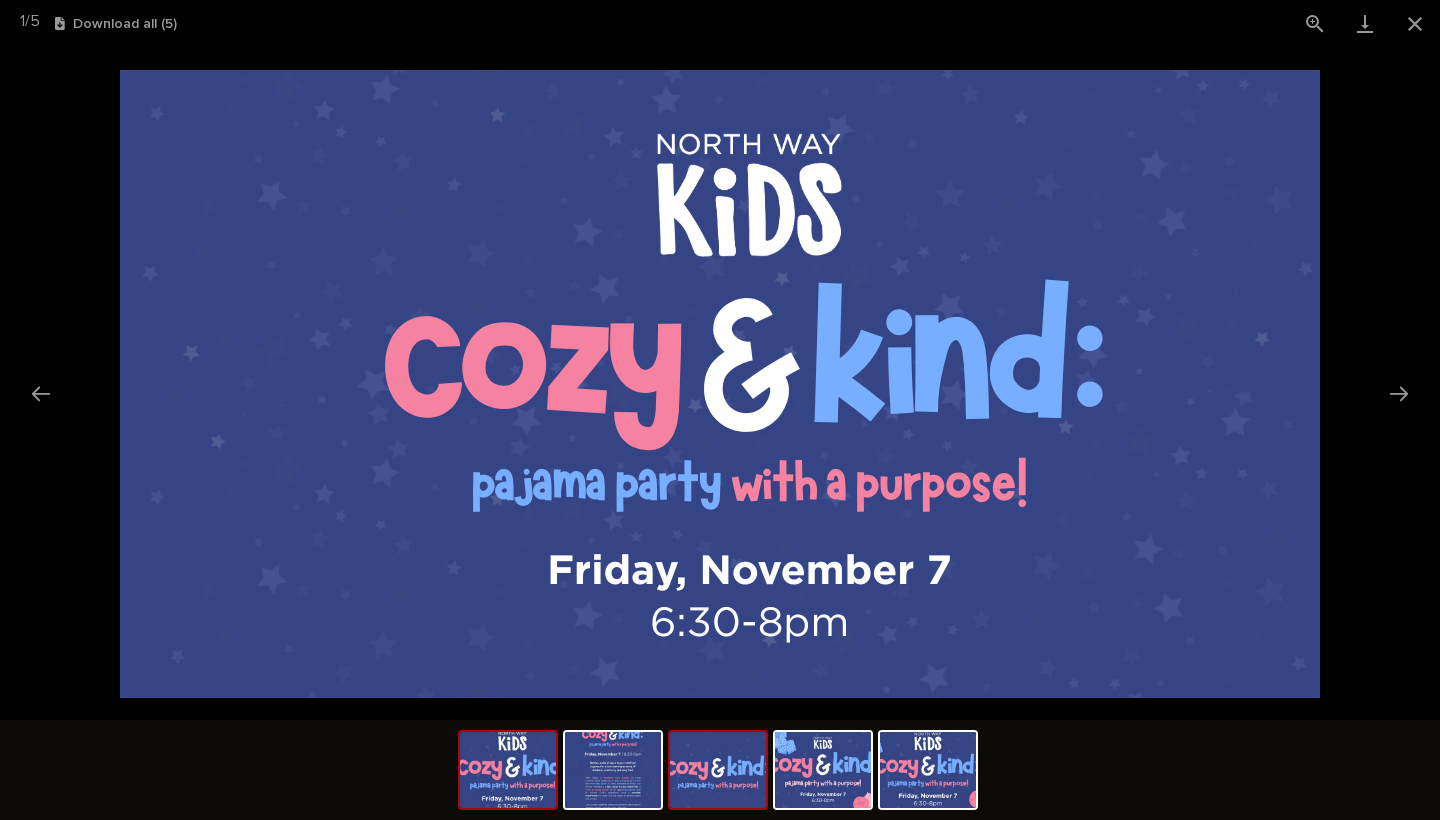 click at bounding box center [718, 770] 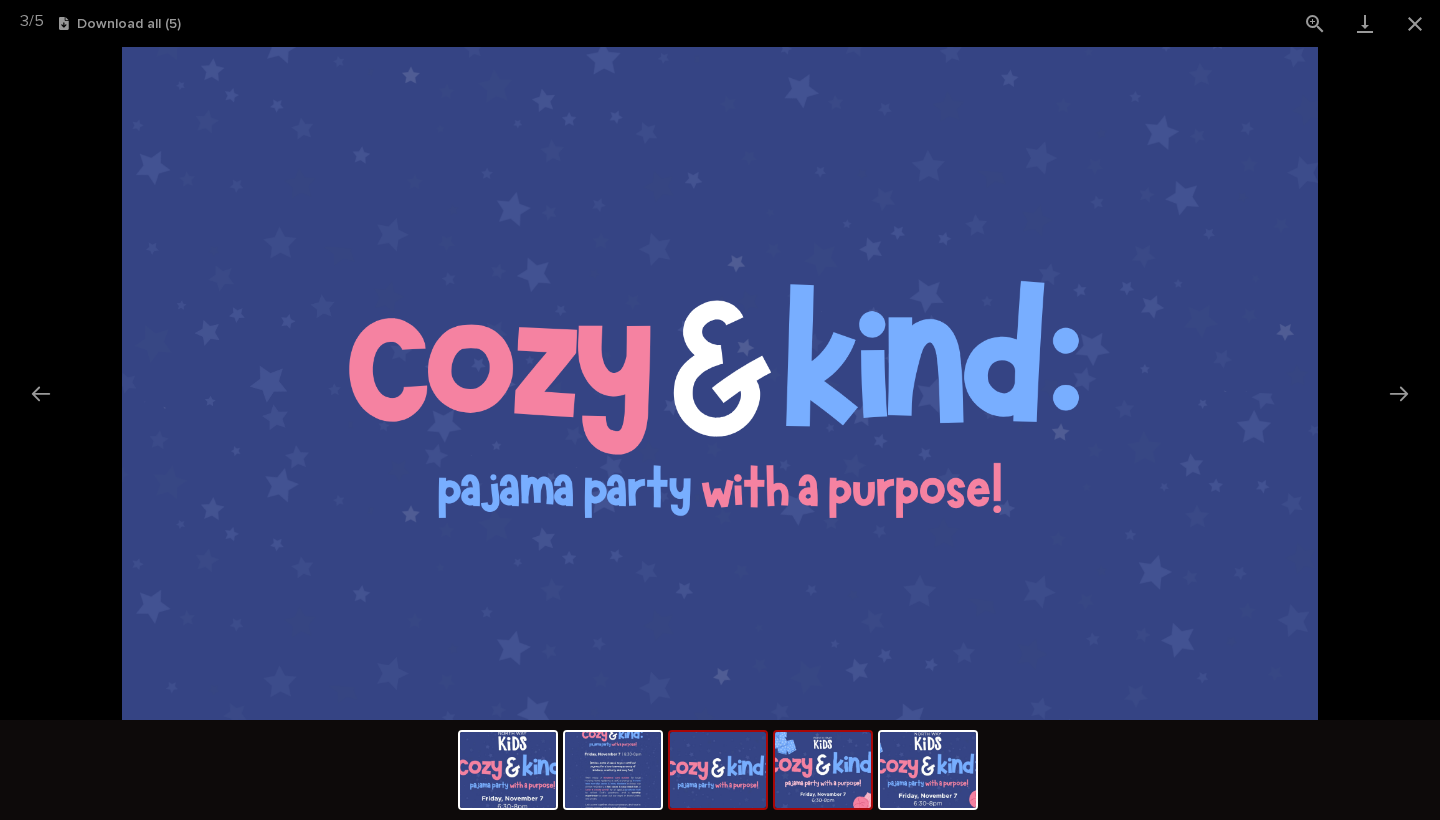 click at bounding box center (823, 770) 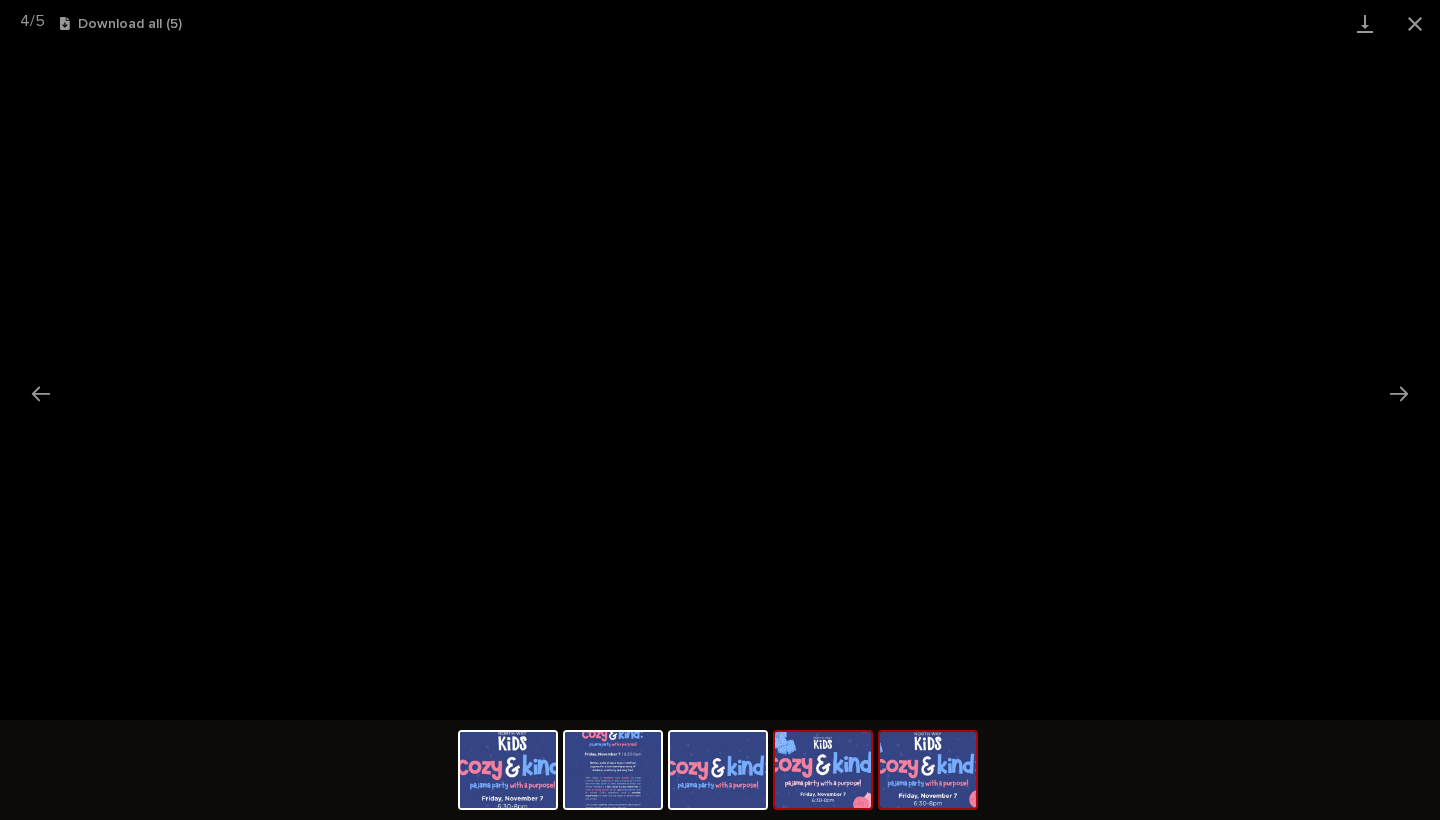 click at bounding box center [928, 770] 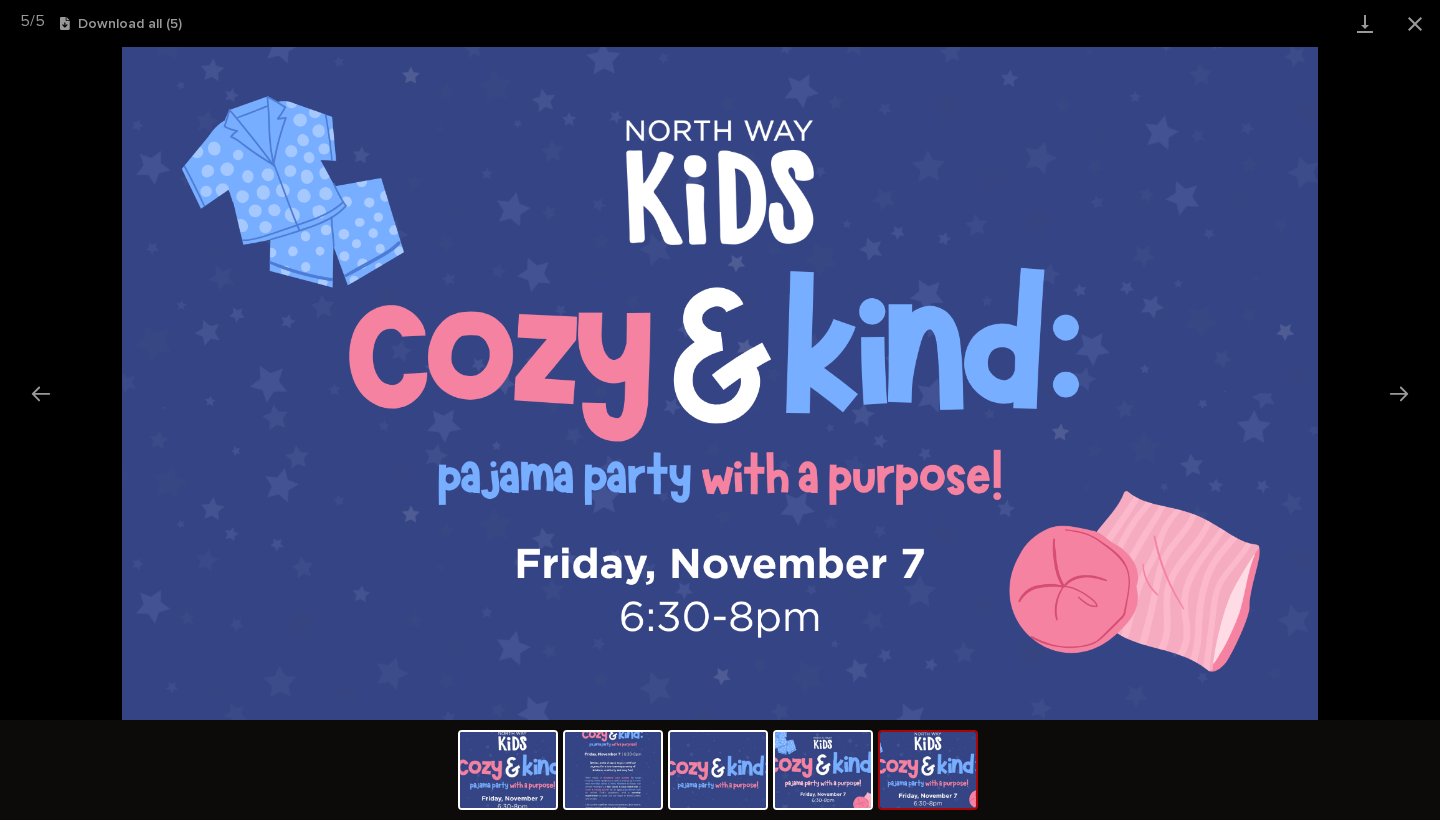 click at bounding box center [928, 770] 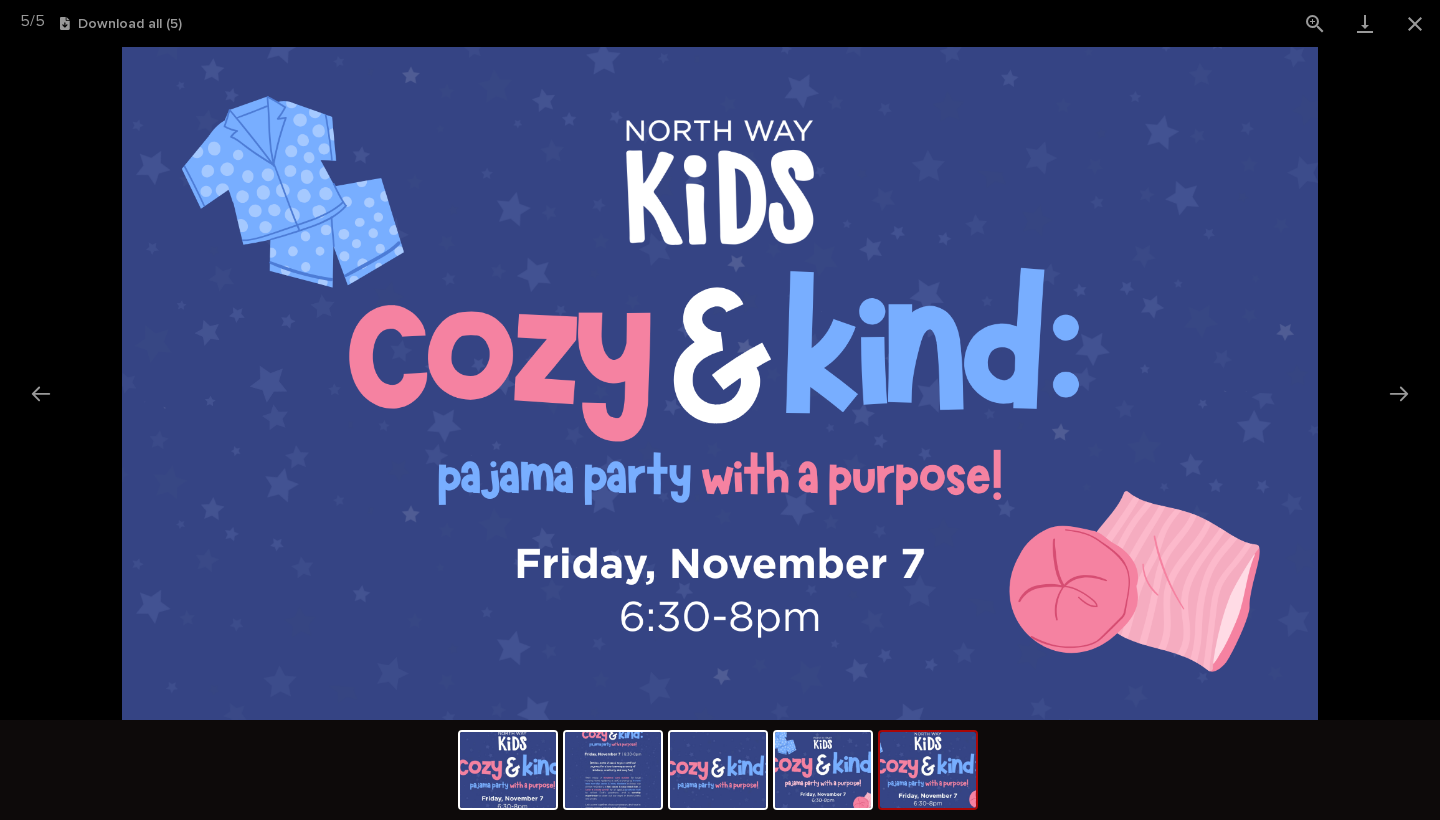 click at bounding box center [928, 770] 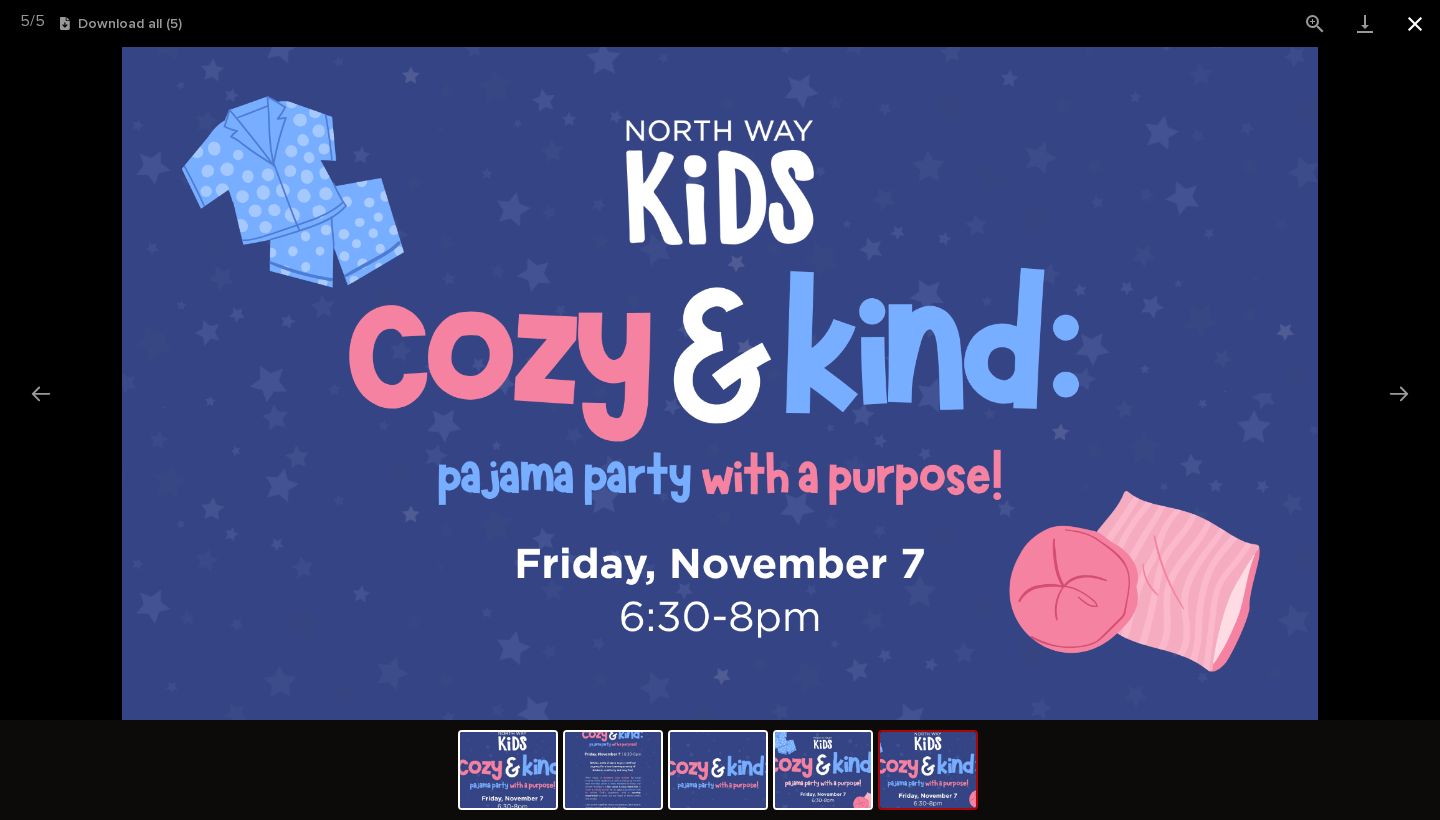 click at bounding box center (1415, 23) 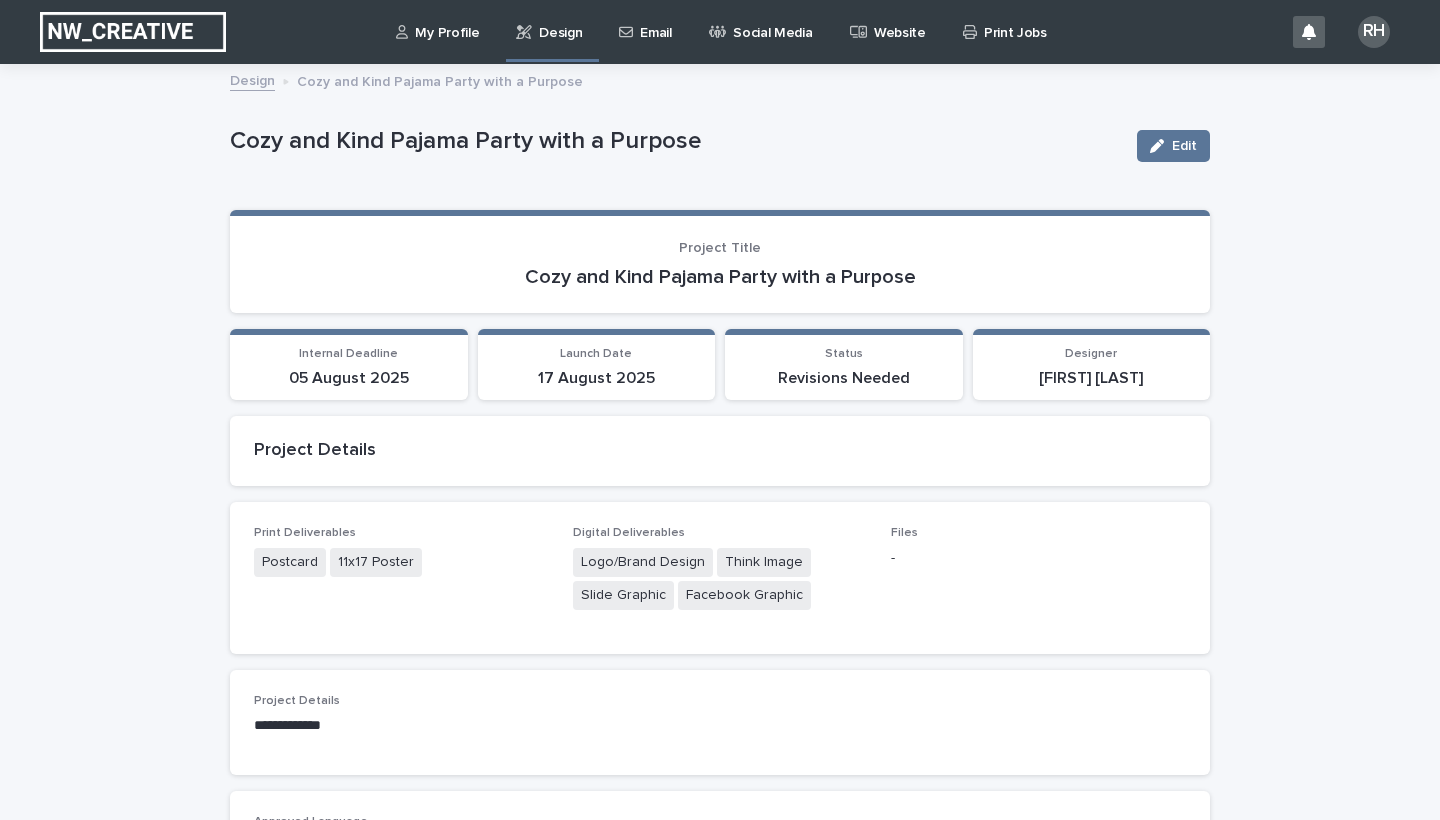 scroll, scrollTop: 0, scrollLeft: 0, axis: both 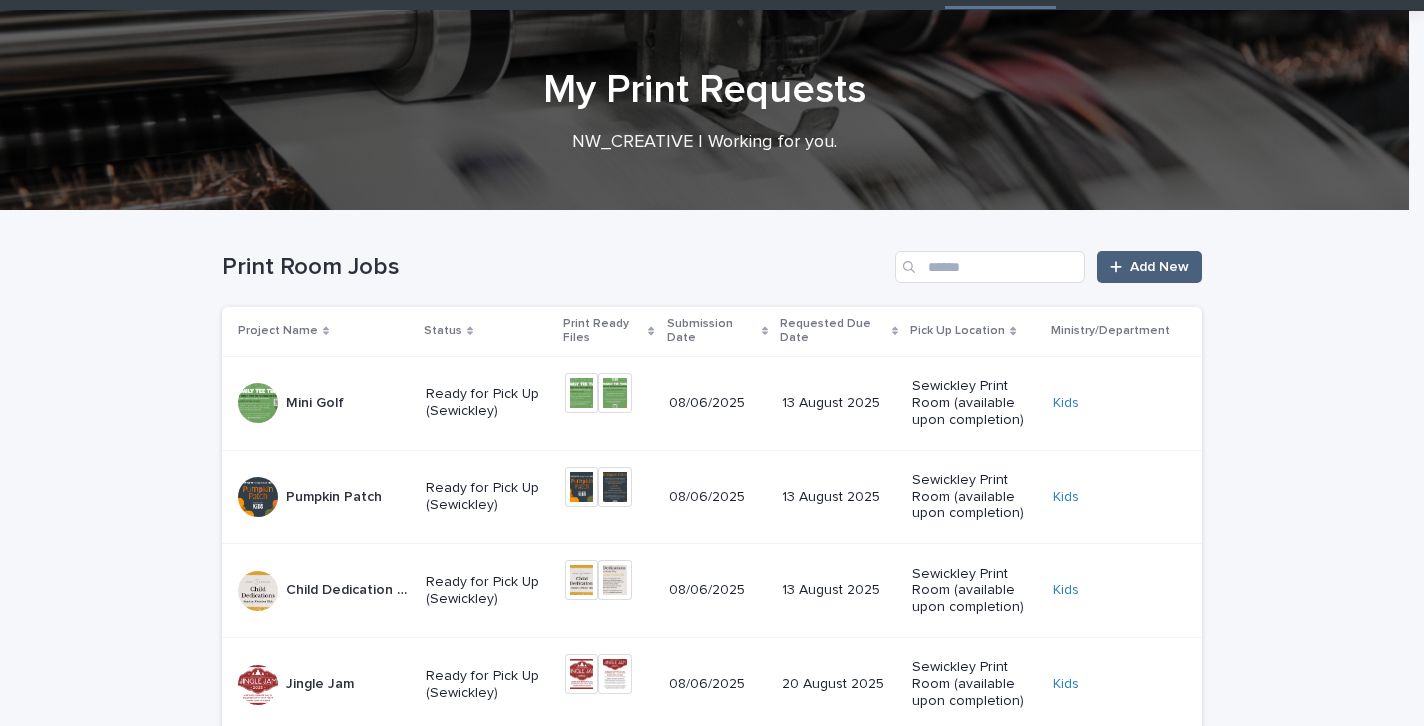 click on "Add New" at bounding box center (1149, 267) 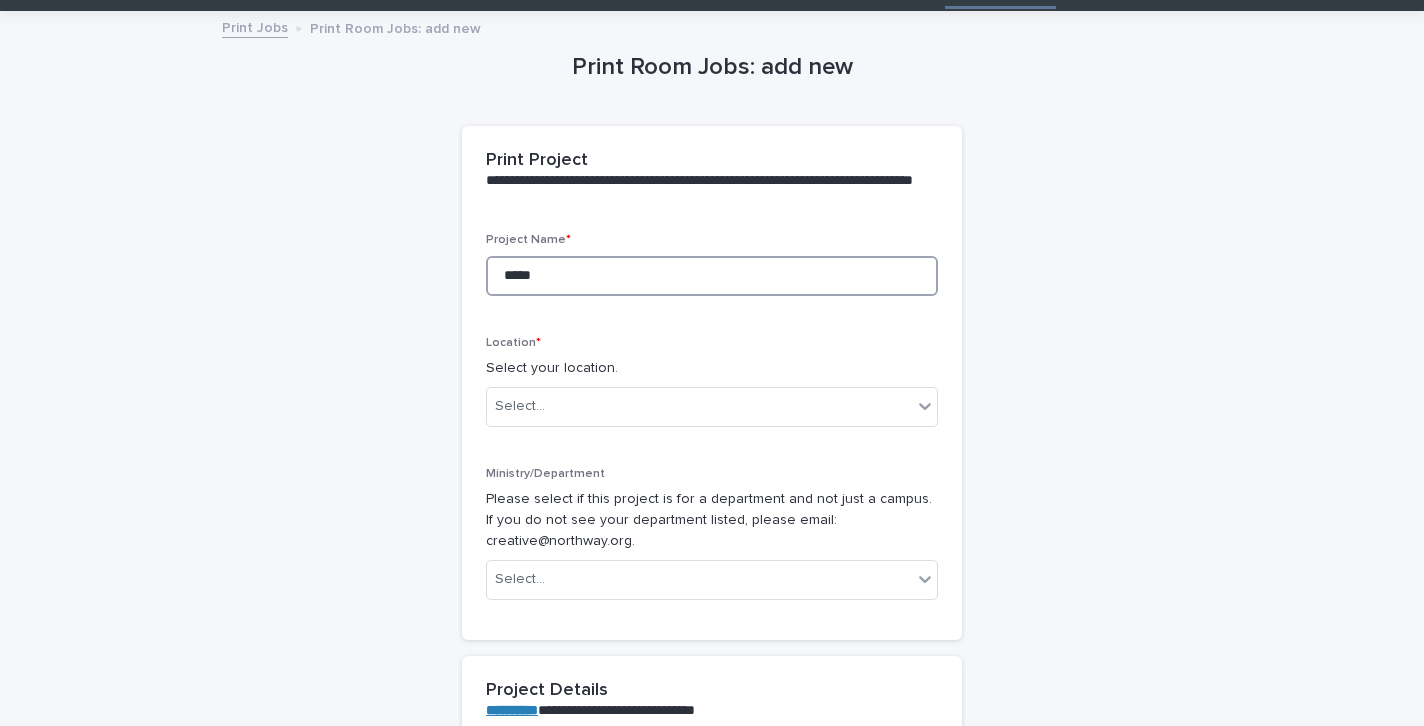 type on "******" 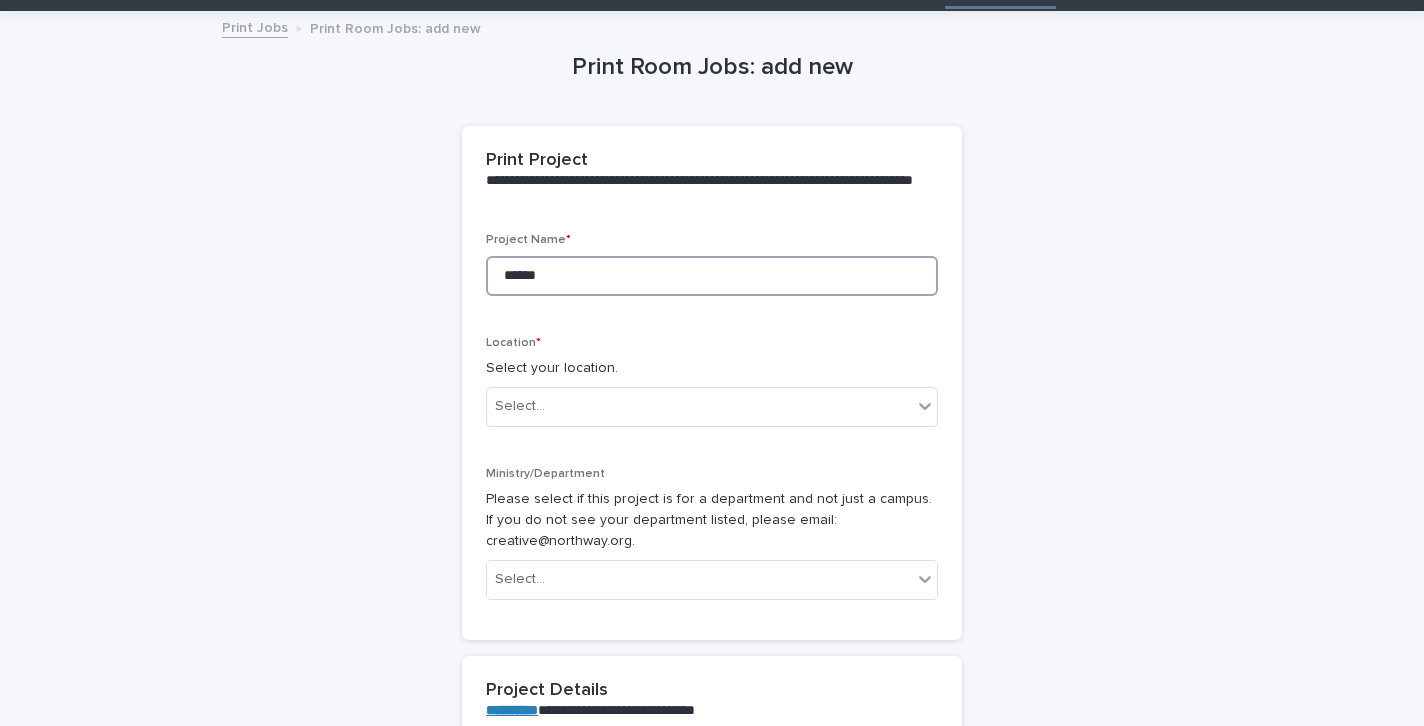 type on "*******" 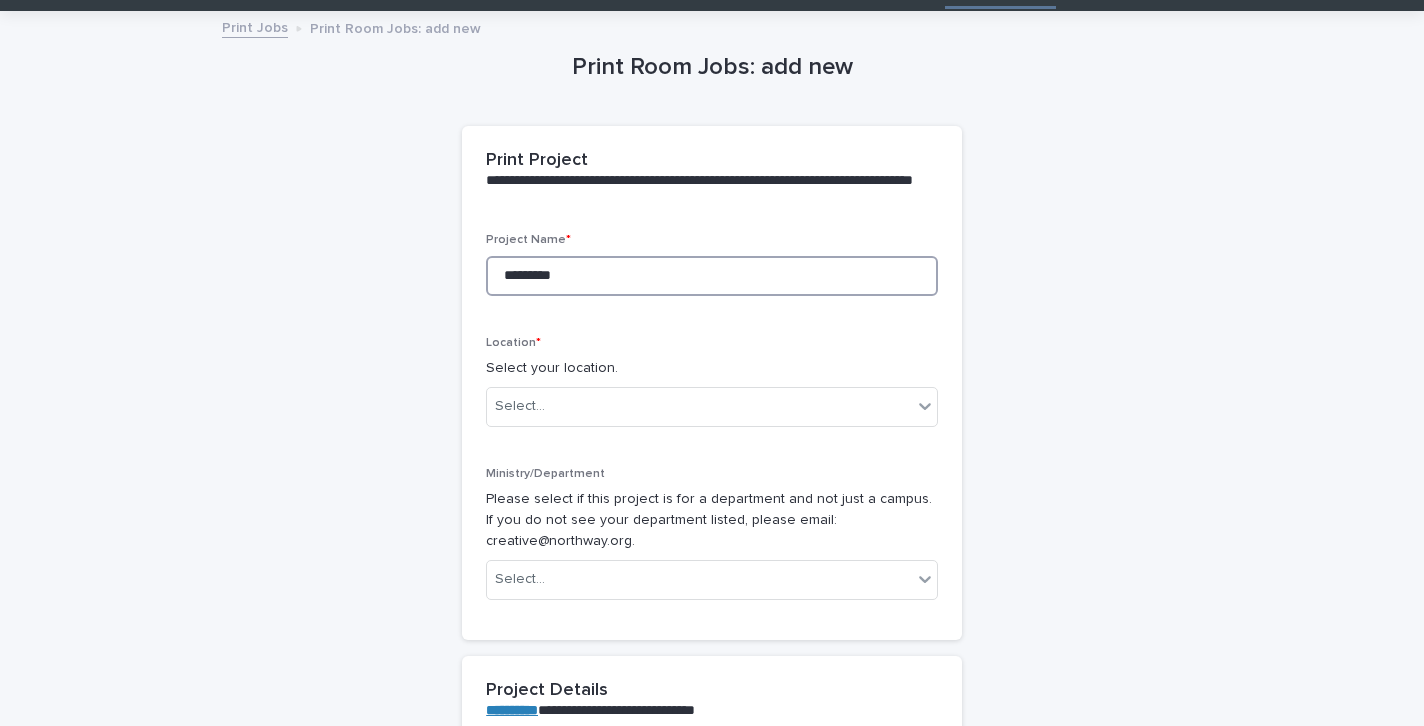 type on "**********" 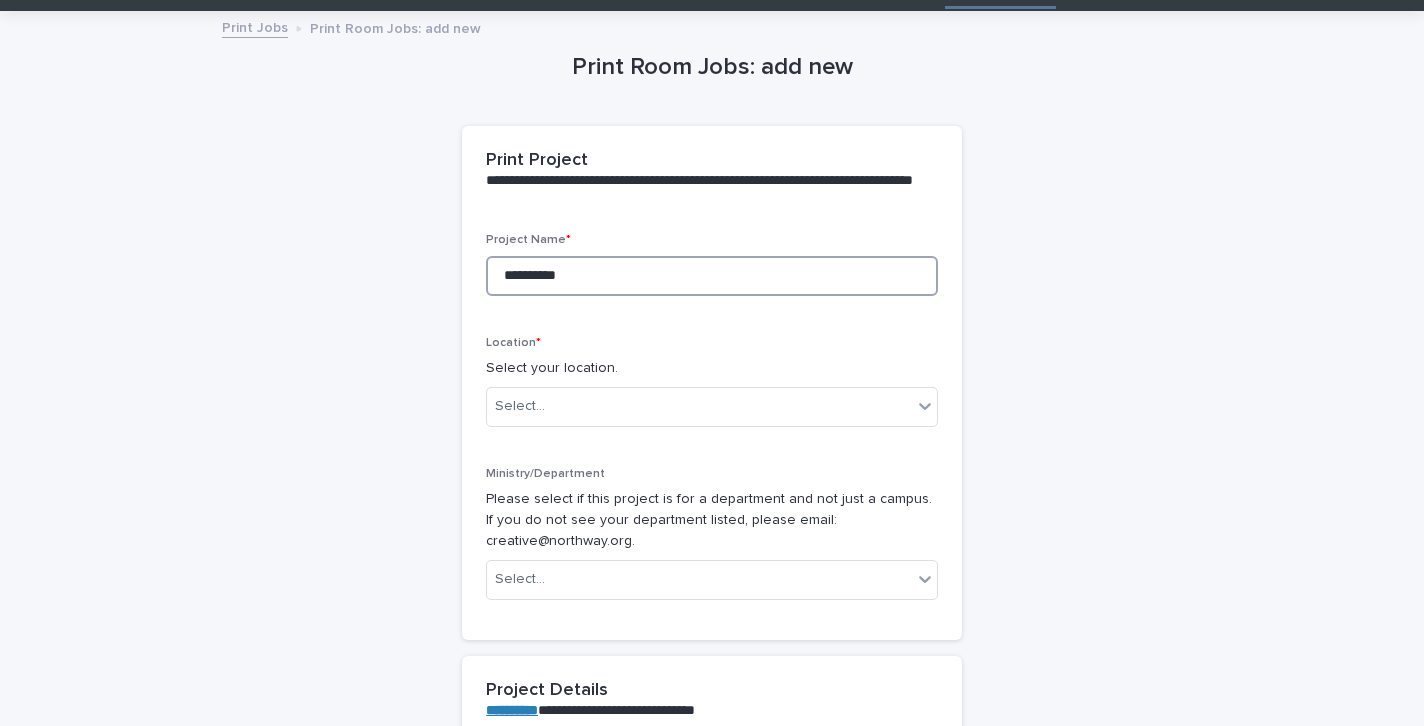 type on "**********" 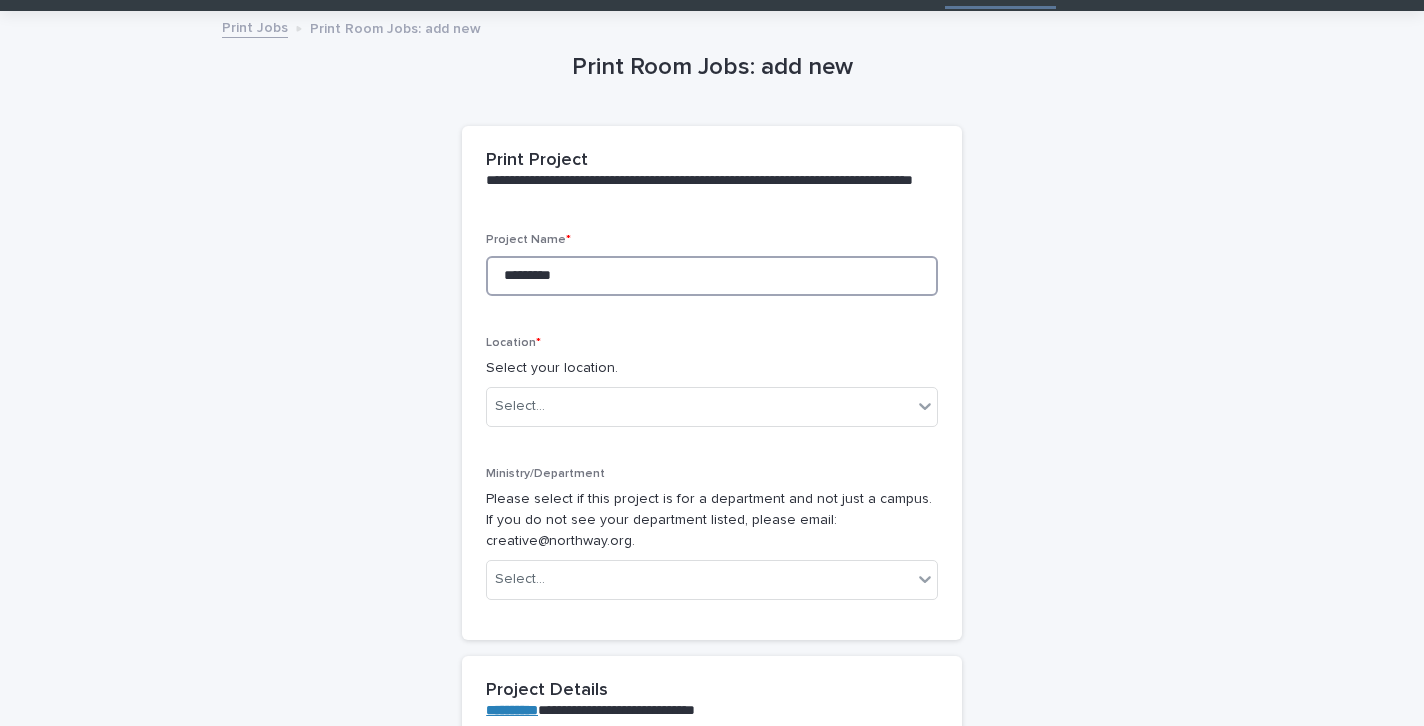 type on "********" 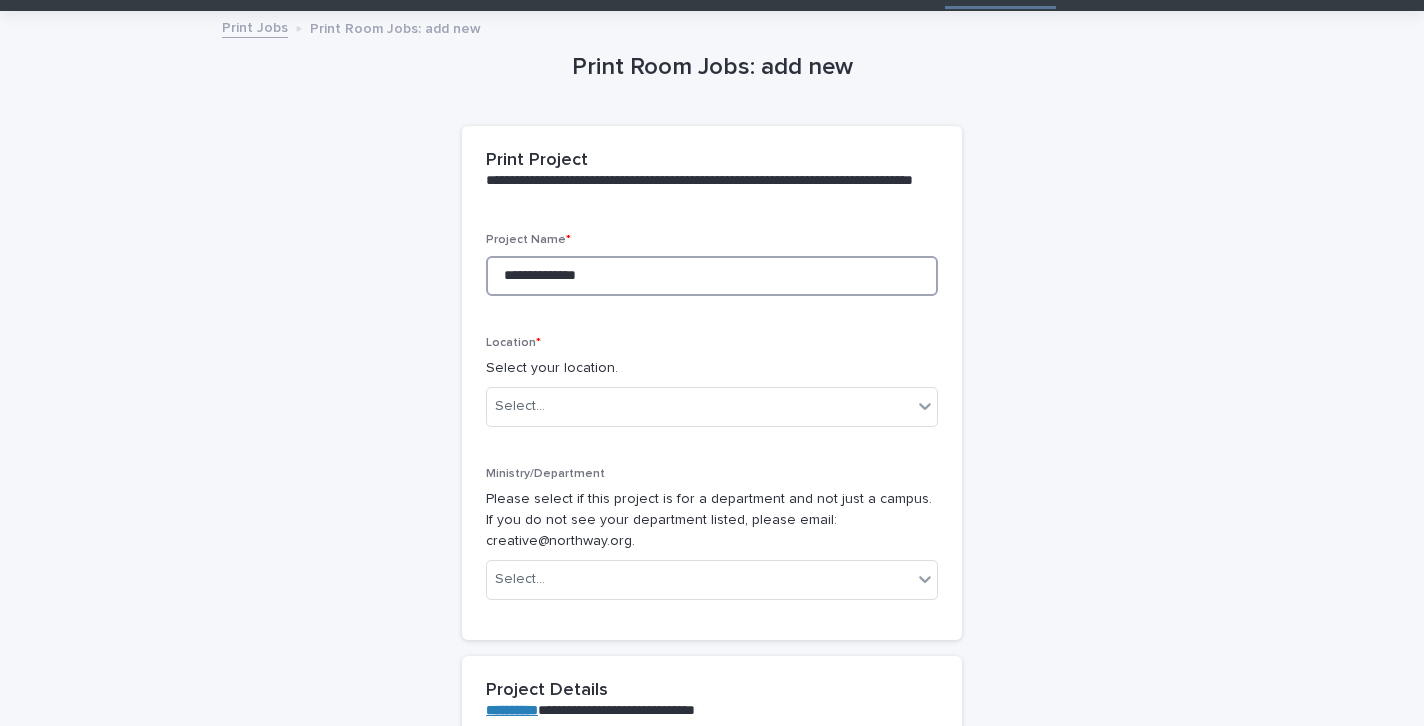 type on "**********" 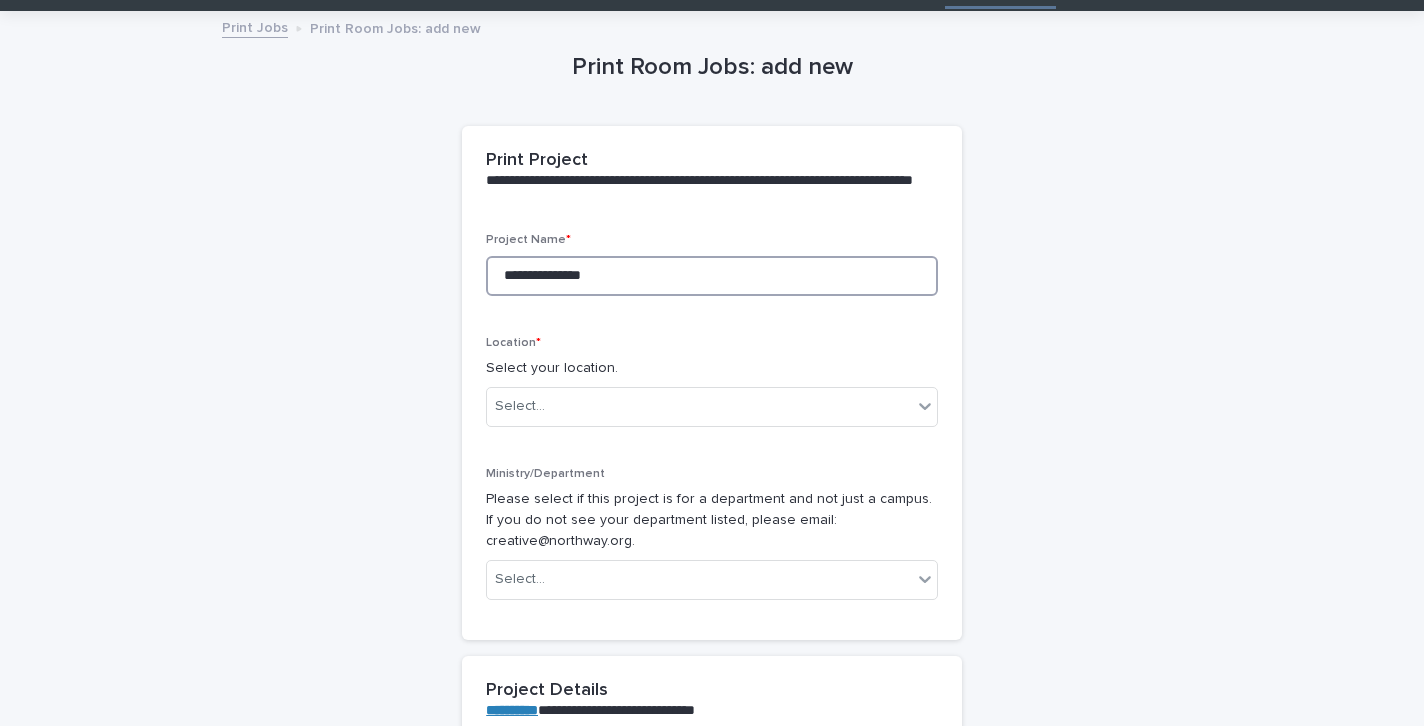 type on "**********" 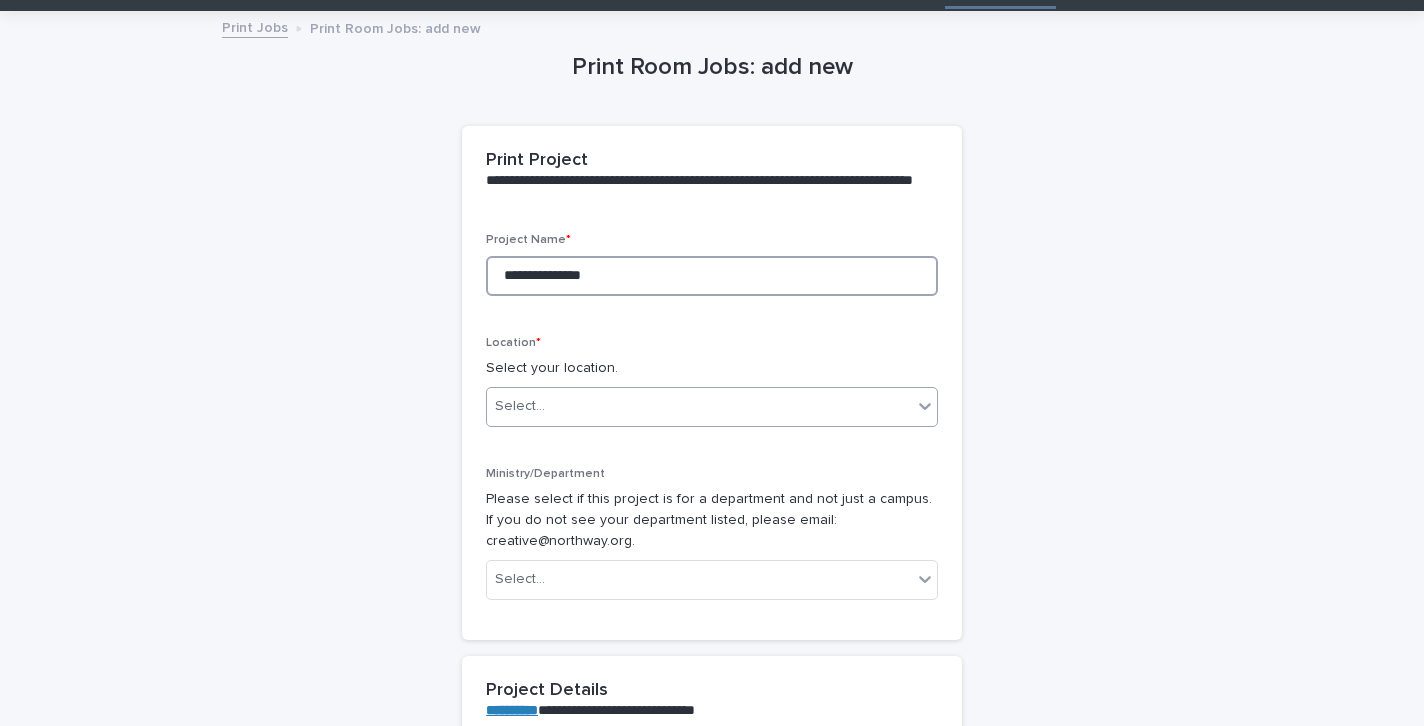 type on "**********" 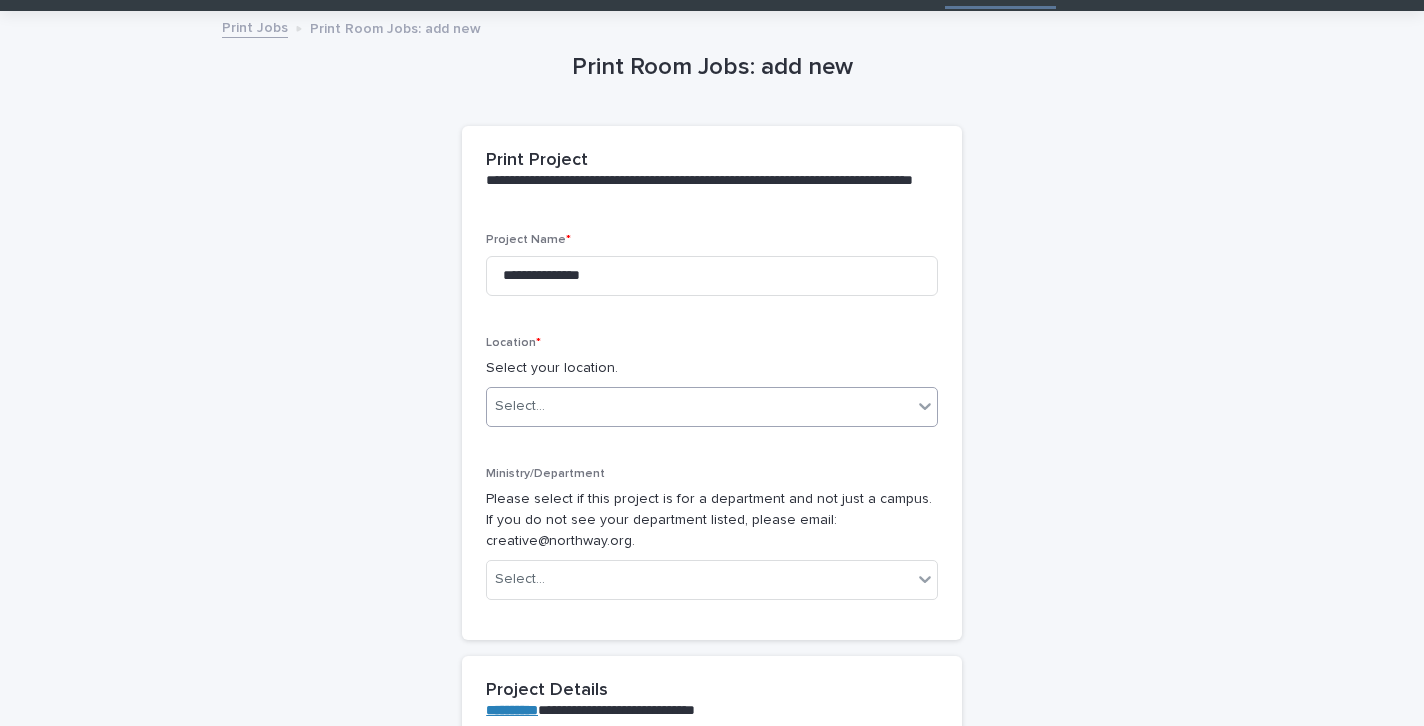 click on "Select..." at bounding box center [699, 406] 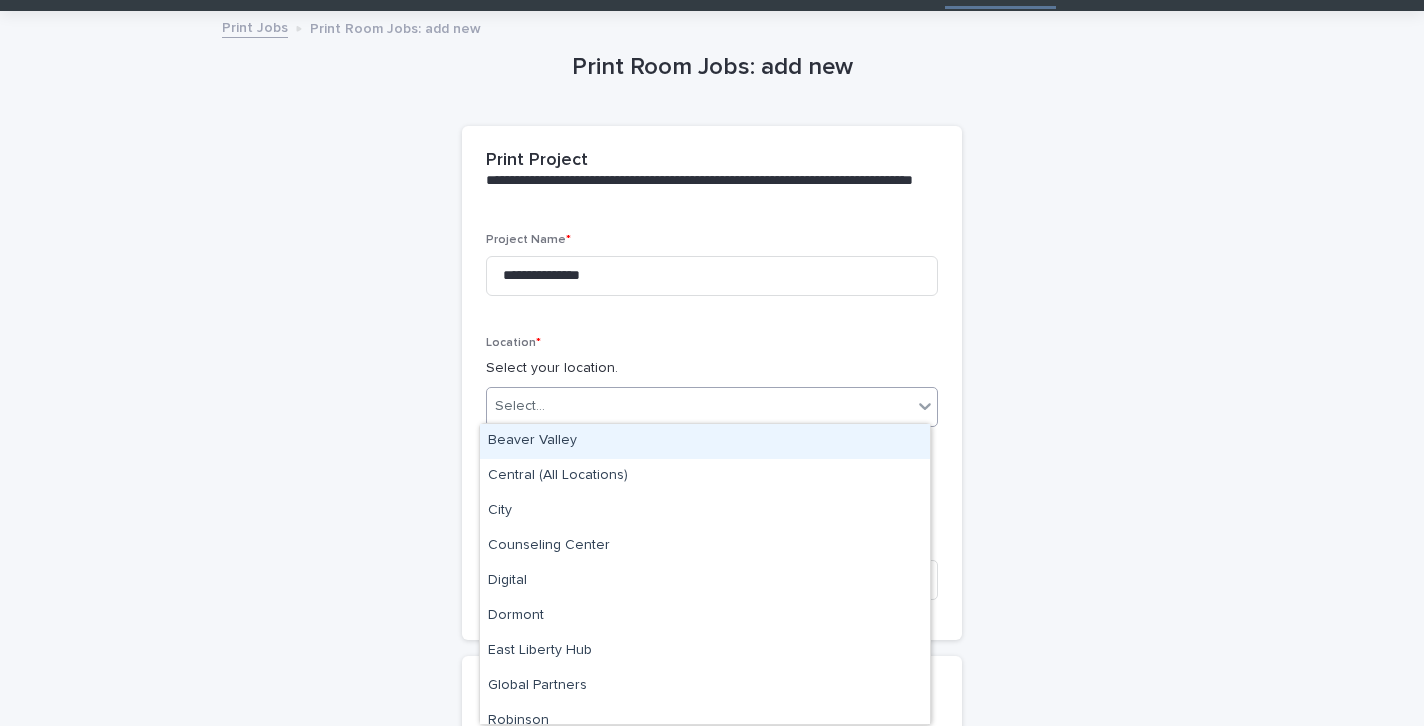 click on "Beaver Valley" at bounding box center [705, 441] 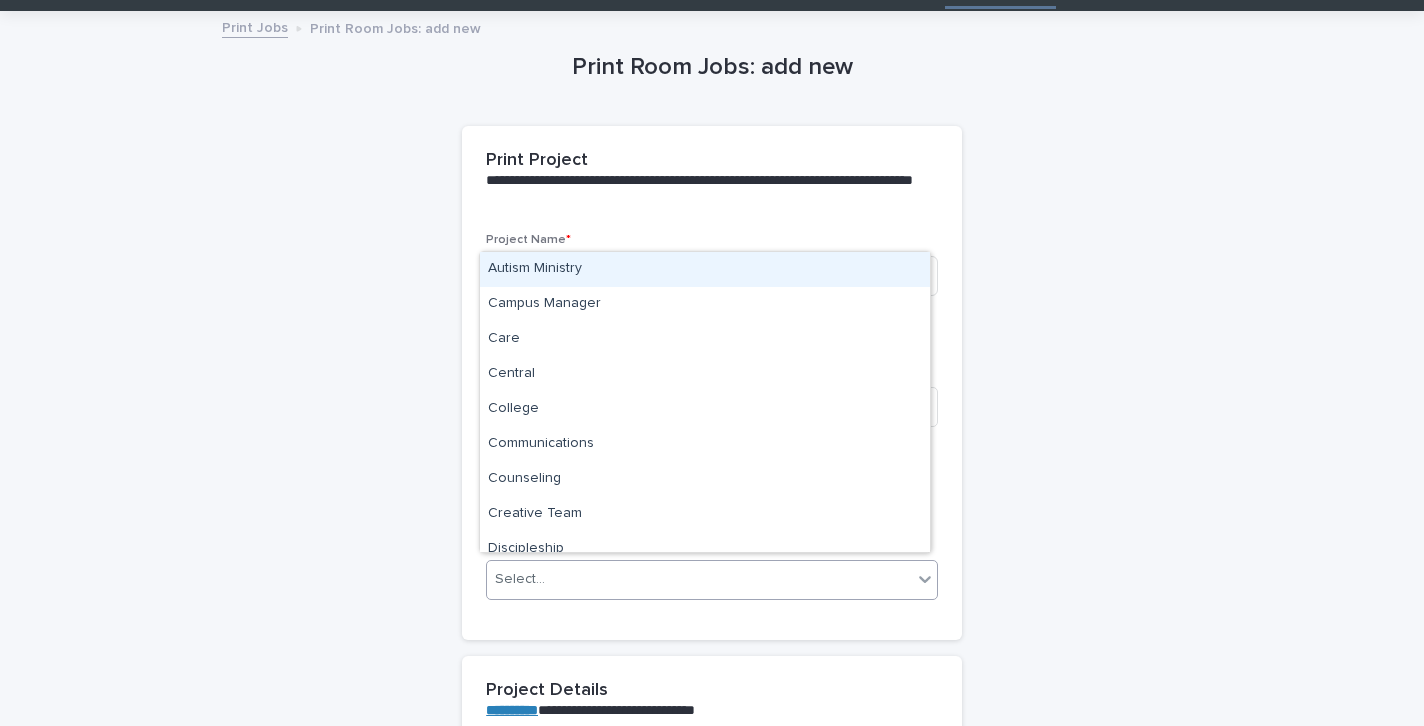 click on "Select..." at bounding box center [699, 579] 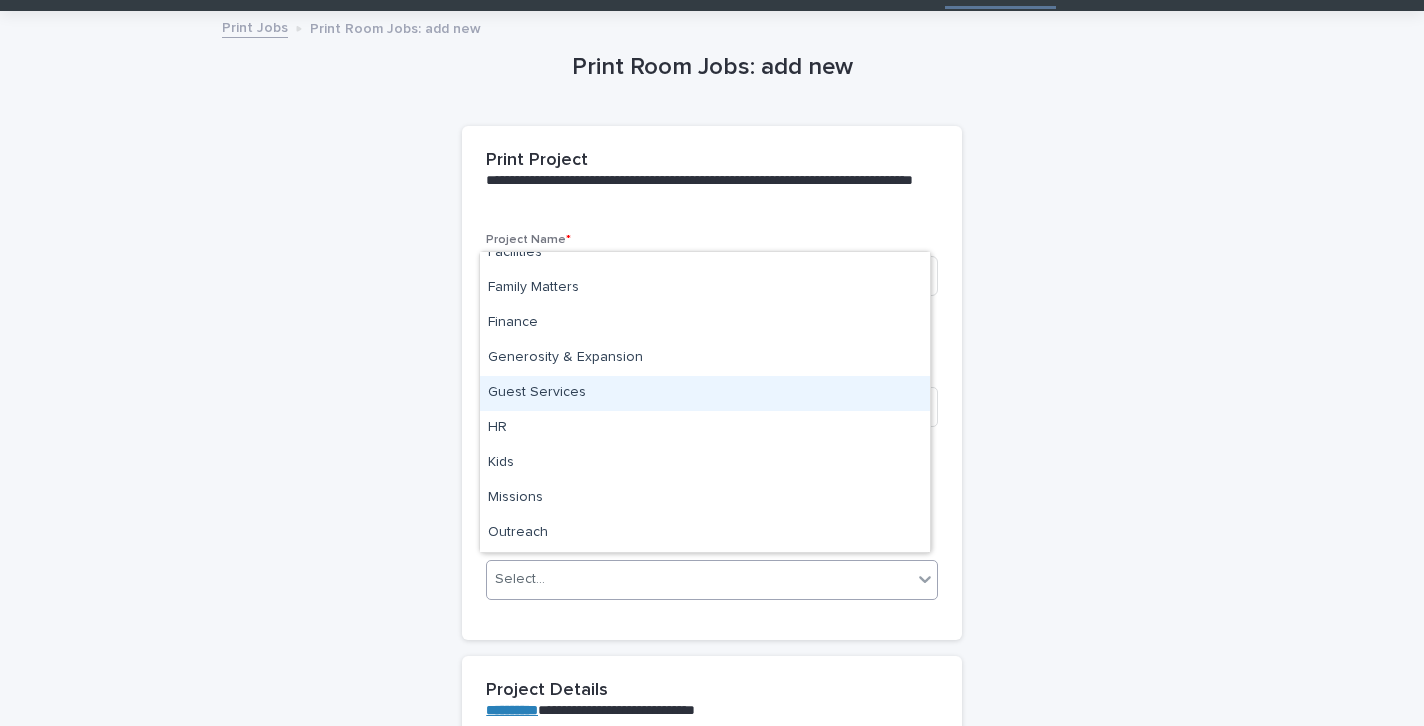 scroll, scrollTop: 374, scrollLeft: 0, axis: vertical 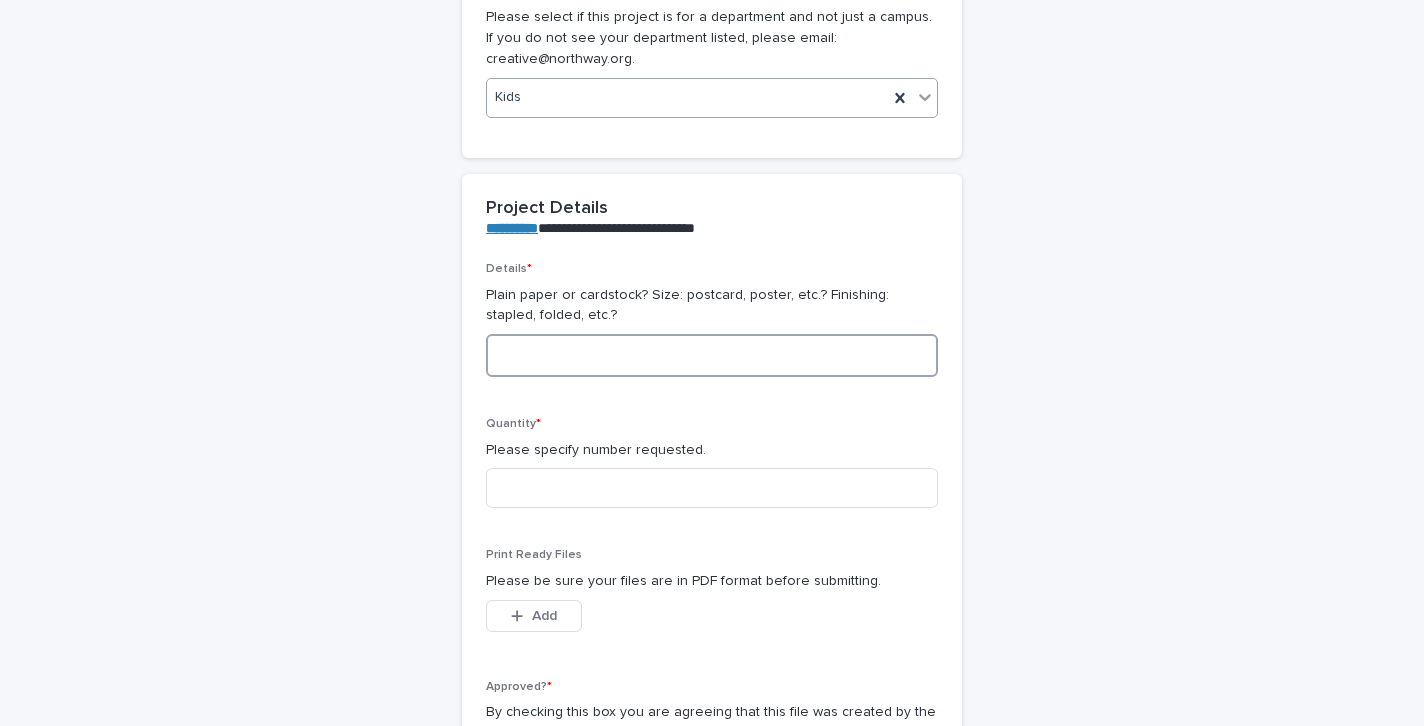 click at bounding box center (712, 355) 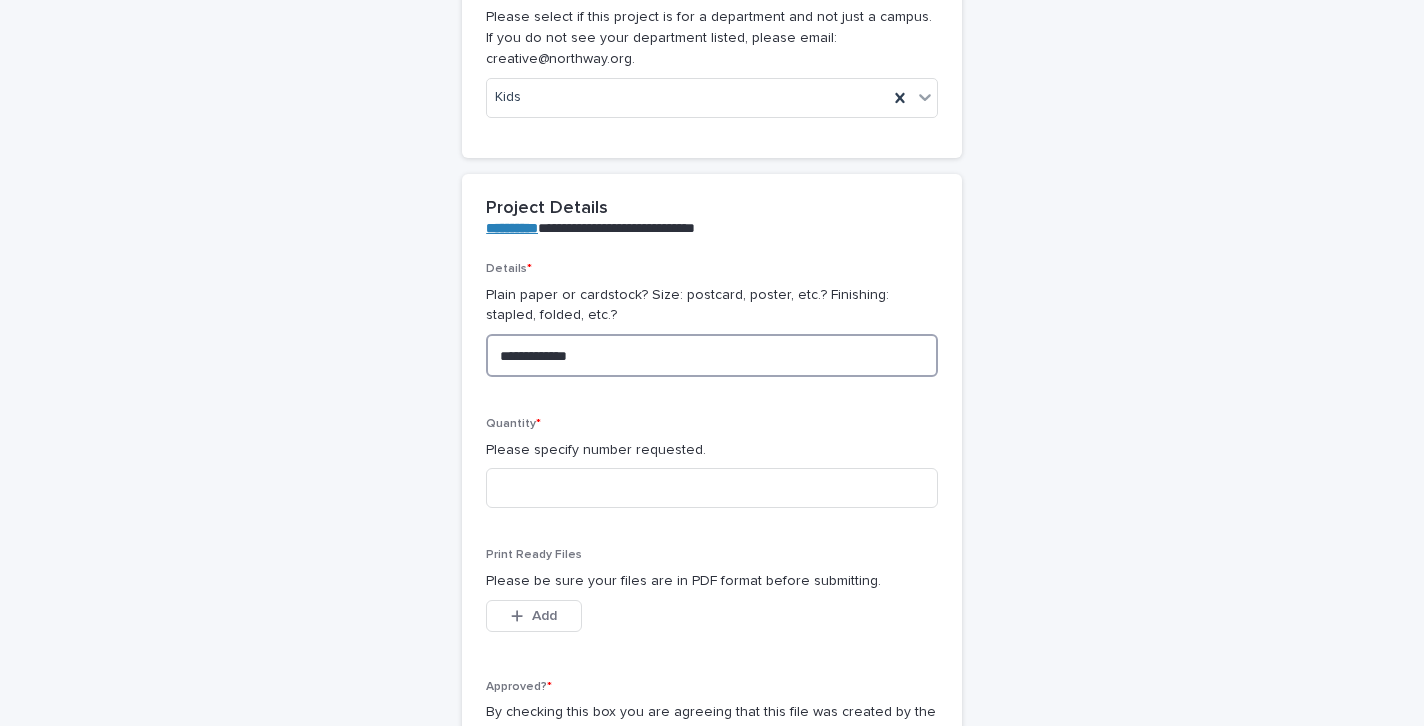type on "**********" 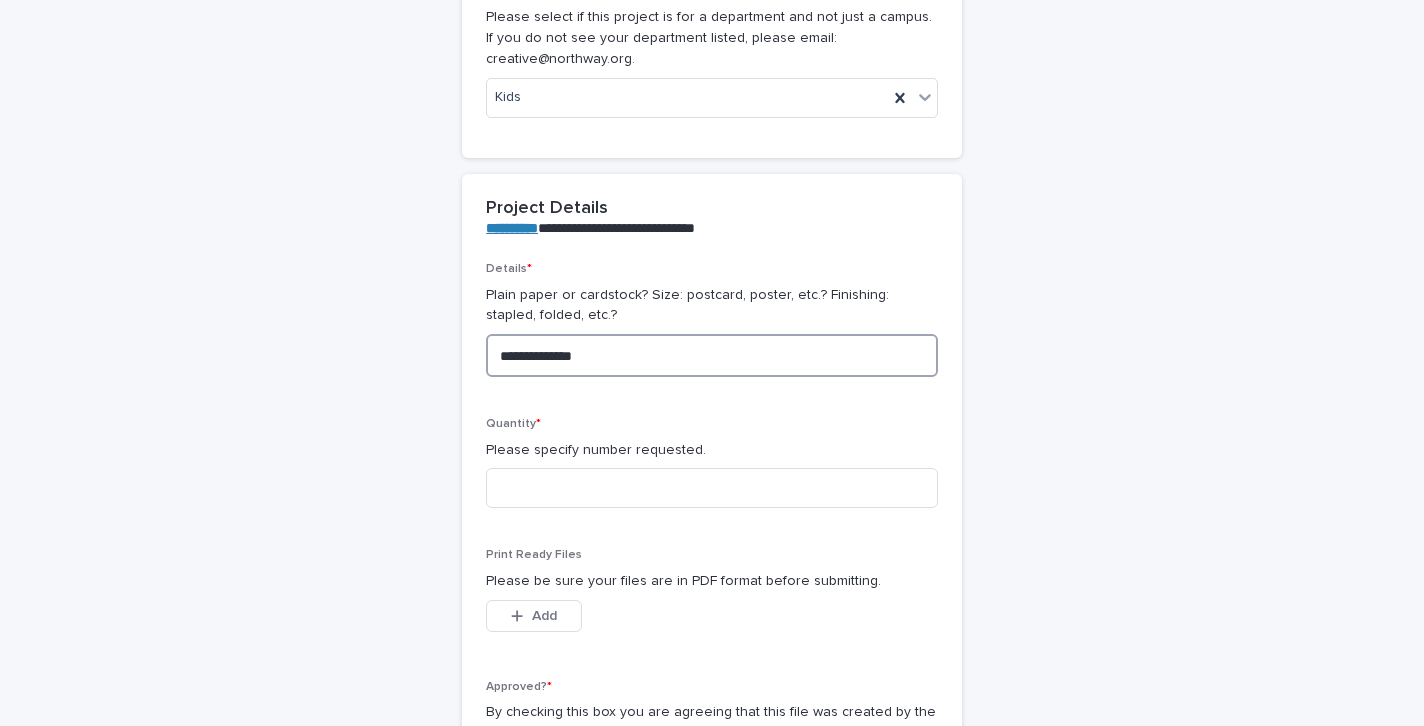 type on "**********" 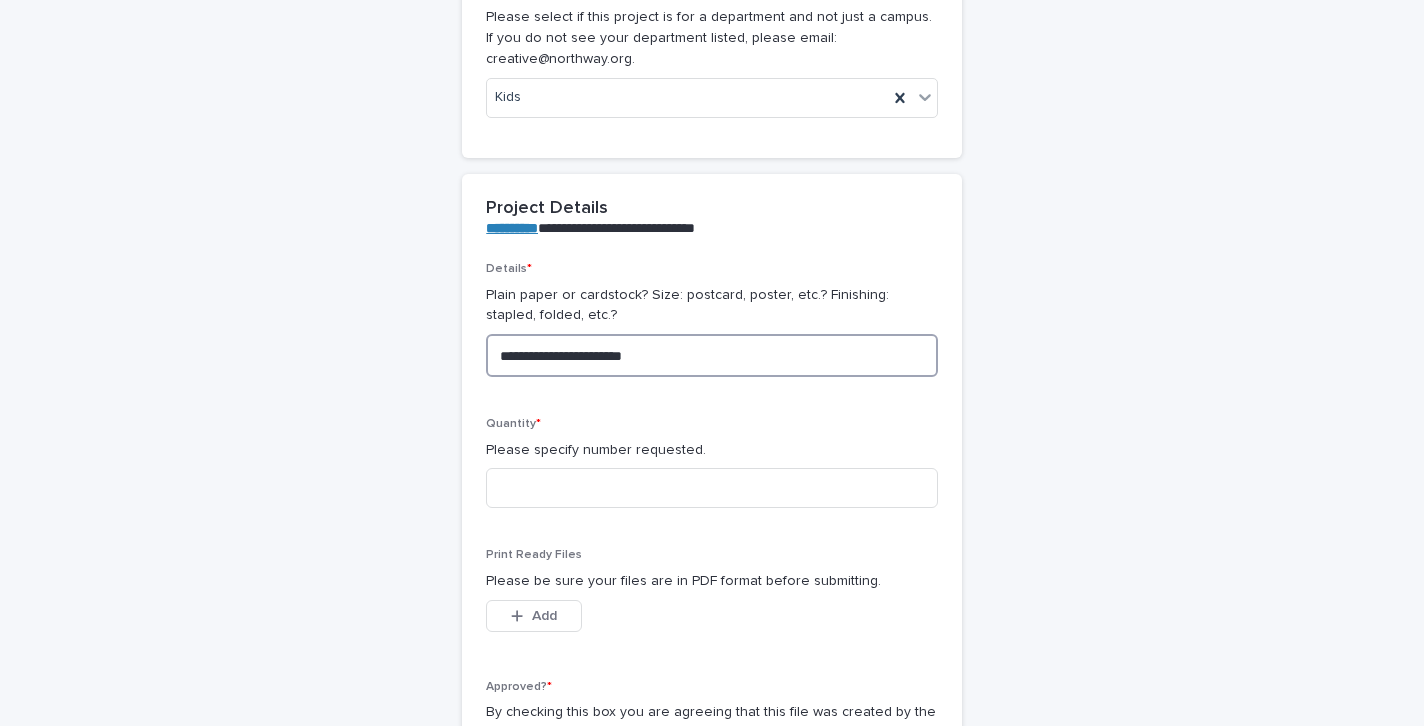 type on "**********" 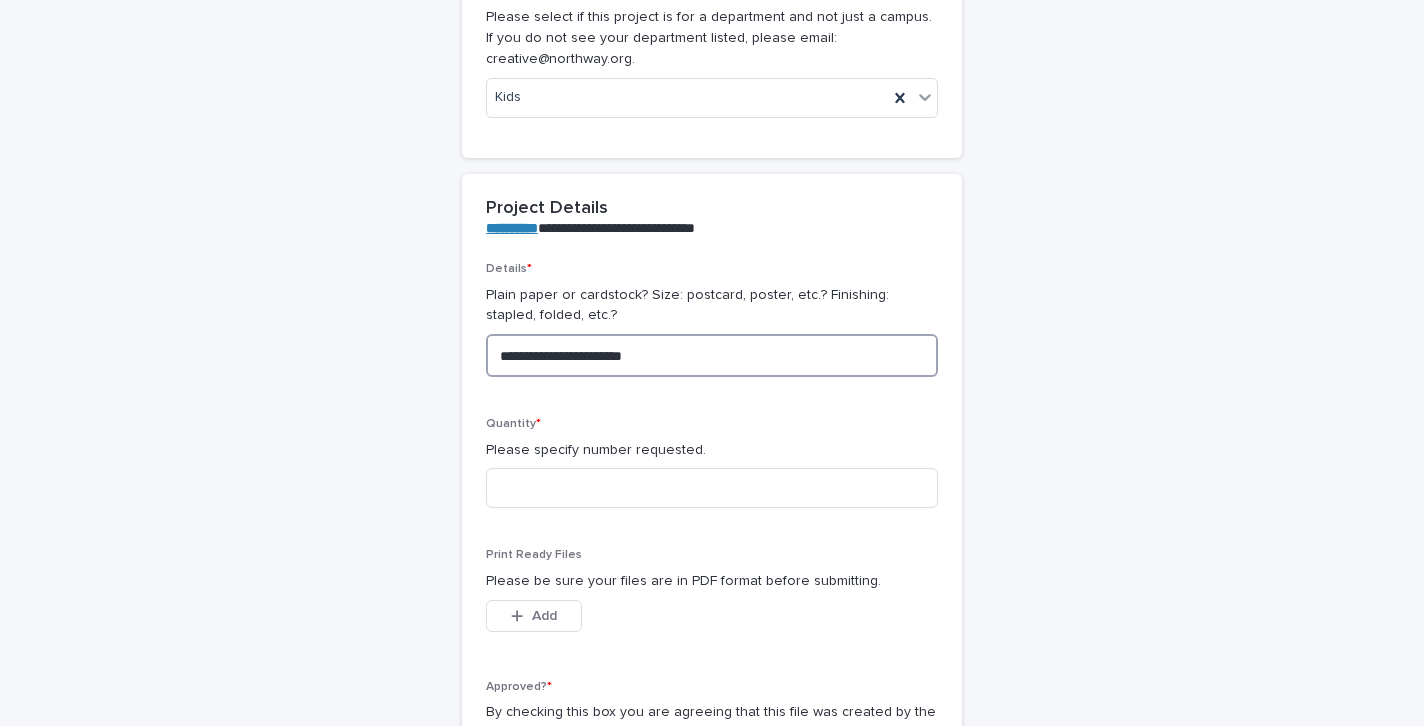 type on "**********" 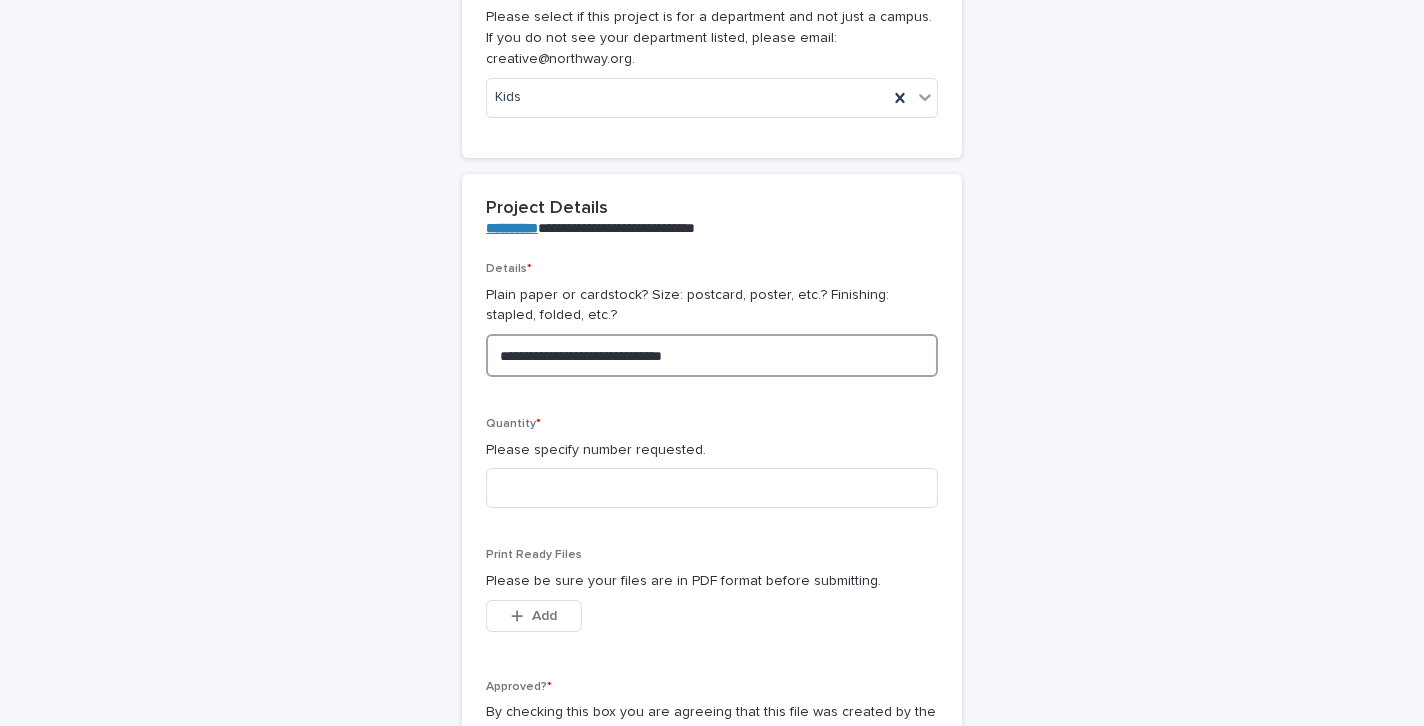 type on "**********" 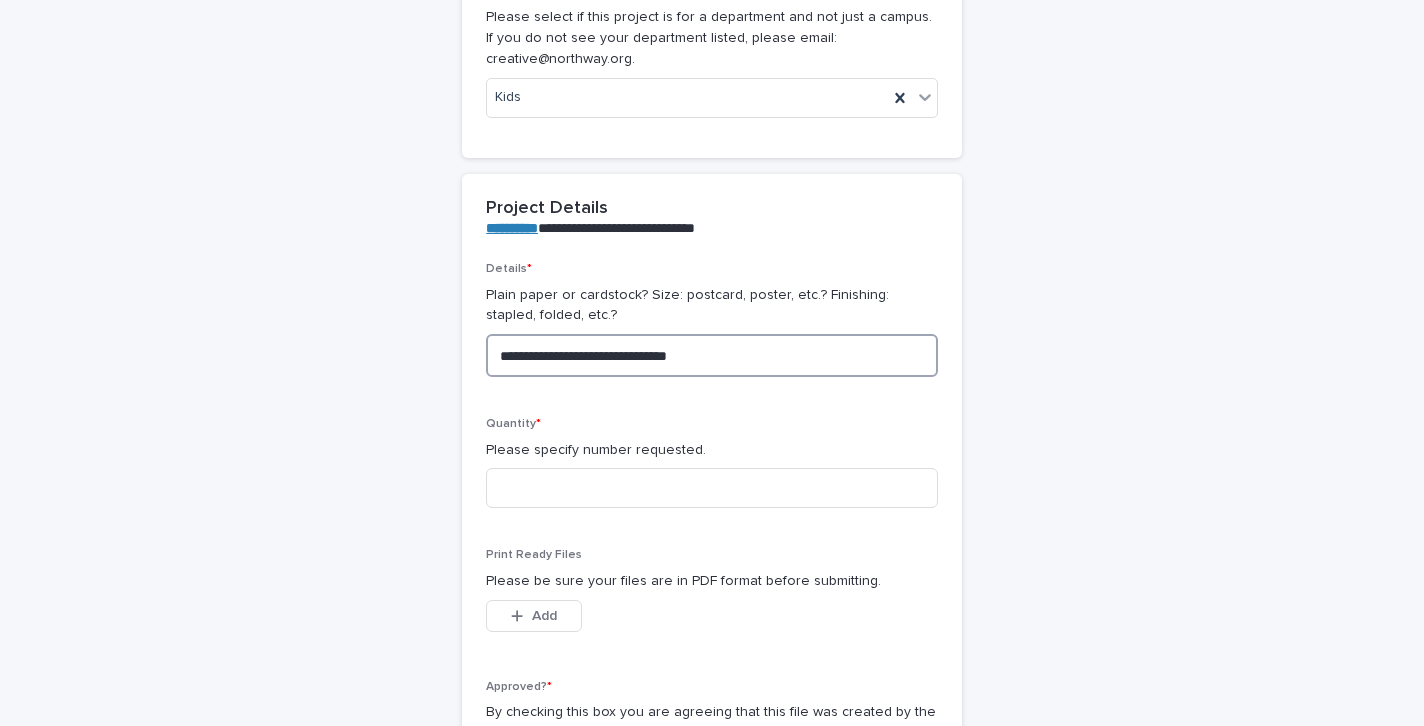type on "**********" 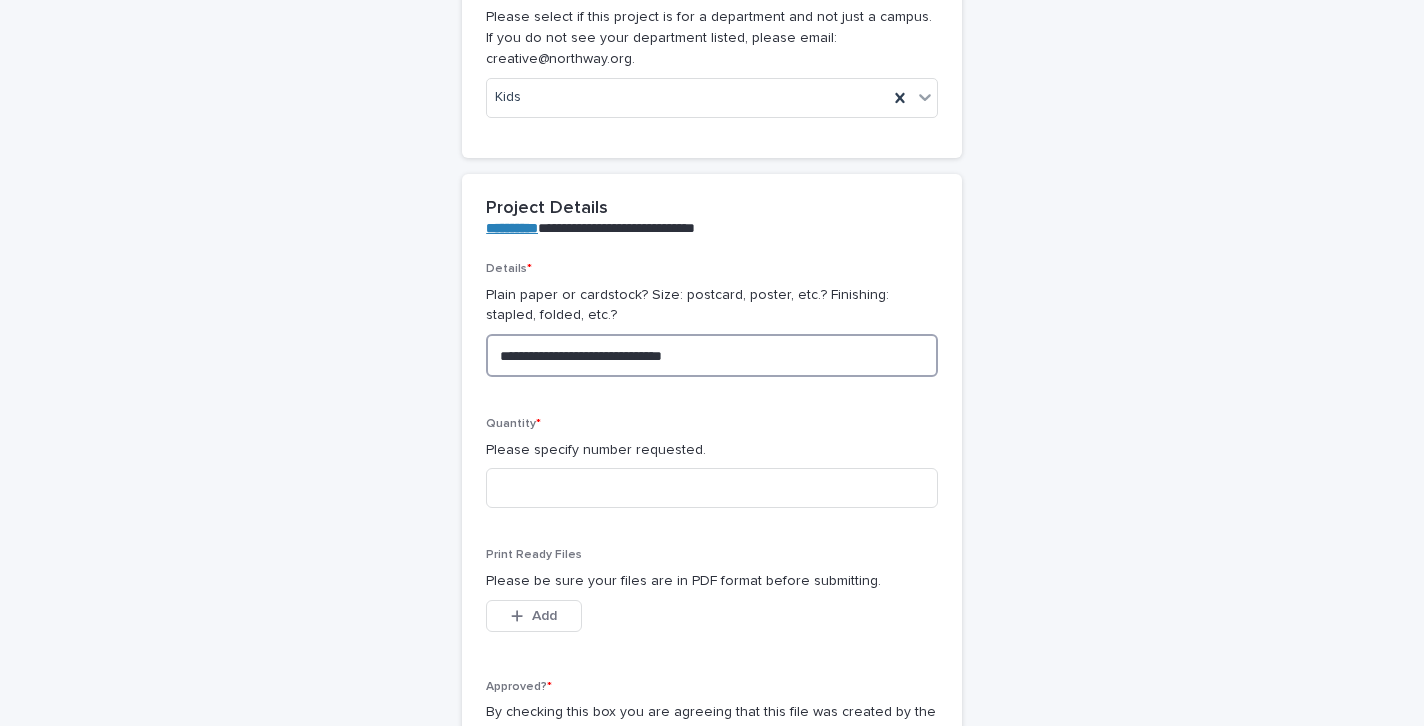 type on "**********" 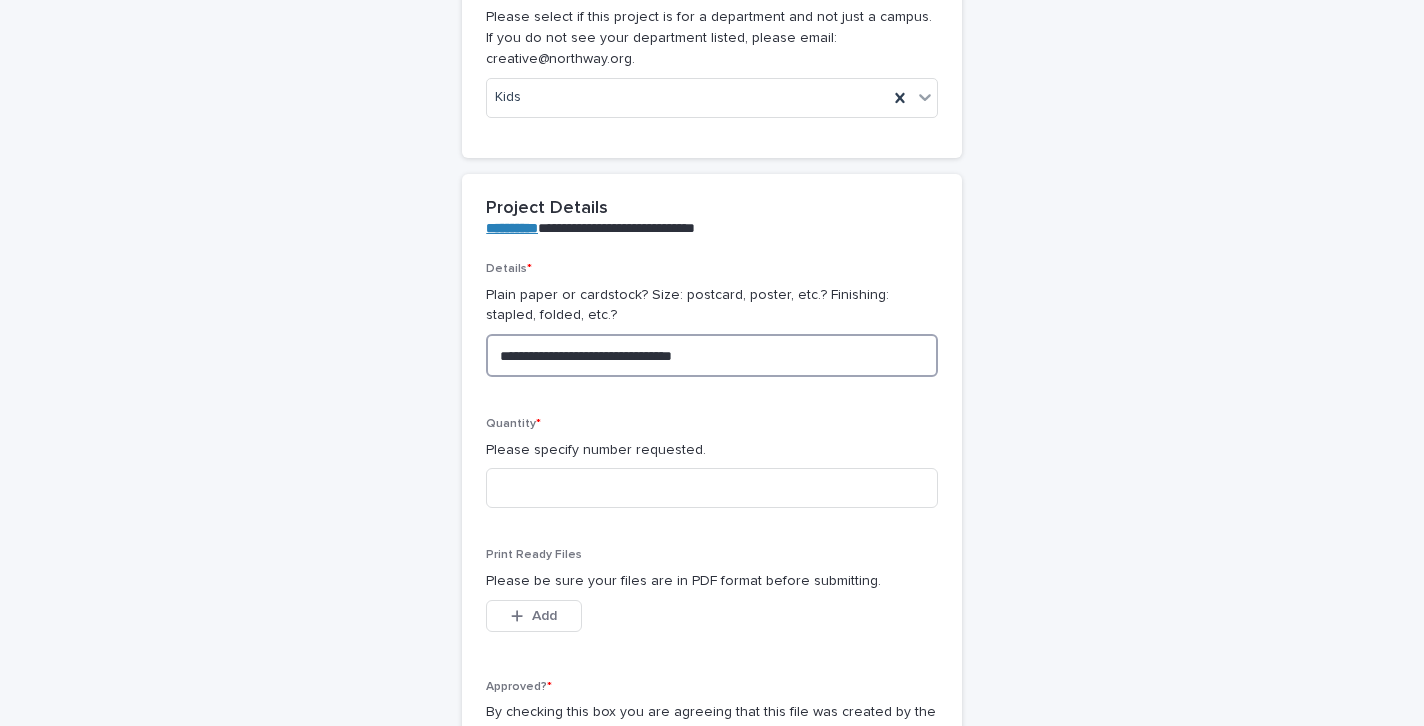 type on "**********" 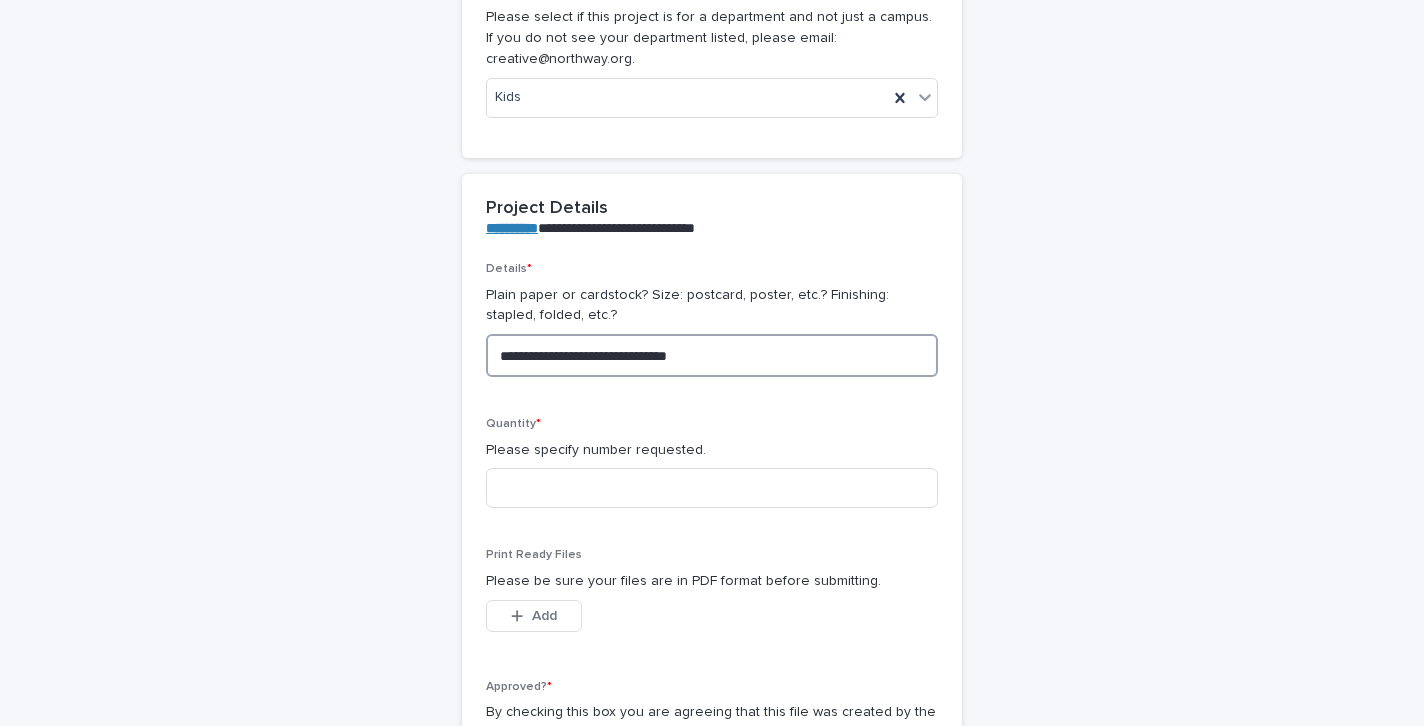 type on "**********" 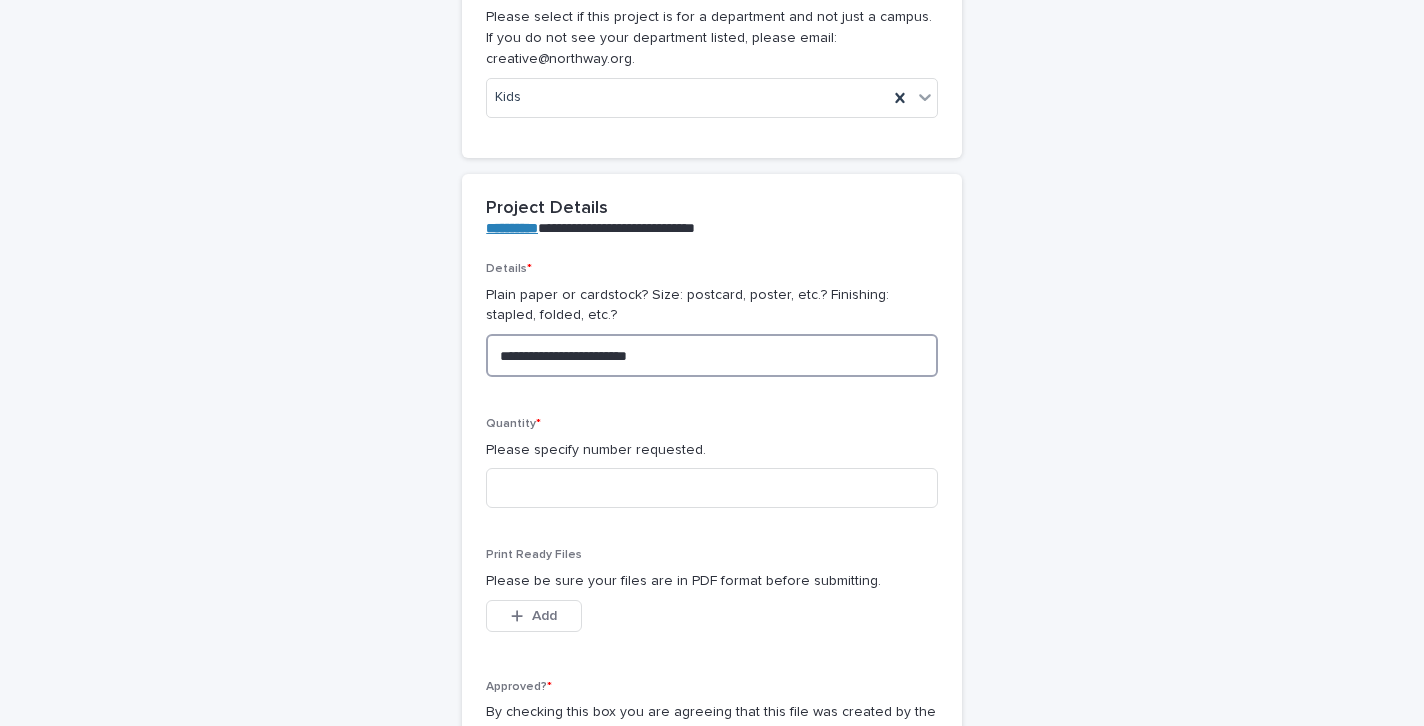 type on "**********" 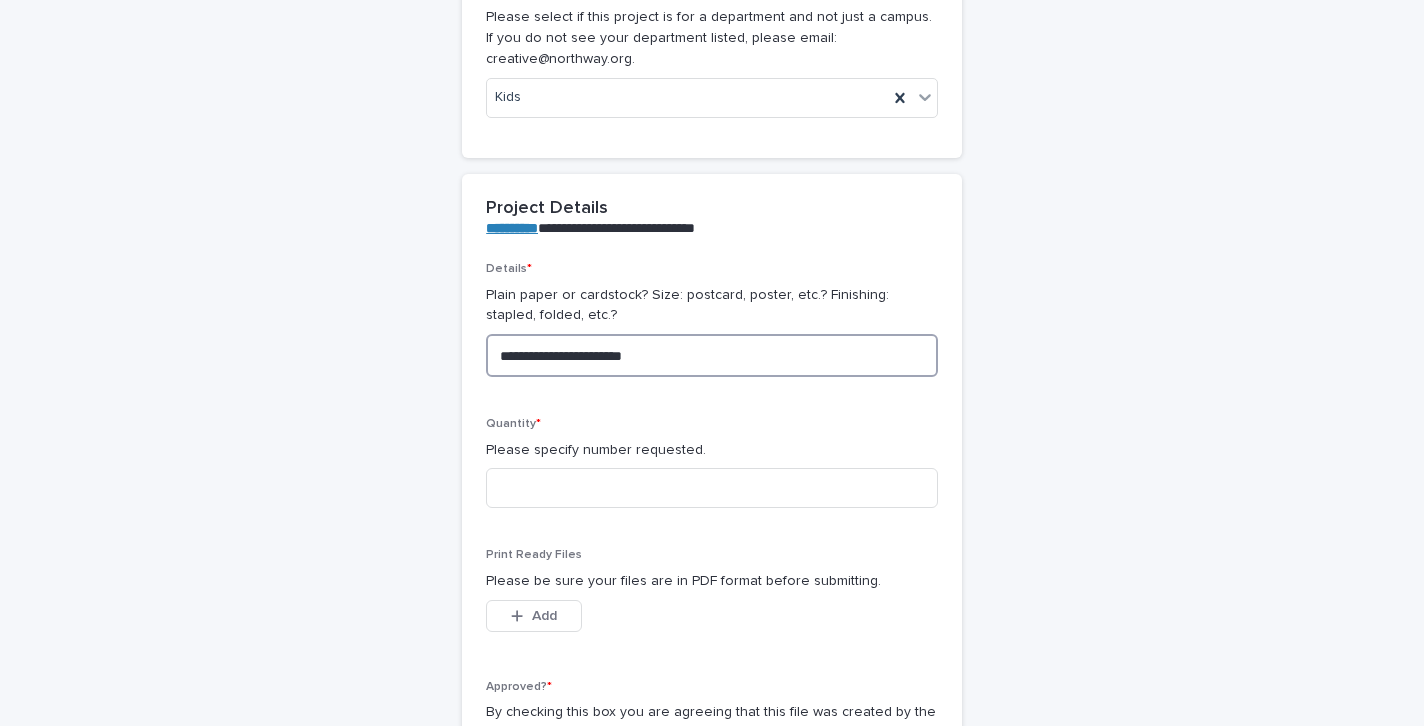 type on "**********" 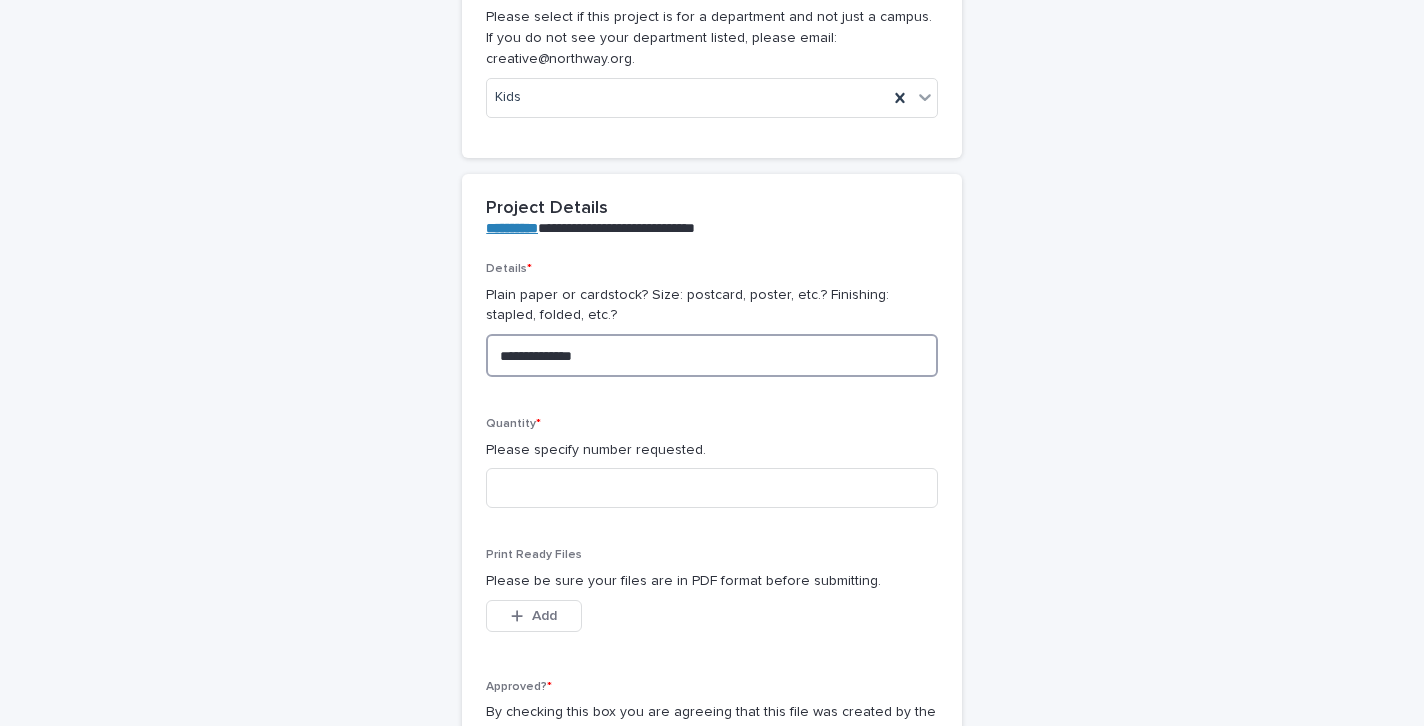 type on "**********" 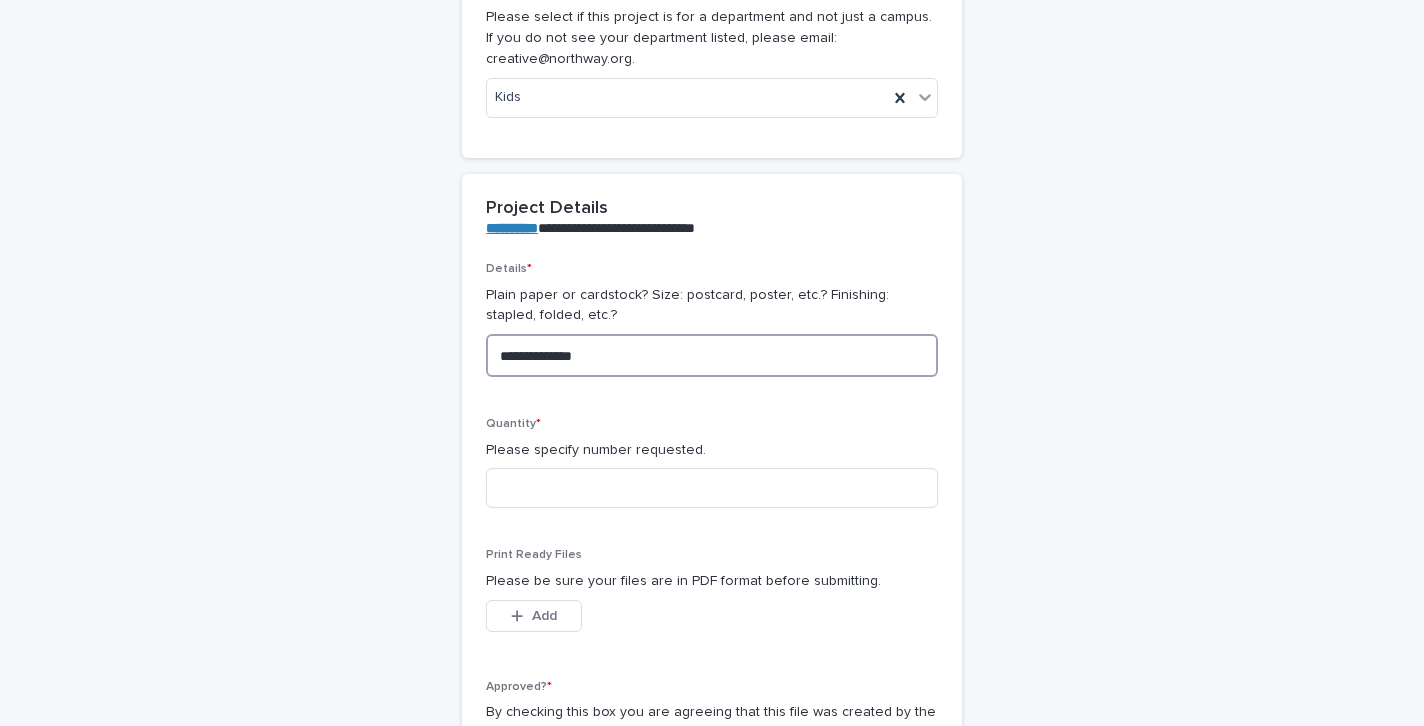 type on "**********" 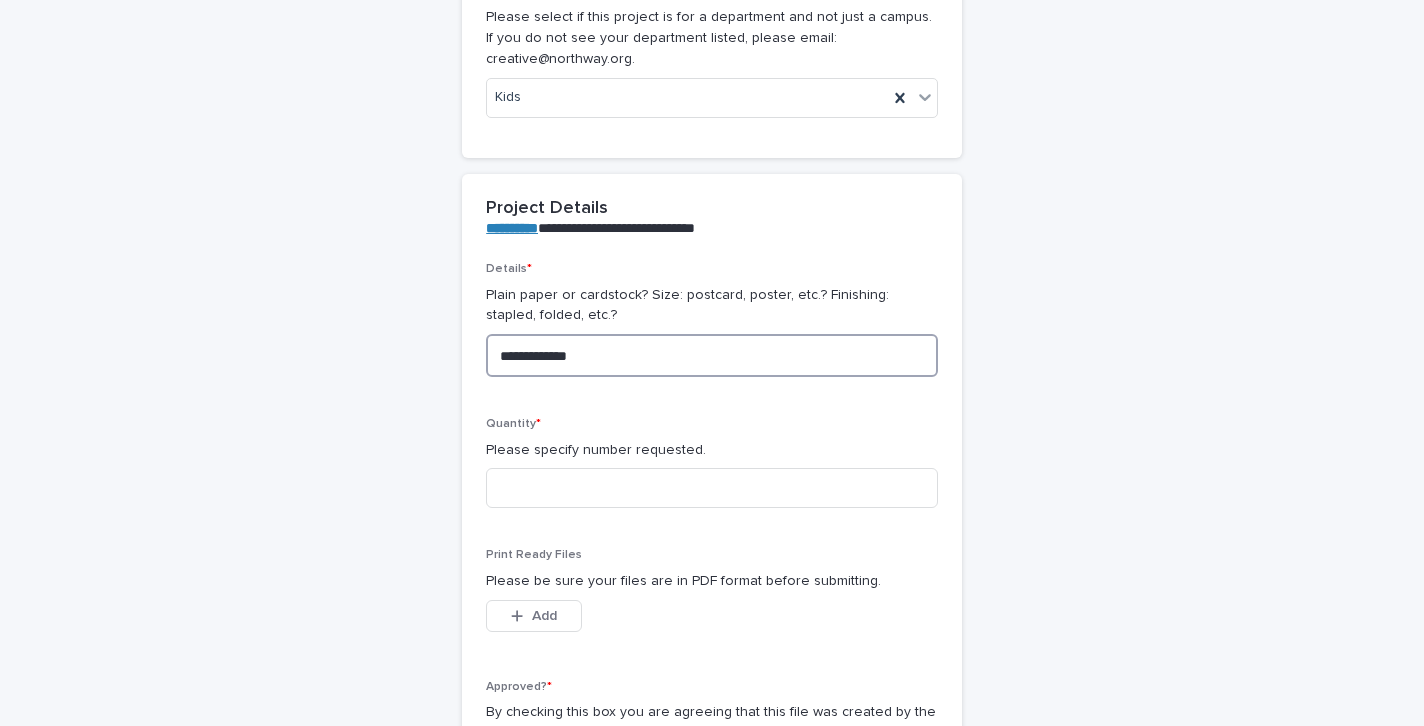 type on "**********" 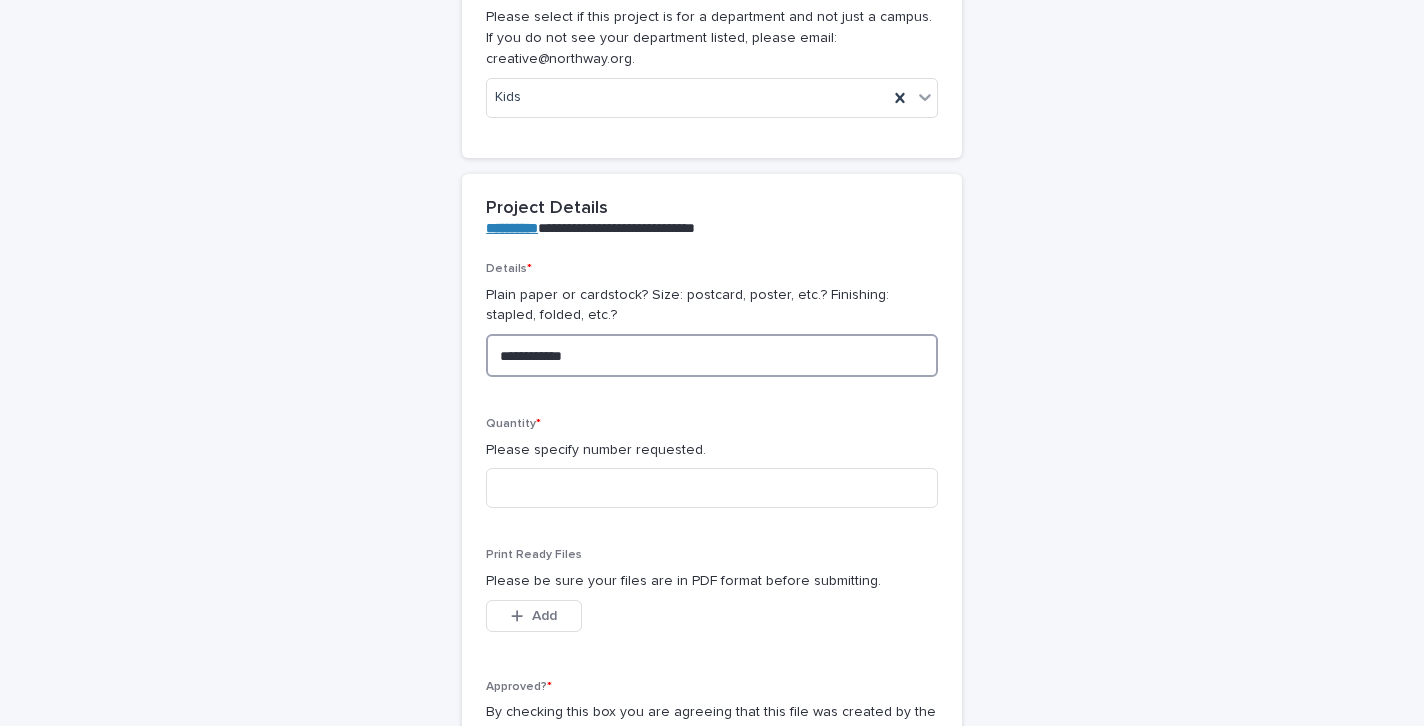 type on "**********" 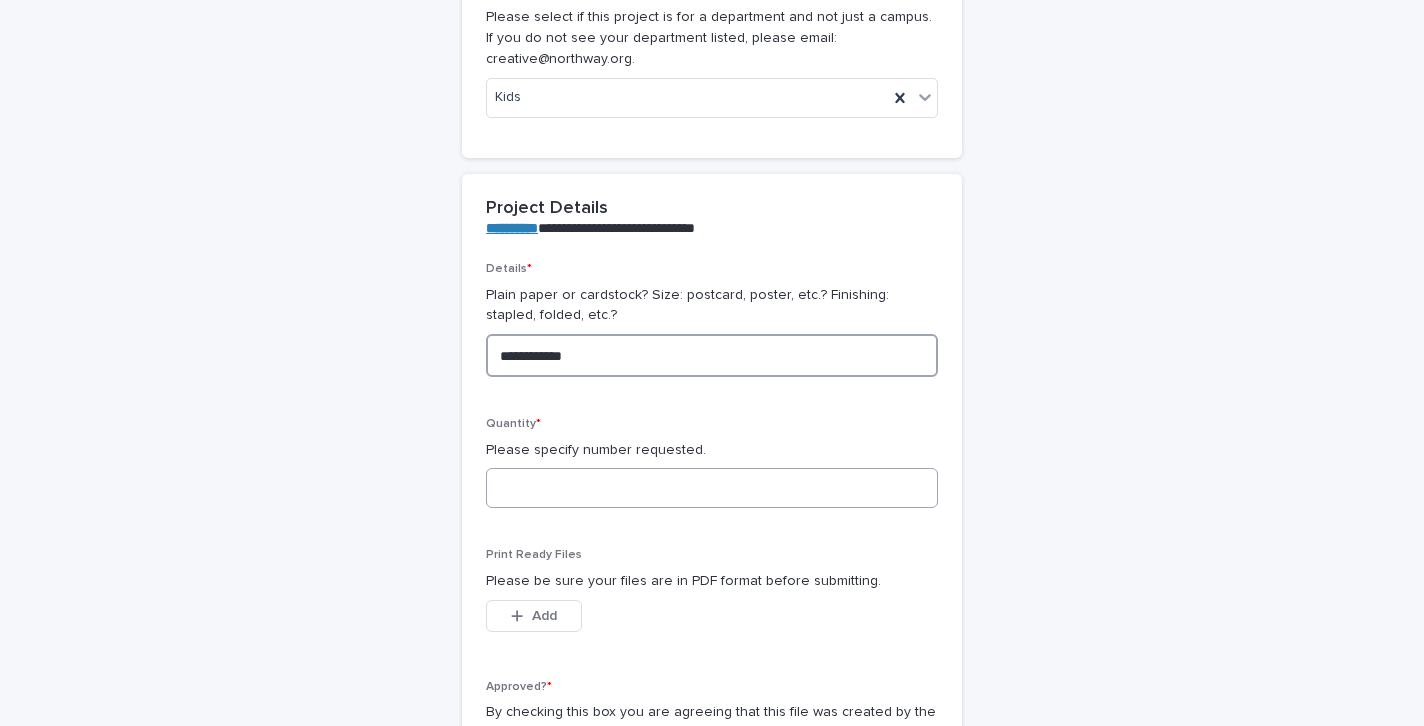 type on "**********" 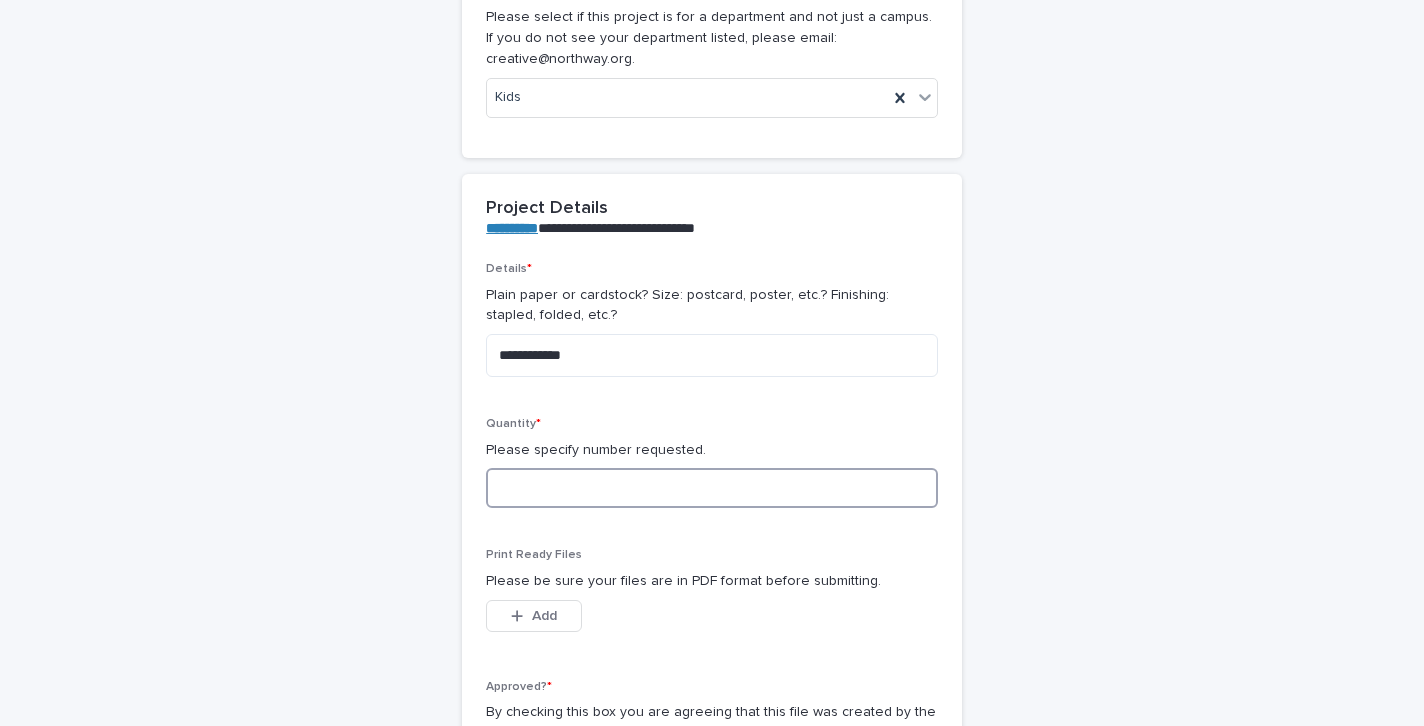 click at bounding box center (712, 488) 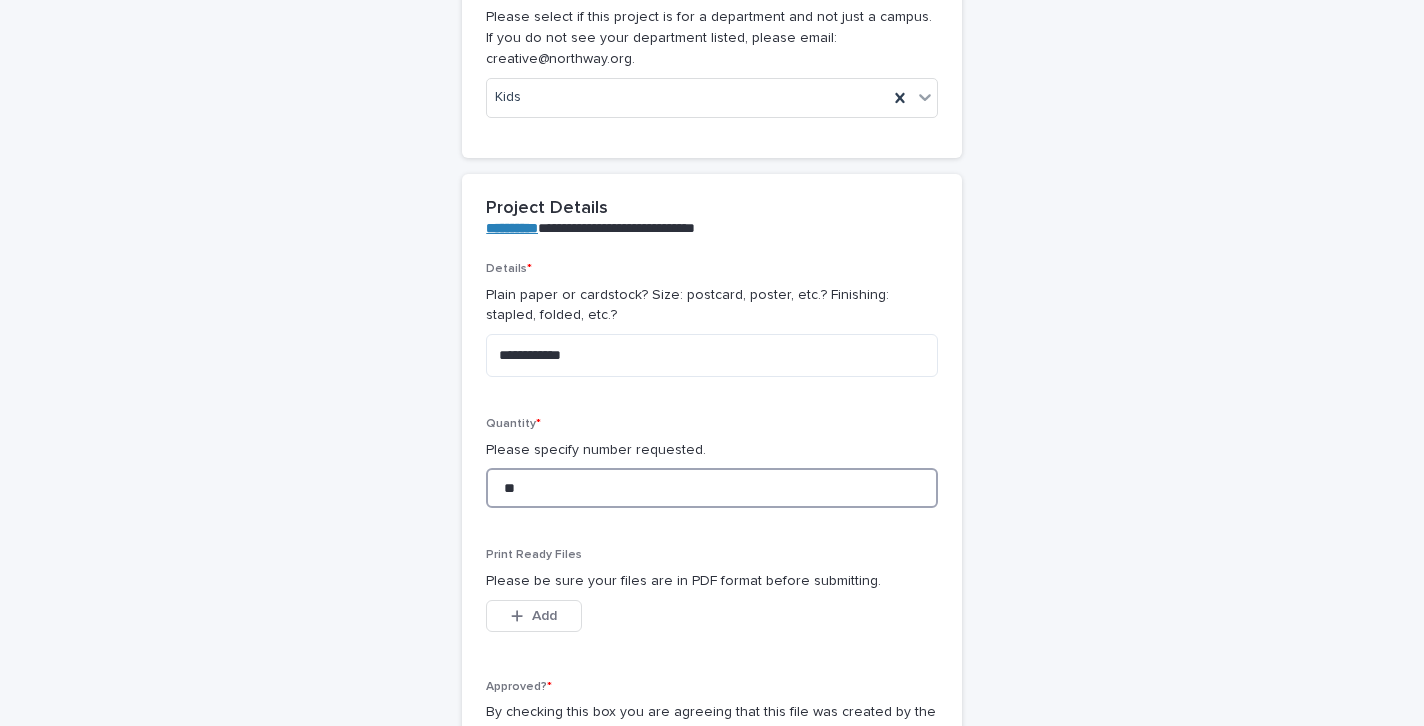 type on "***" 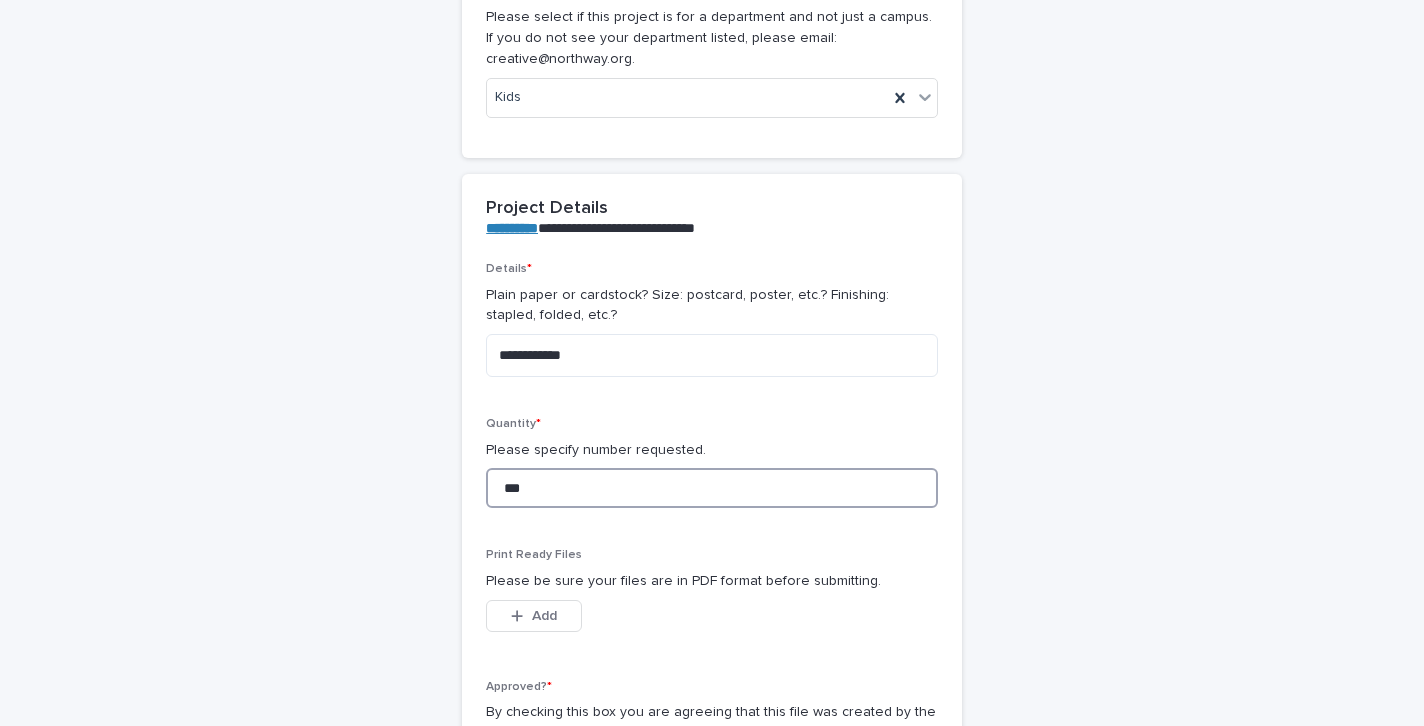 type on "***" 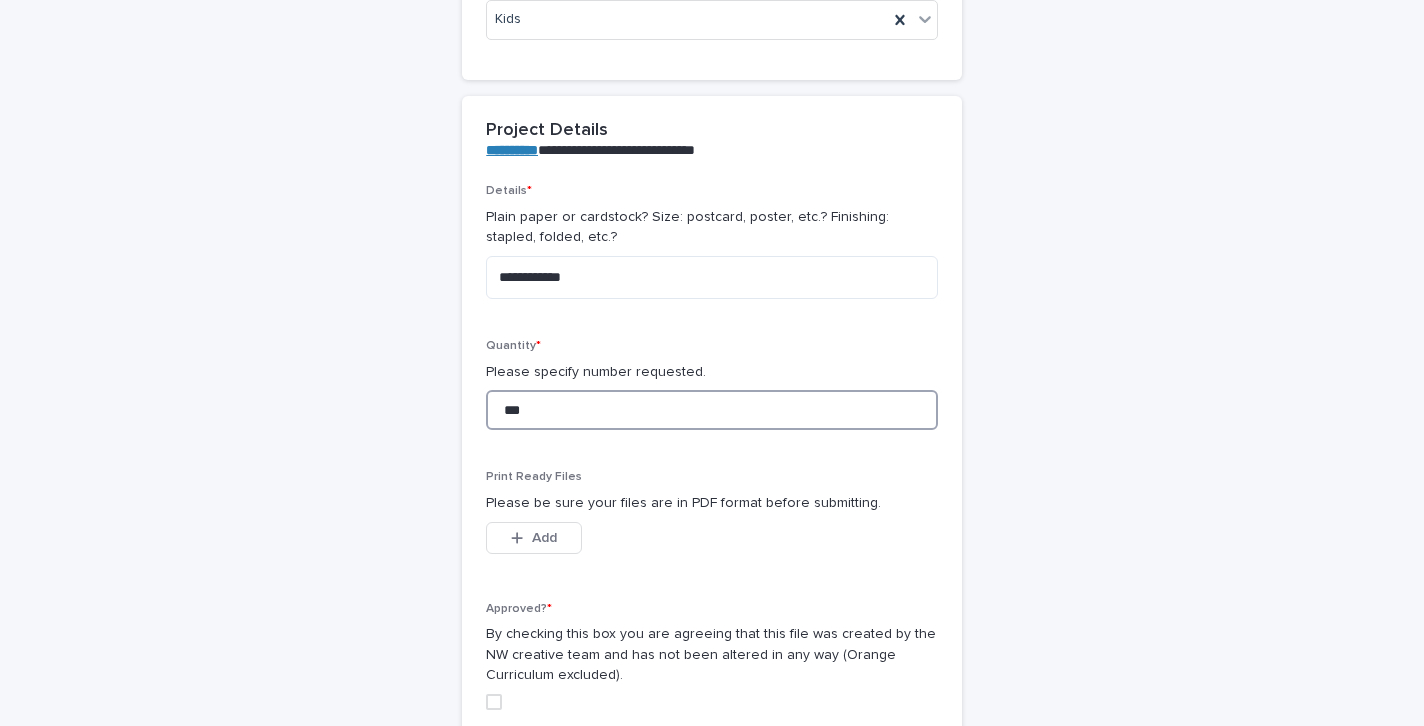 scroll, scrollTop: 616, scrollLeft: 0, axis: vertical 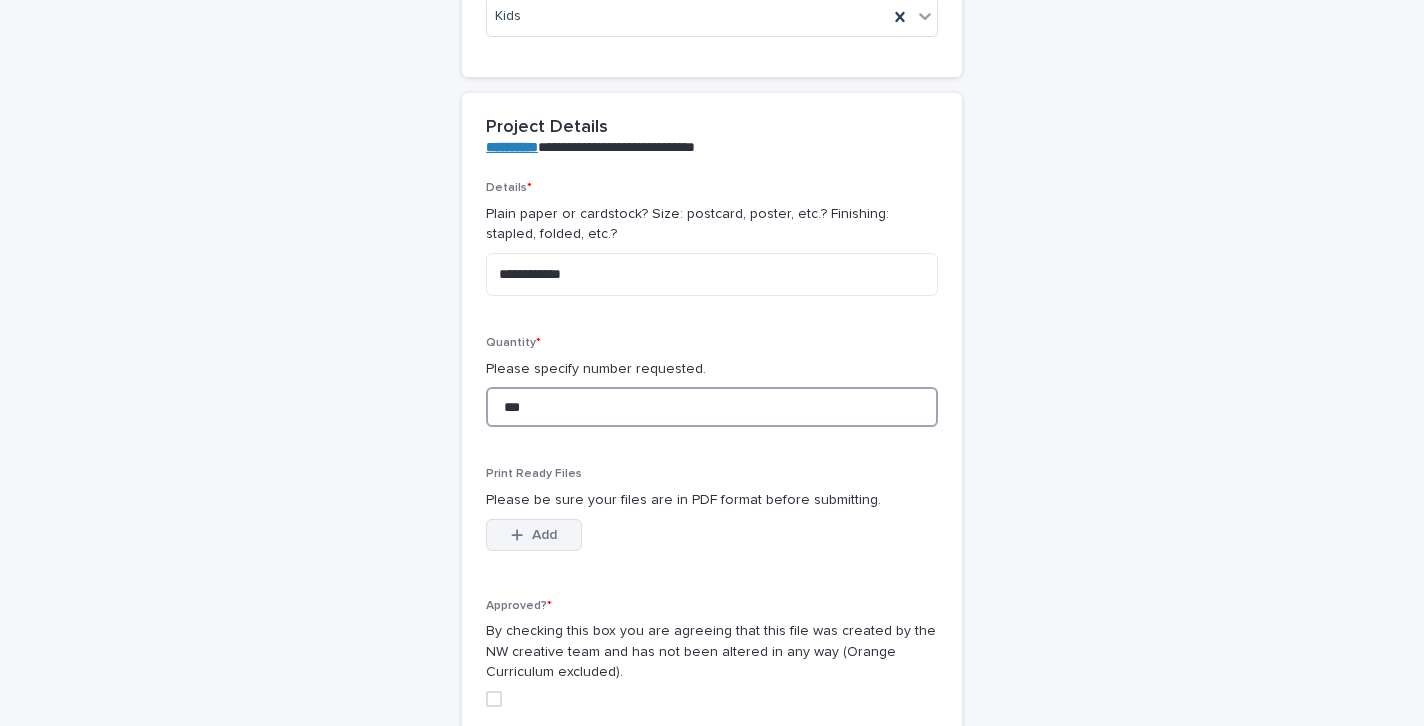 type on "***" 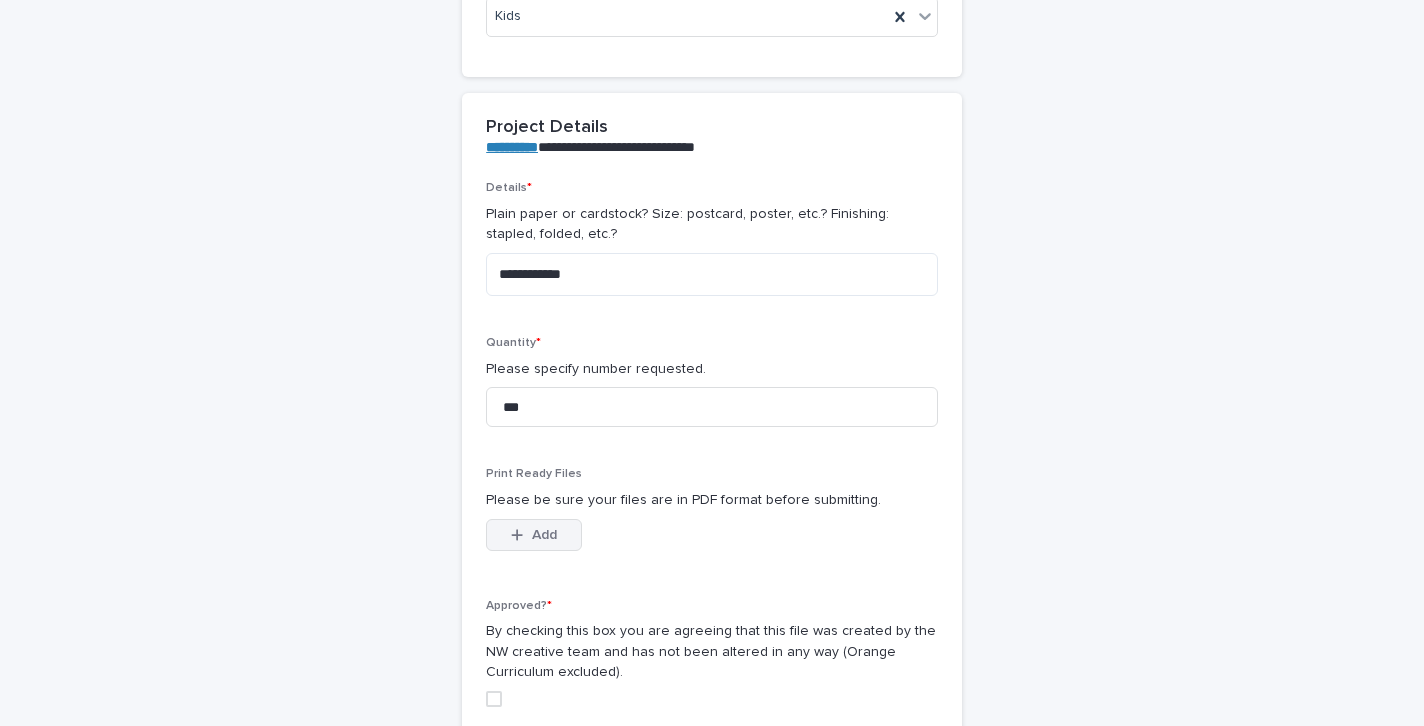 click on "Add" at bounding box center (544, 535) 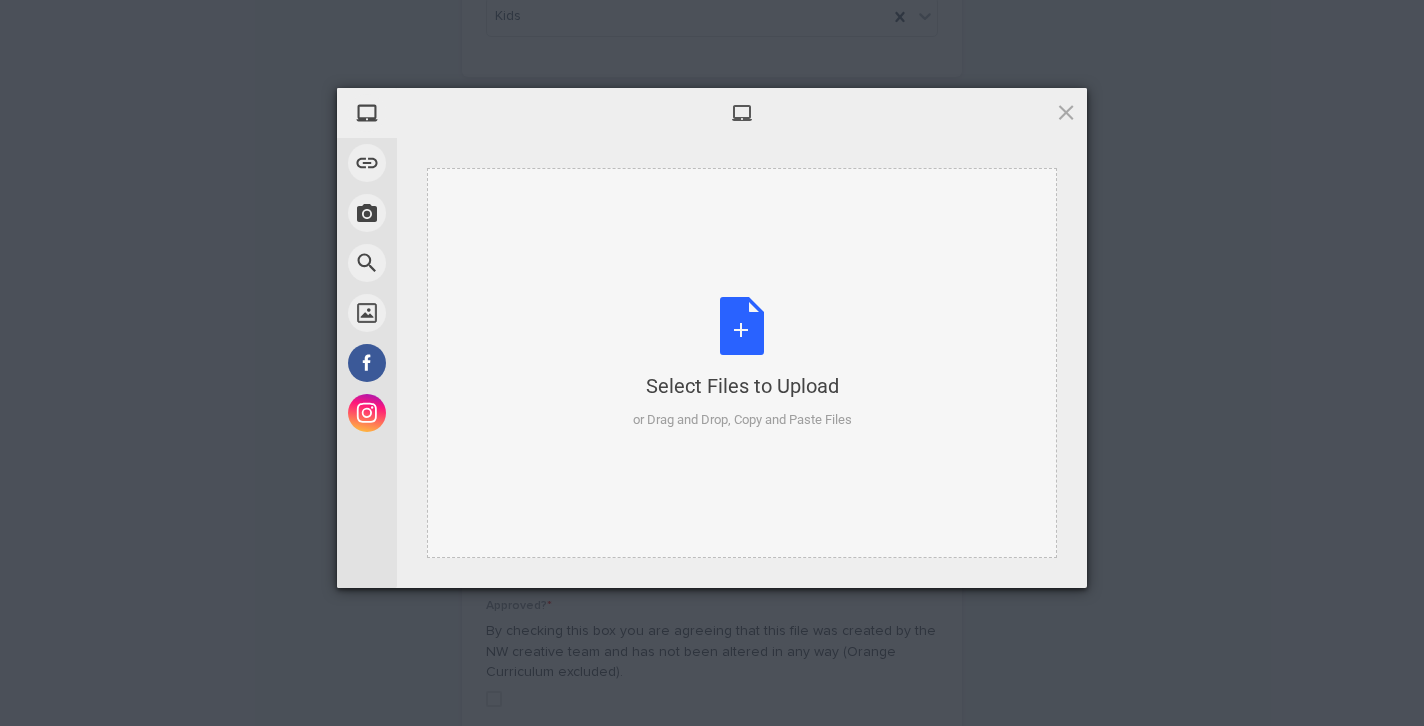 click on "Select Files to Upload
or Drag and Drop, Copy and Paste Files" at bounding box center (742, 363) 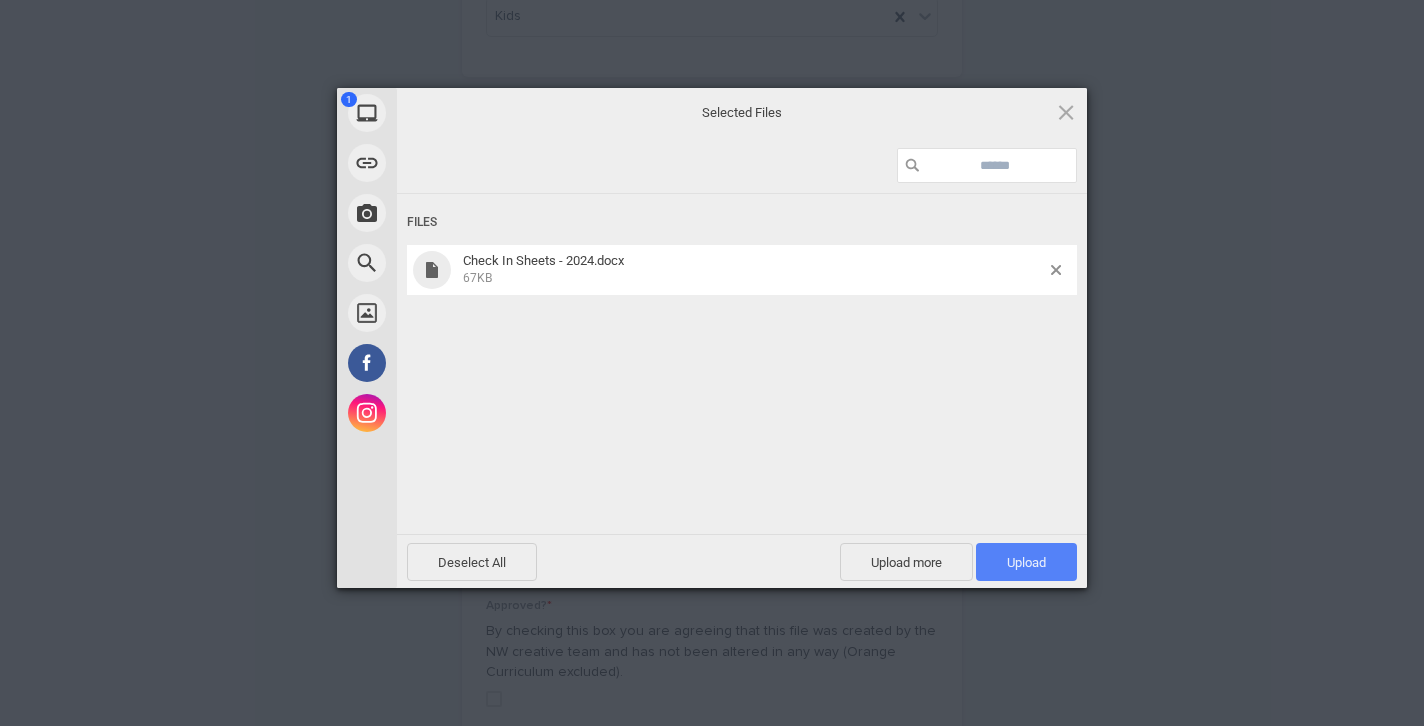 click on "Upload
1" at bounding box center [1026, 562] 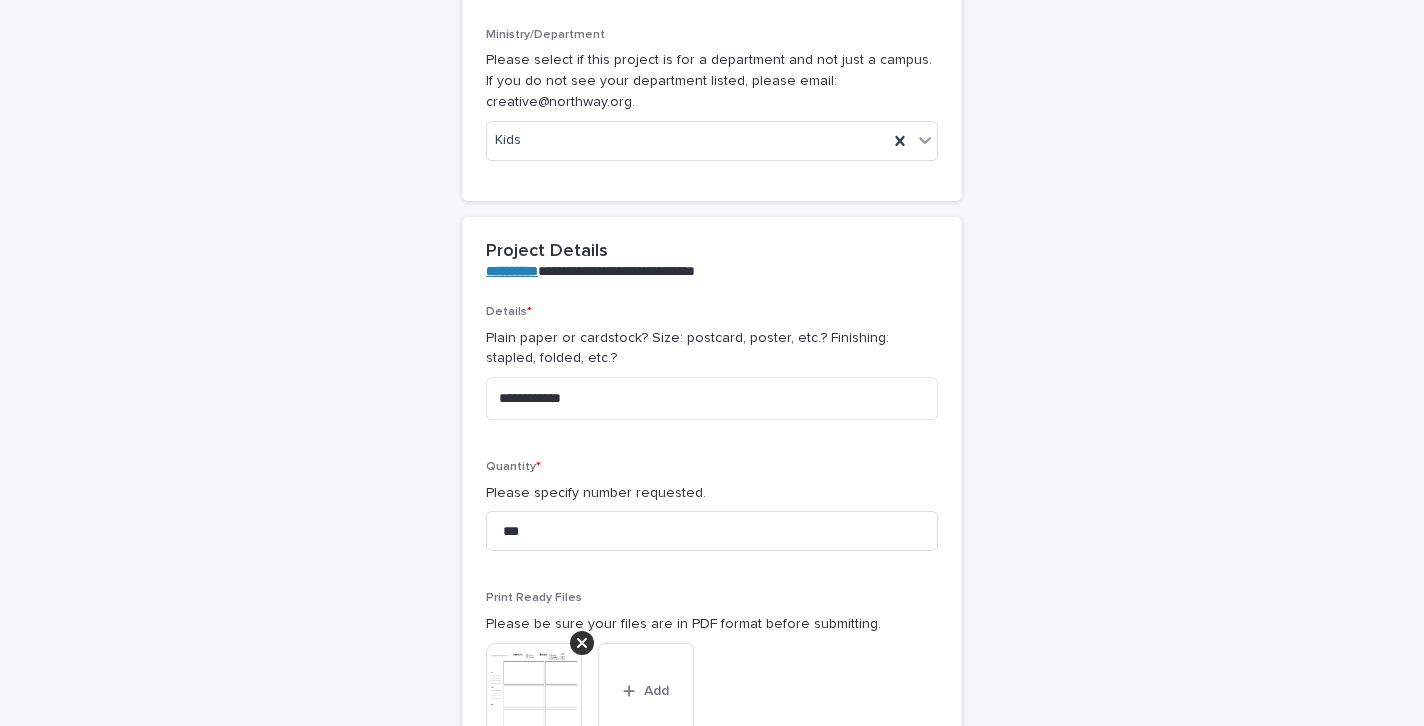 scroll, scrollTop: 462, scrollLeft: 0, axis: vertical 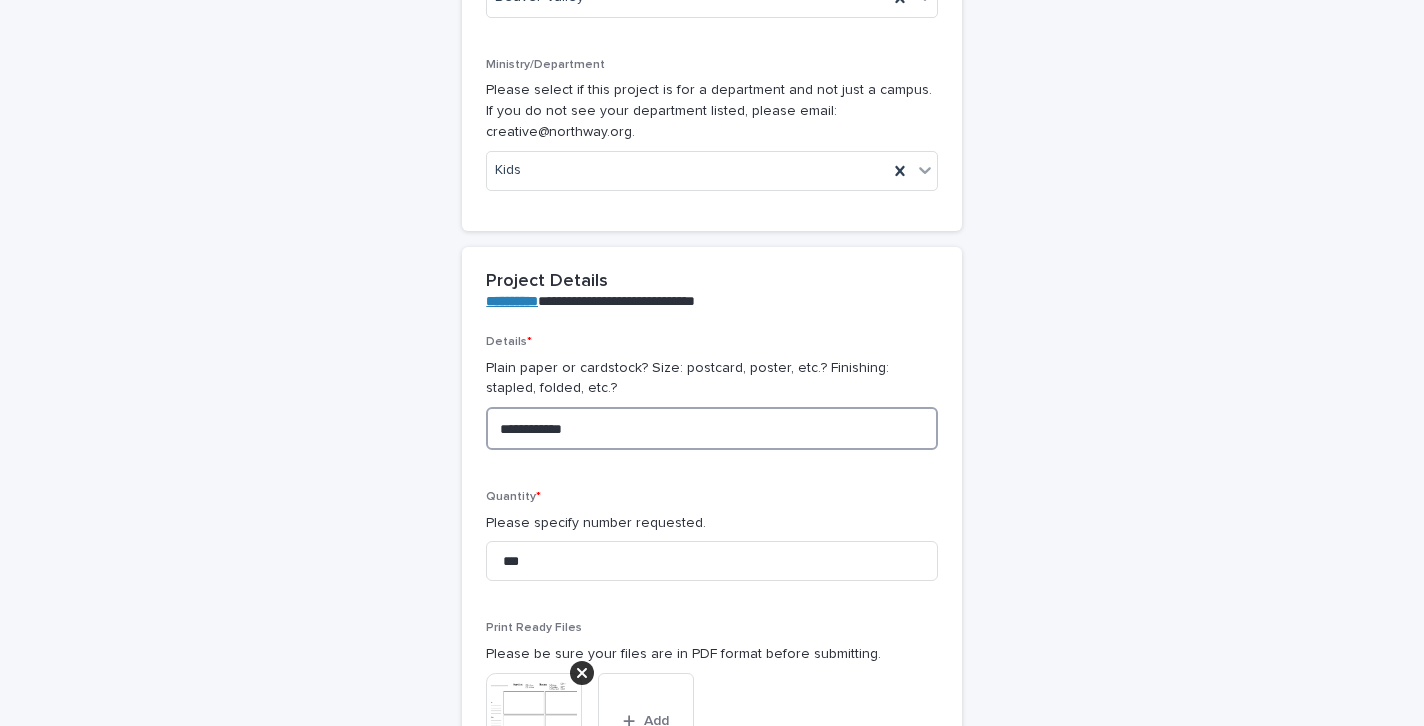 click on "**********" at bounding box center (712, 428) 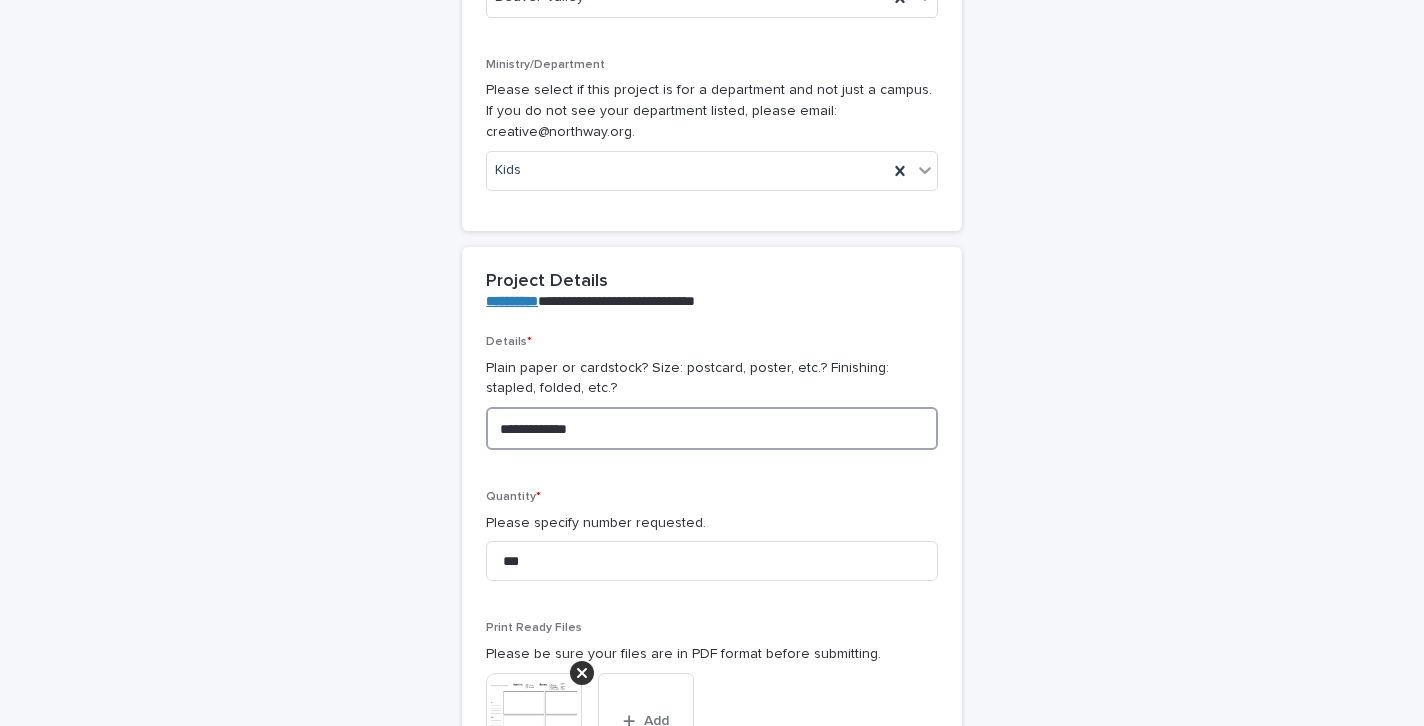 type on "**********" 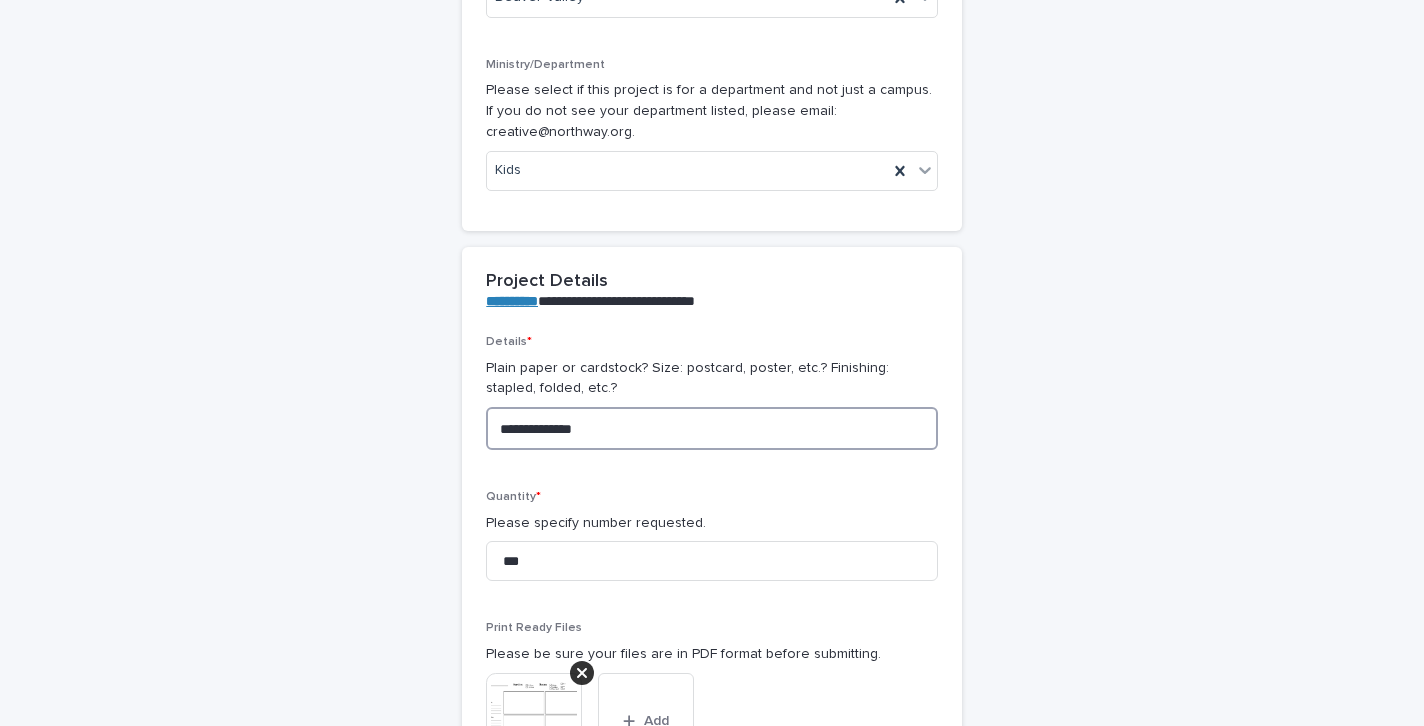 type on "**********" 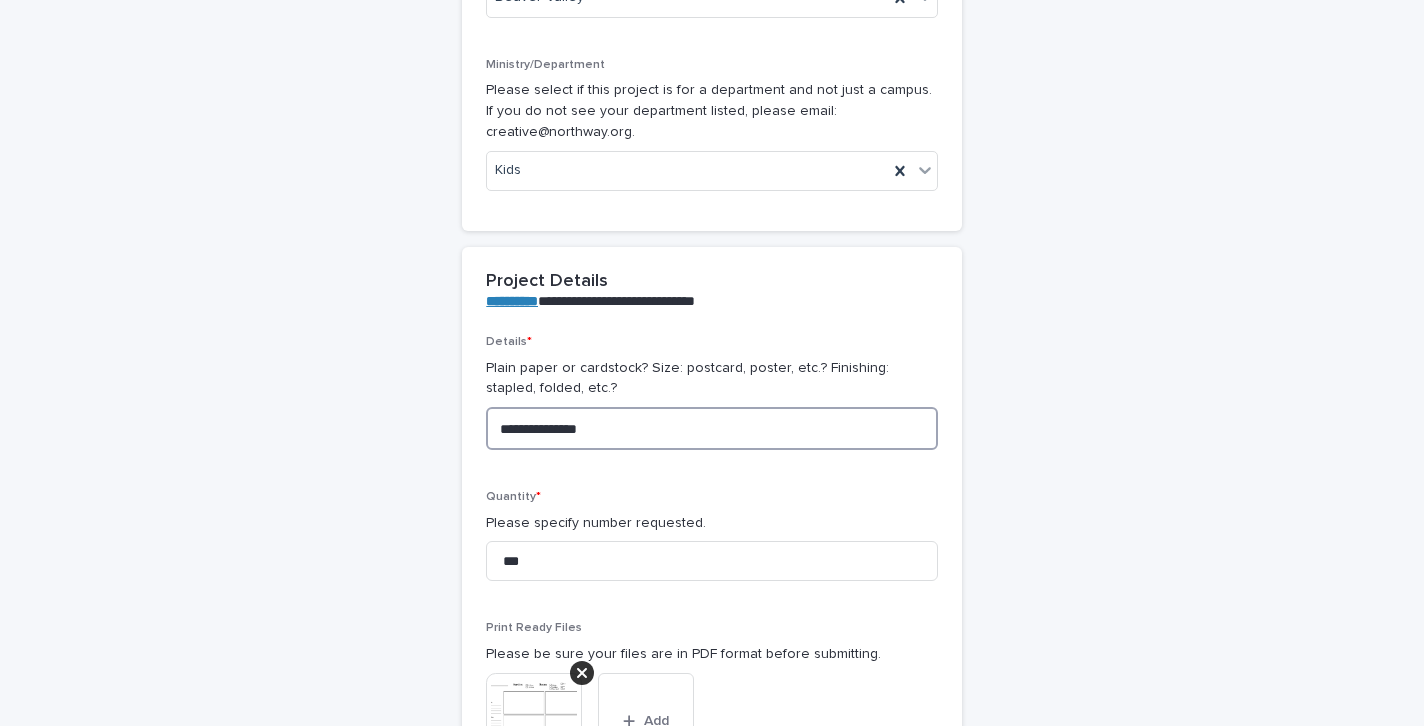 type on "**********" 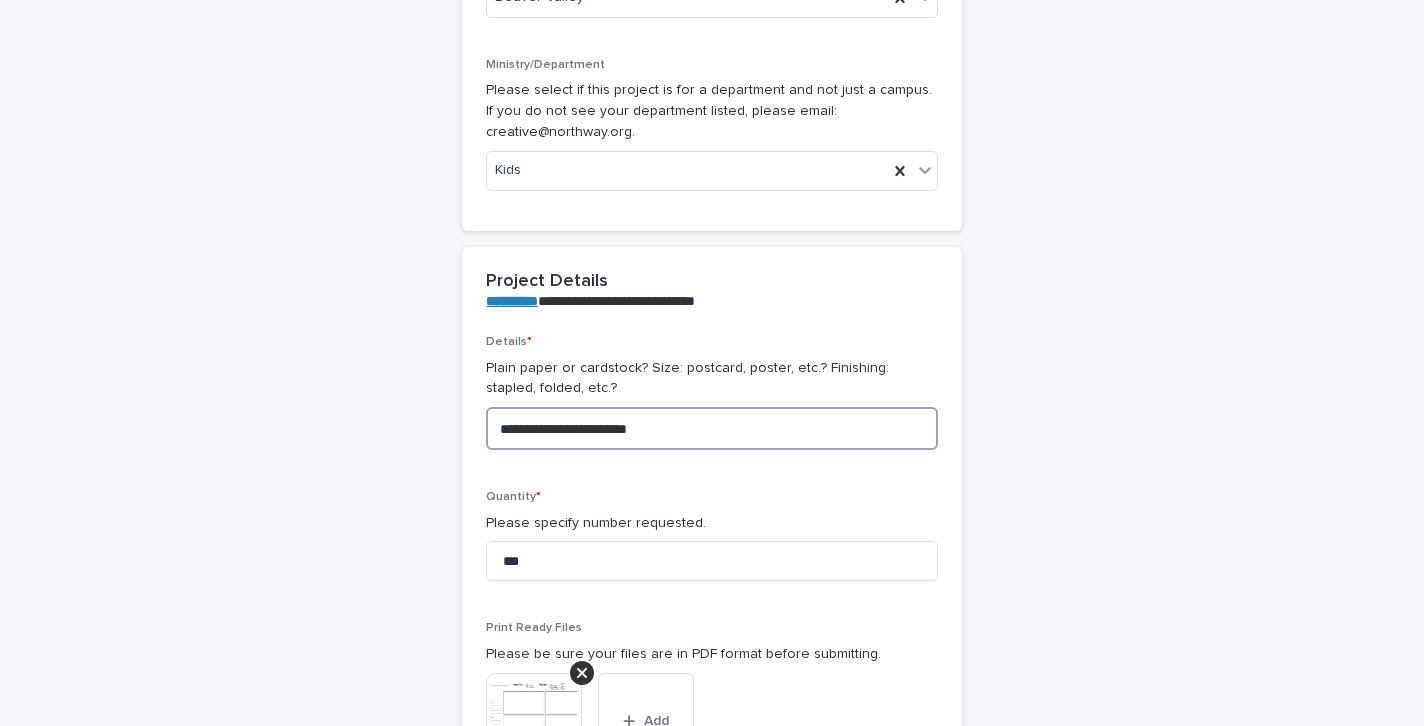 type on "**********" 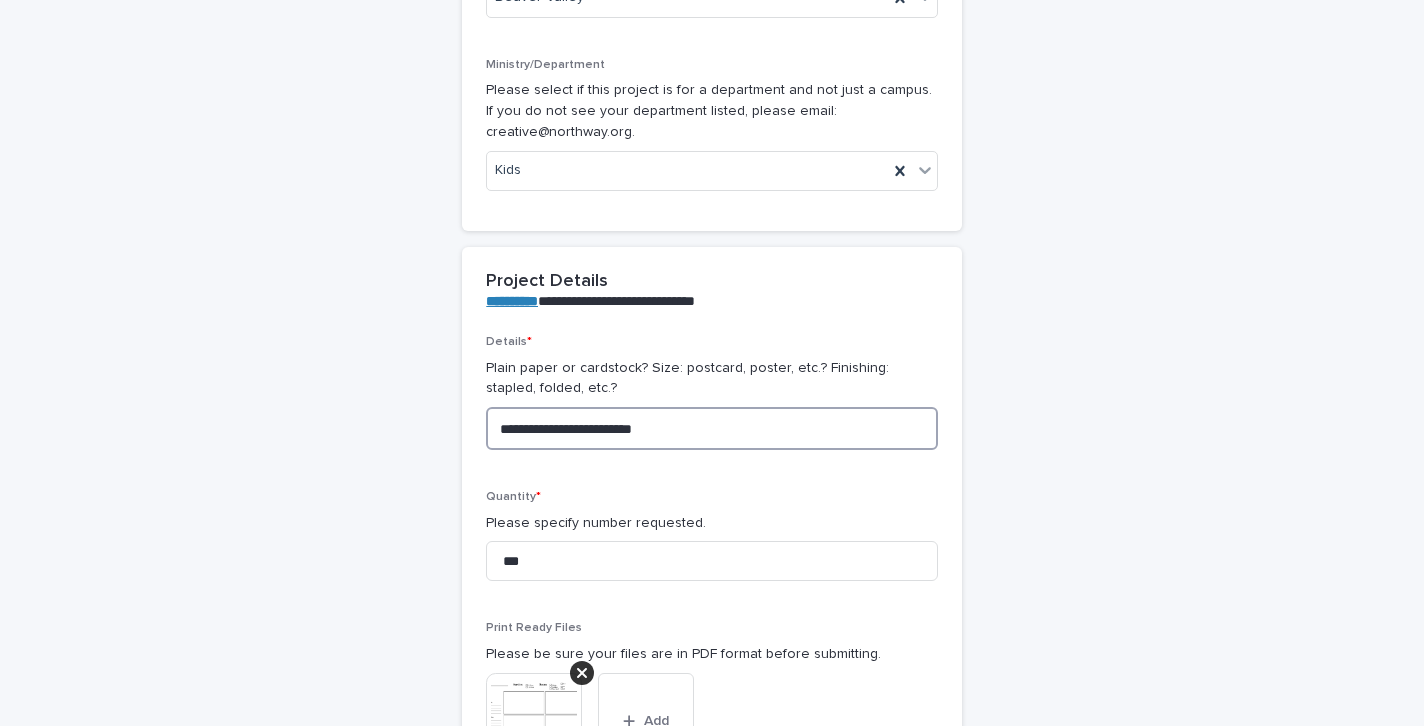 type on "**********" 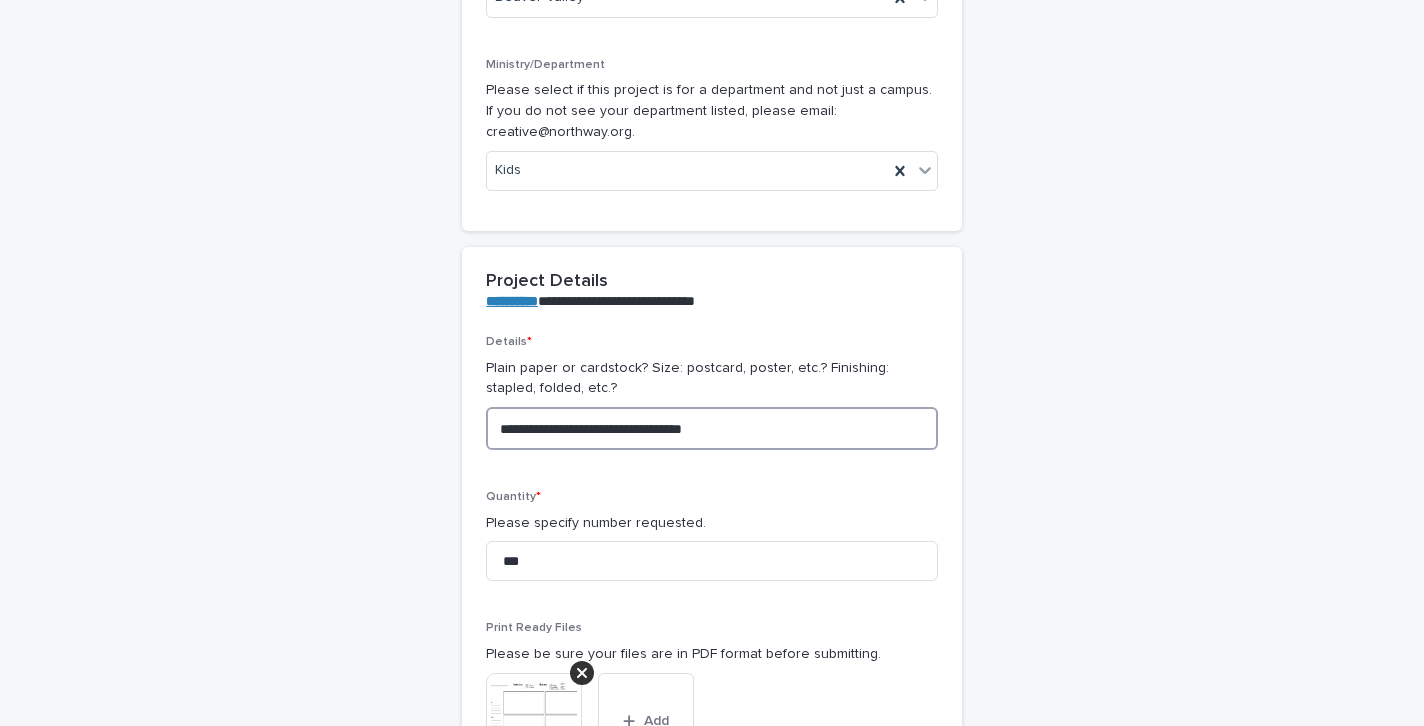 type on "**********" 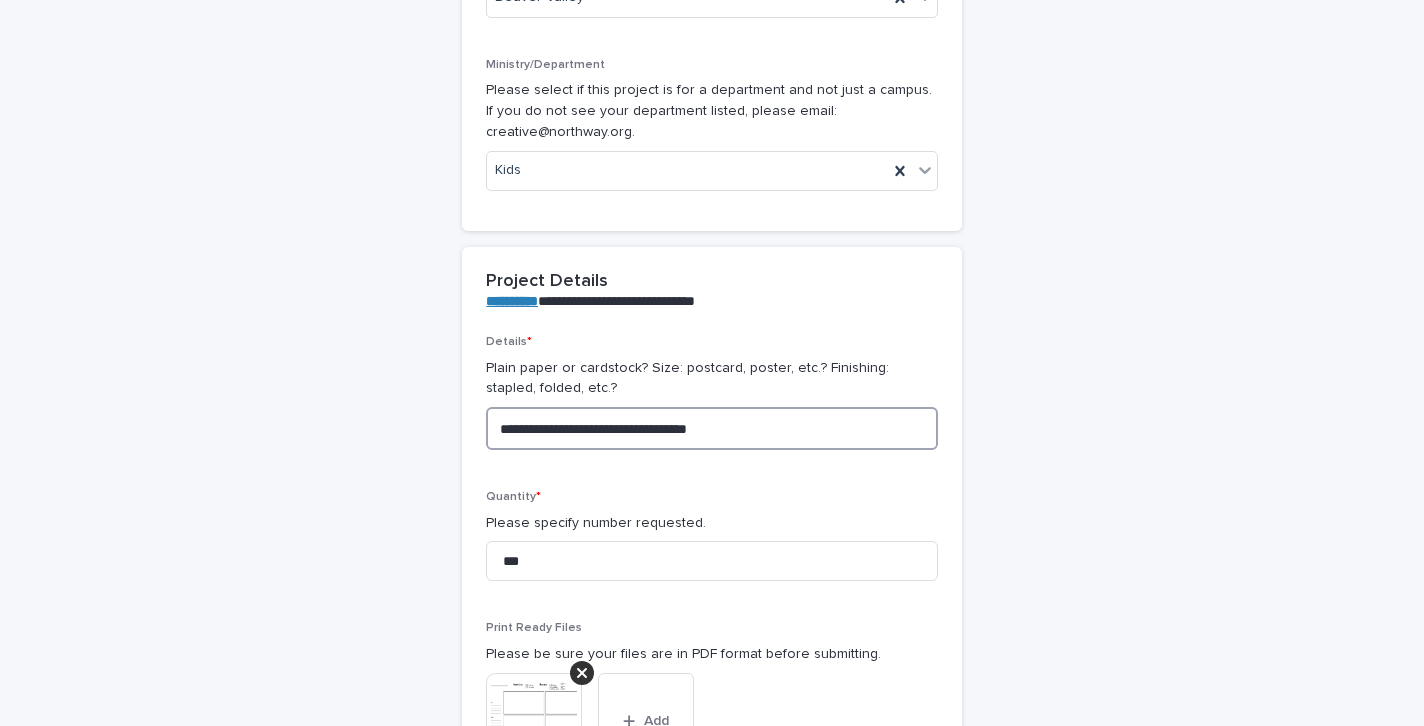 type on "**********" 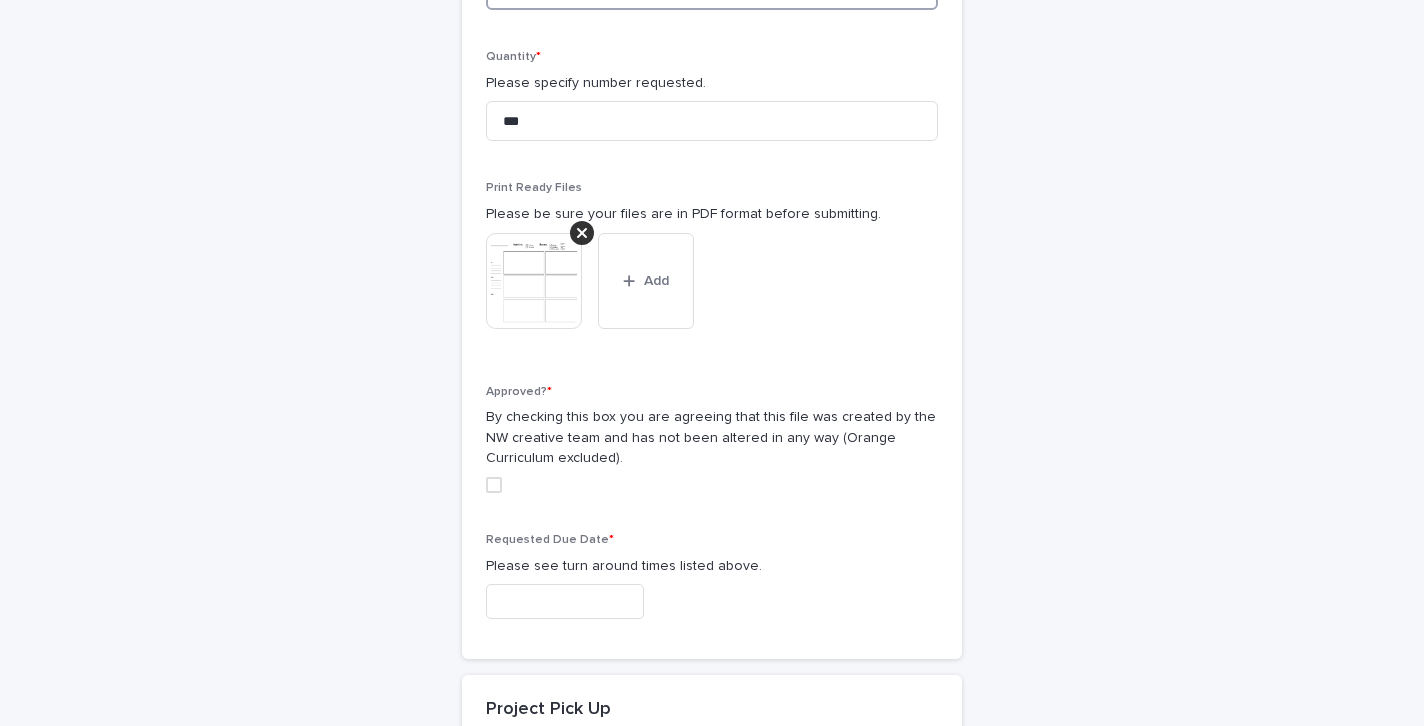 scroll, scrollTop: 909, scrollLeft: 0, axis: vertical 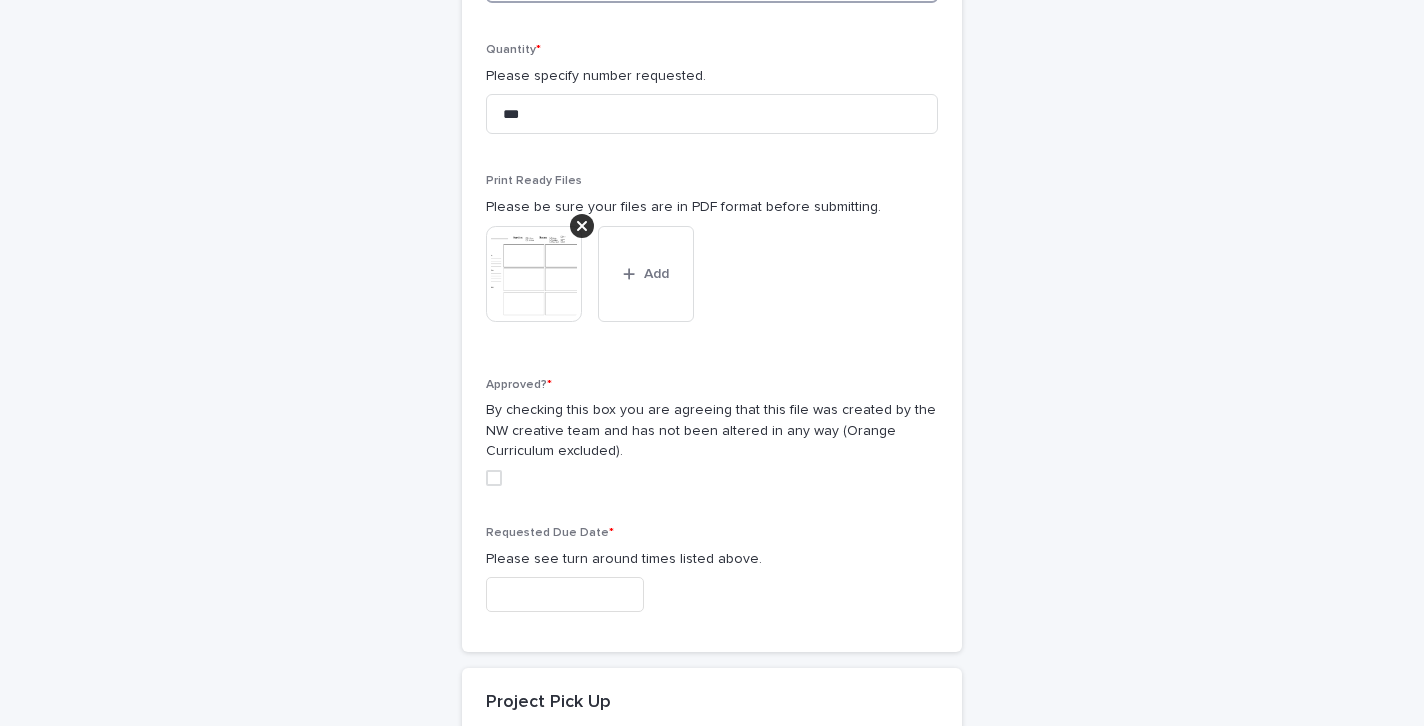 click at bounding box center [494, 478] 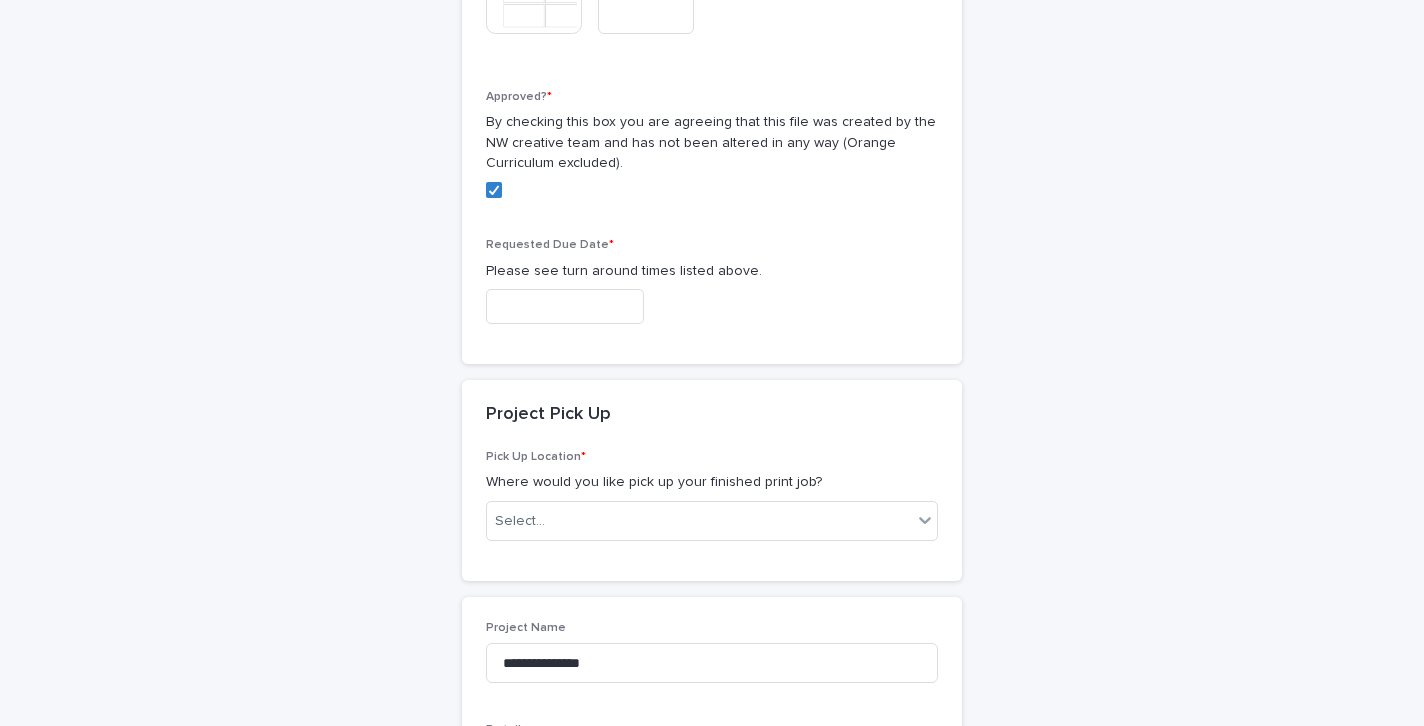 scroll, scrollTop: 1201, scrollLeft: 0, axis: vertical 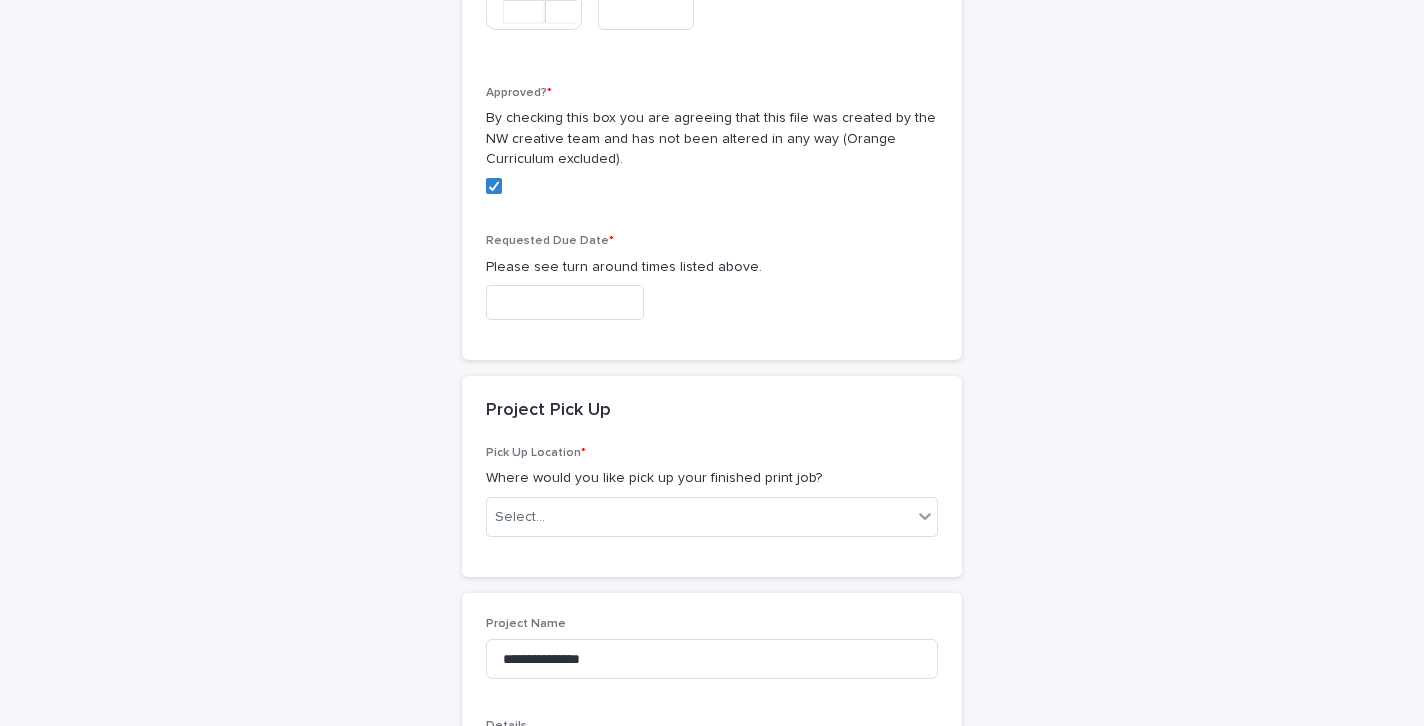 type on "**********" 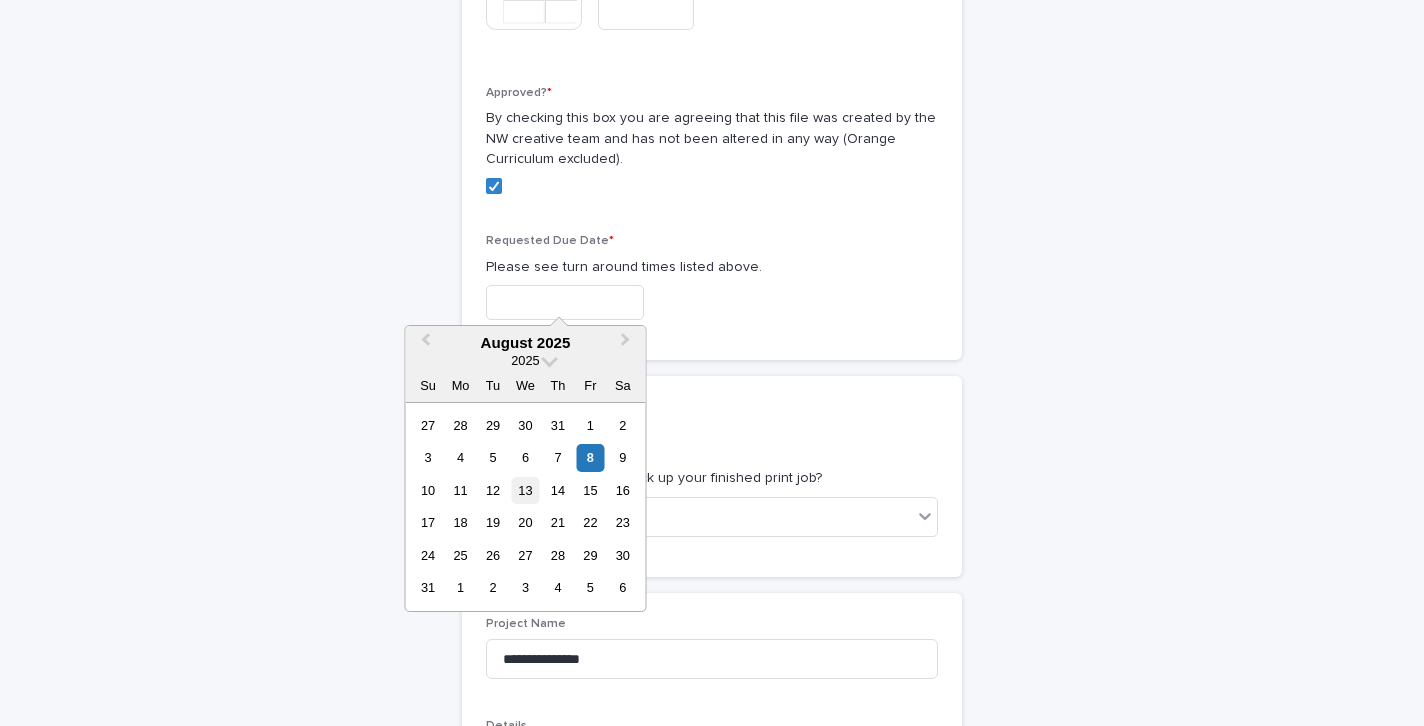 click on "13" at bounding box center (525, 490) 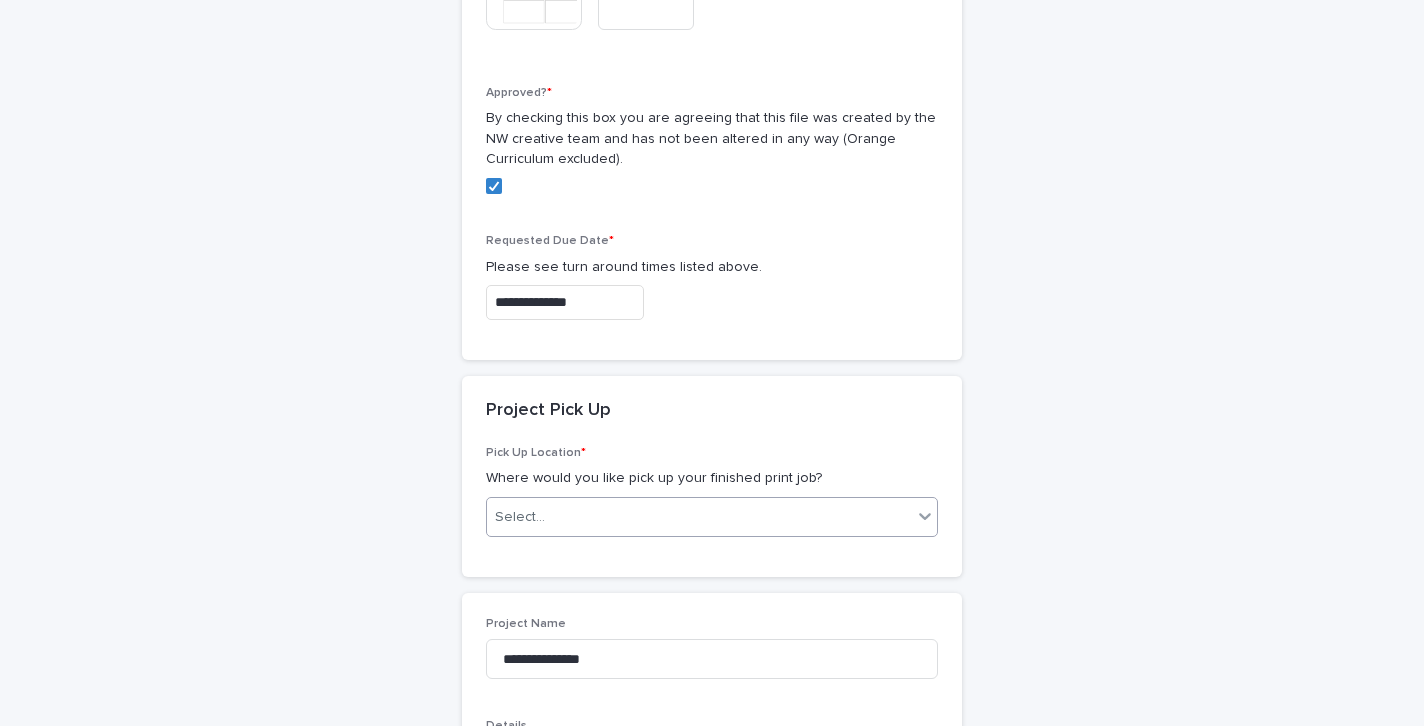 type on "**********" 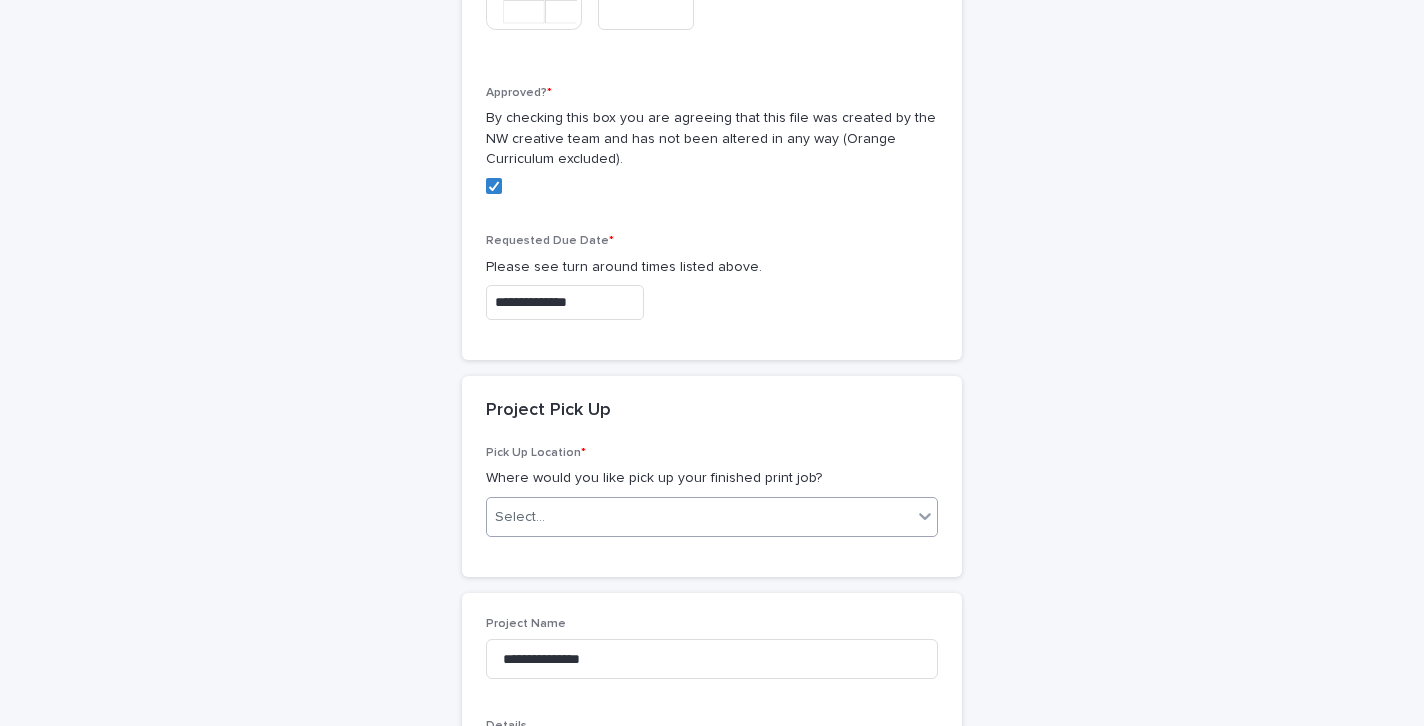 click on "Select..." at bounding box center [699, 517] 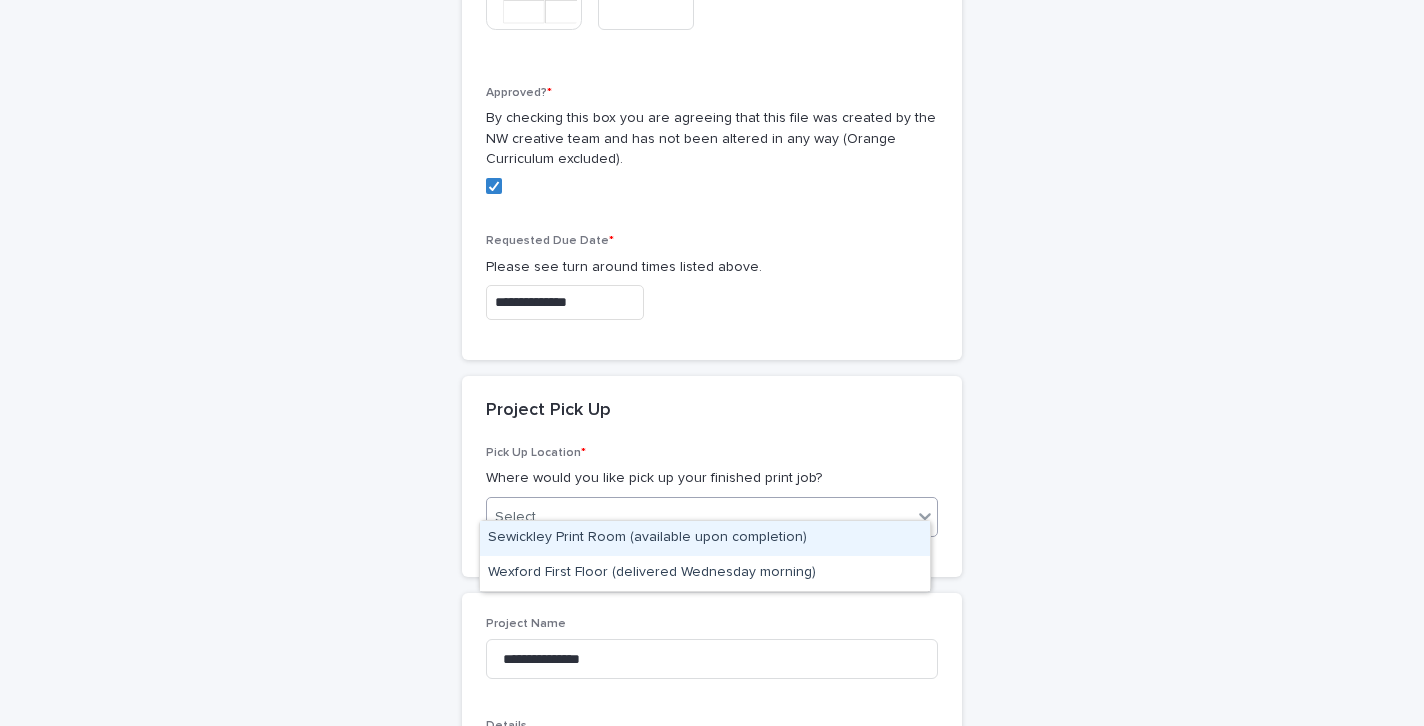 click on "Sewickley Print Room (available upon completion)" at bounding box center [705, 538] 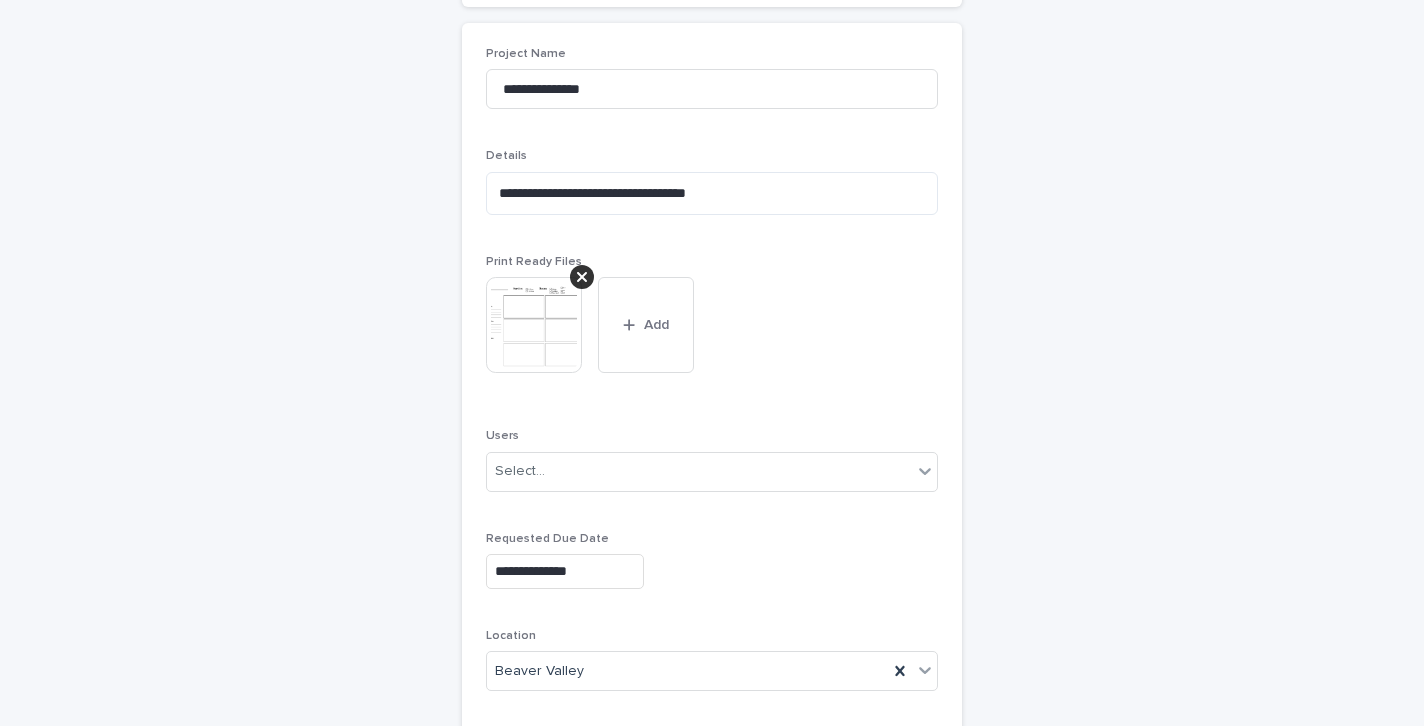 scroll, scrollTop: 1792, scrollLeft: 0, axis: vertical 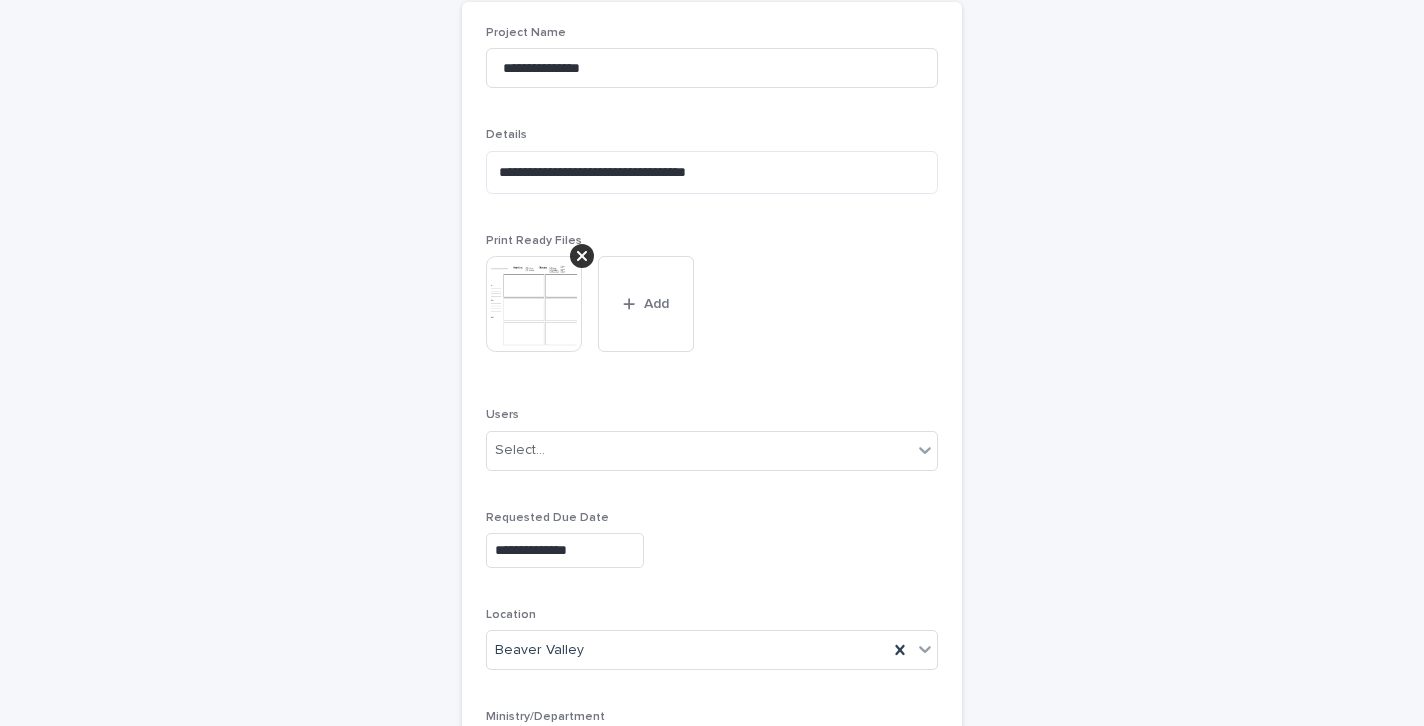 click on "Users Select..." at bounding box center (712, 447) 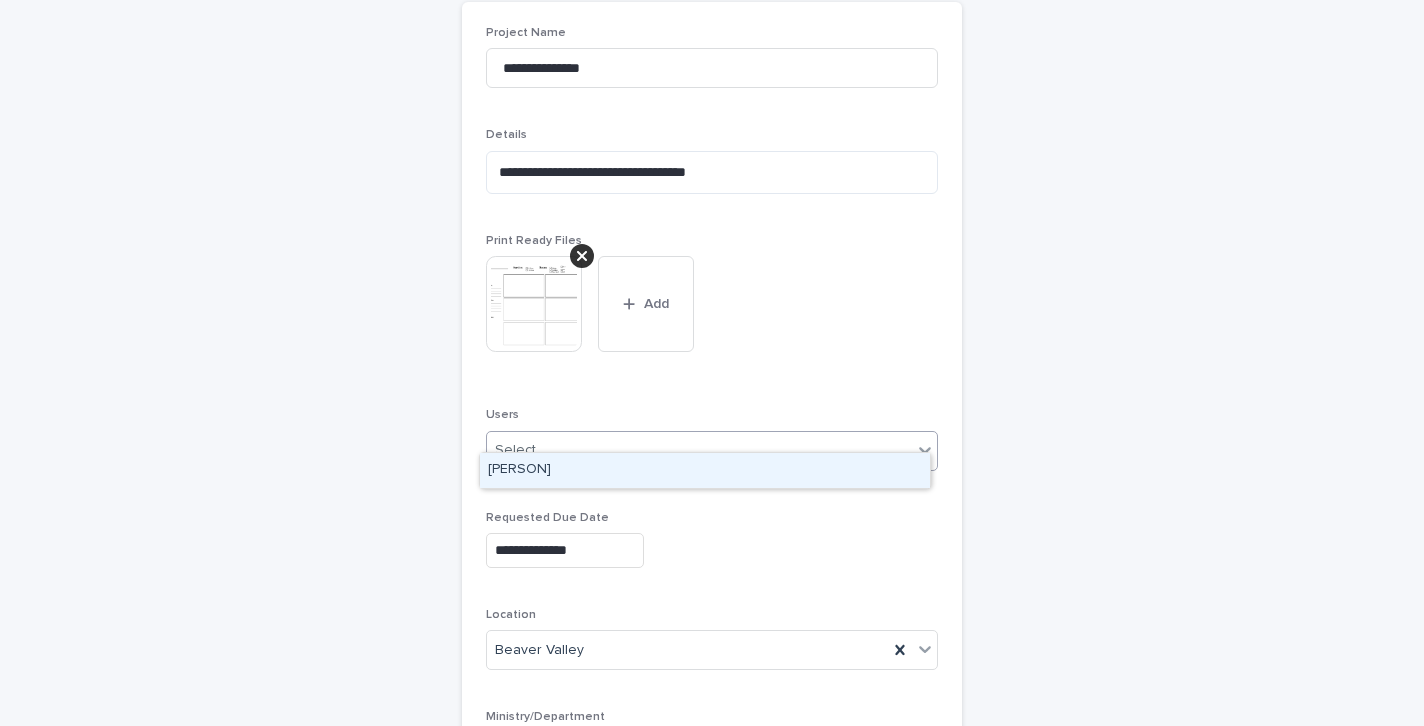 click on "Select..." at bounding box center (699, 450) 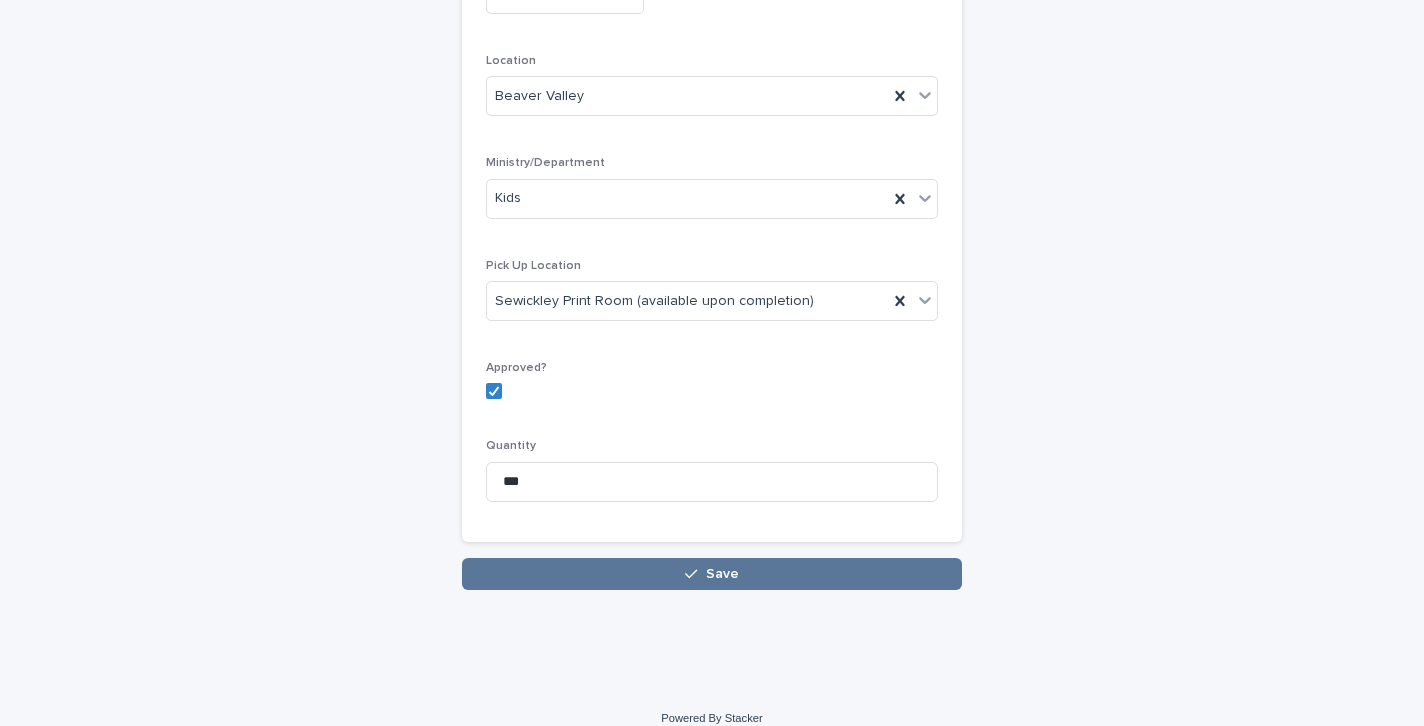 scroll, scrollTop: 2345, scrollLeft: 0, axis: vertical 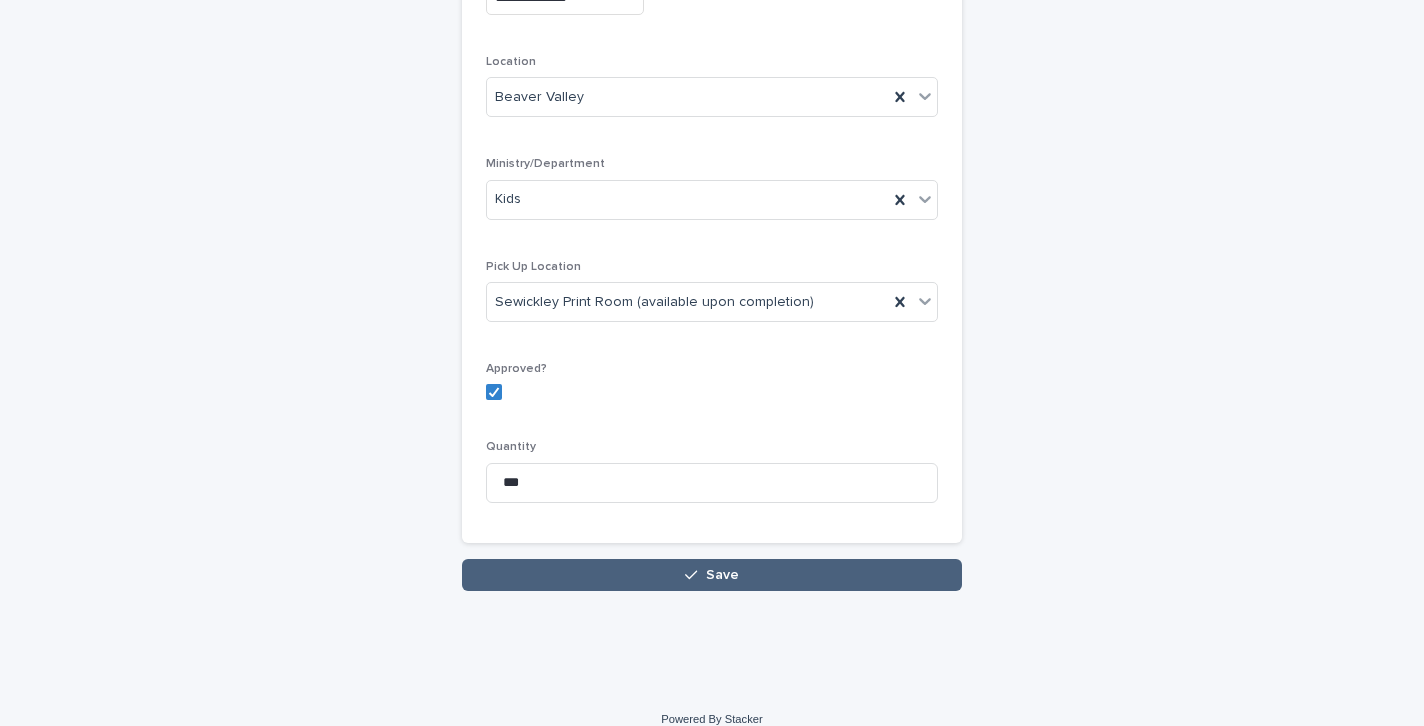 click on "Save" at bounding box center [722, 575] 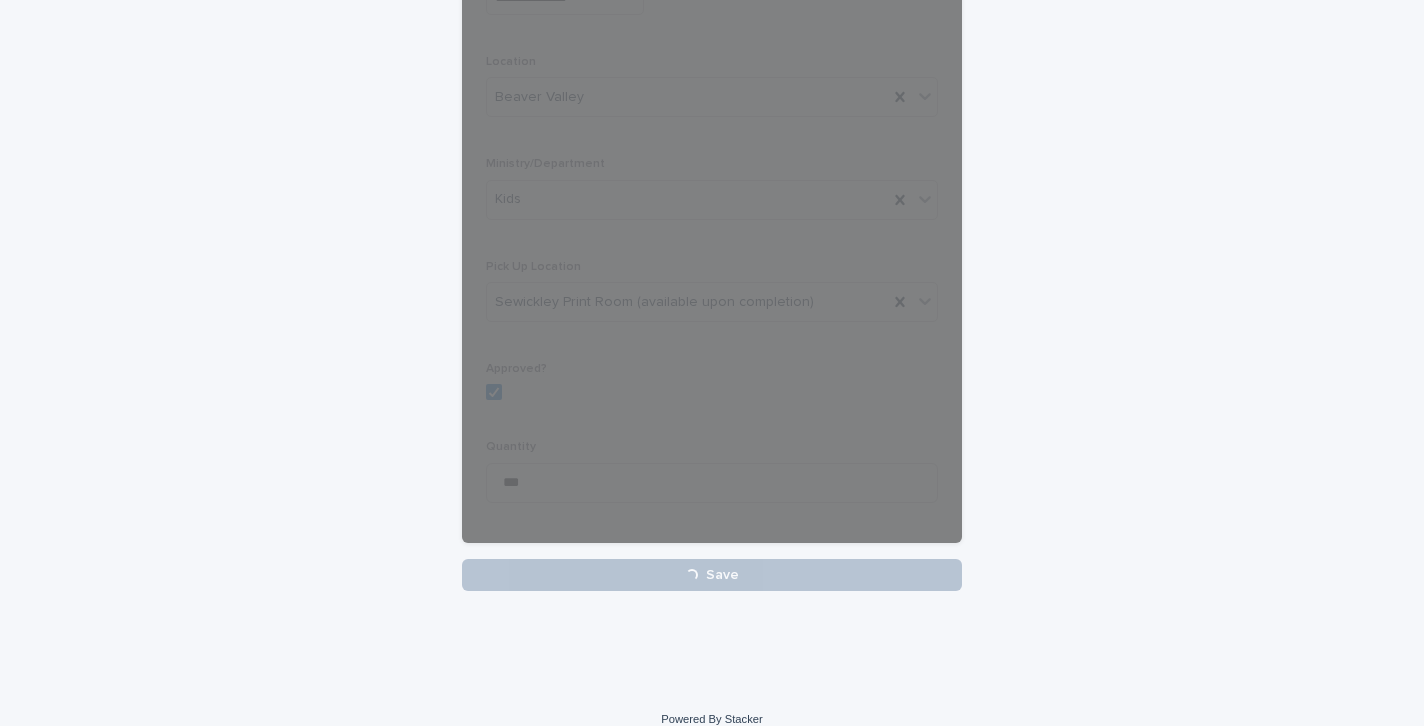 scroll, scrollTop: 2345, scrollLeft: 0, axis: vertical 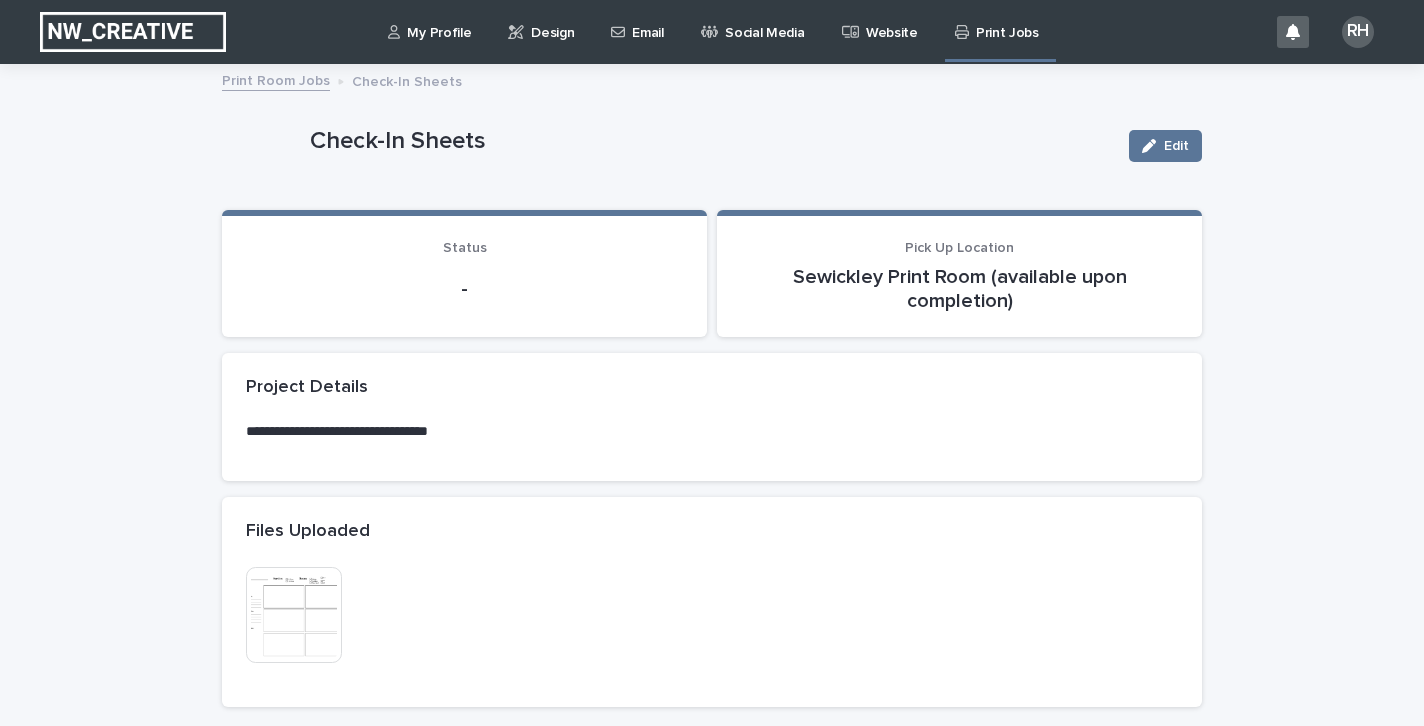 click on "Design" at bounding box center [552, 21] 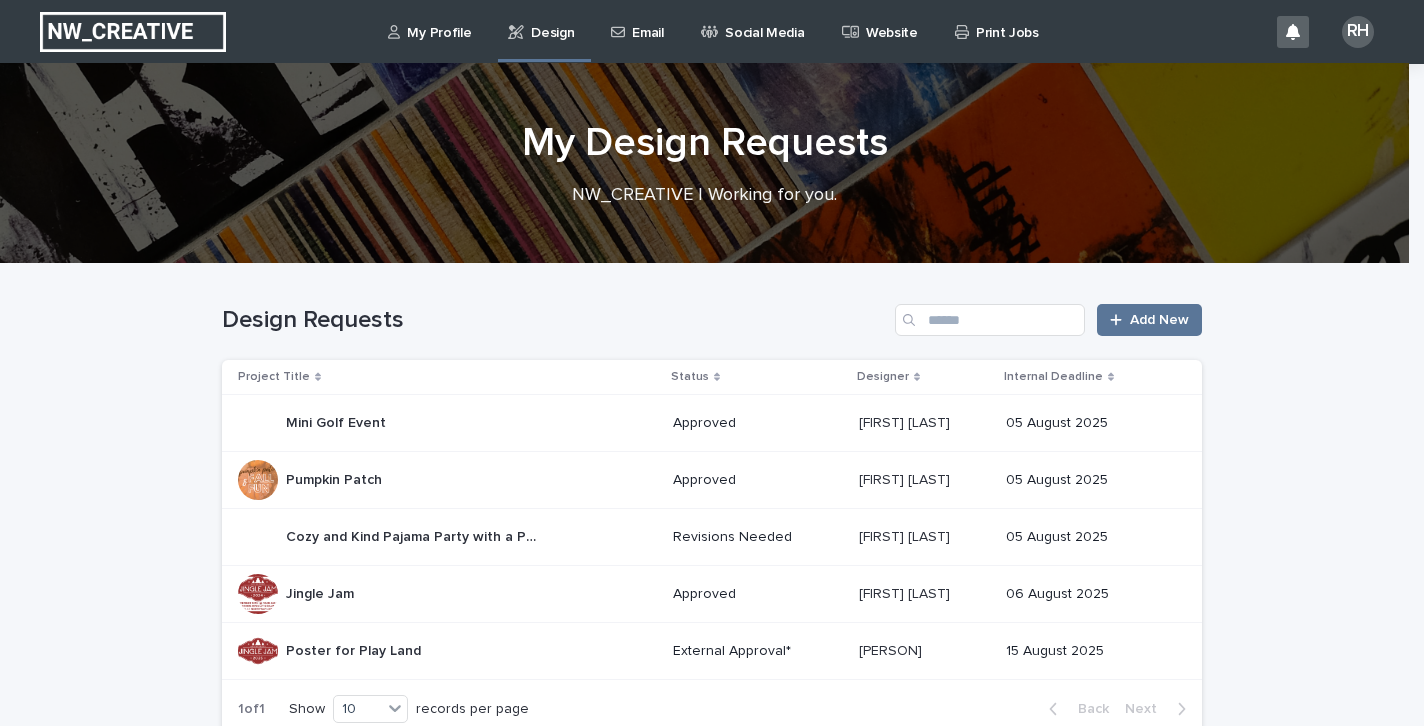 scroll, scrollTop: 0, scrollLeft: 0, axis: both 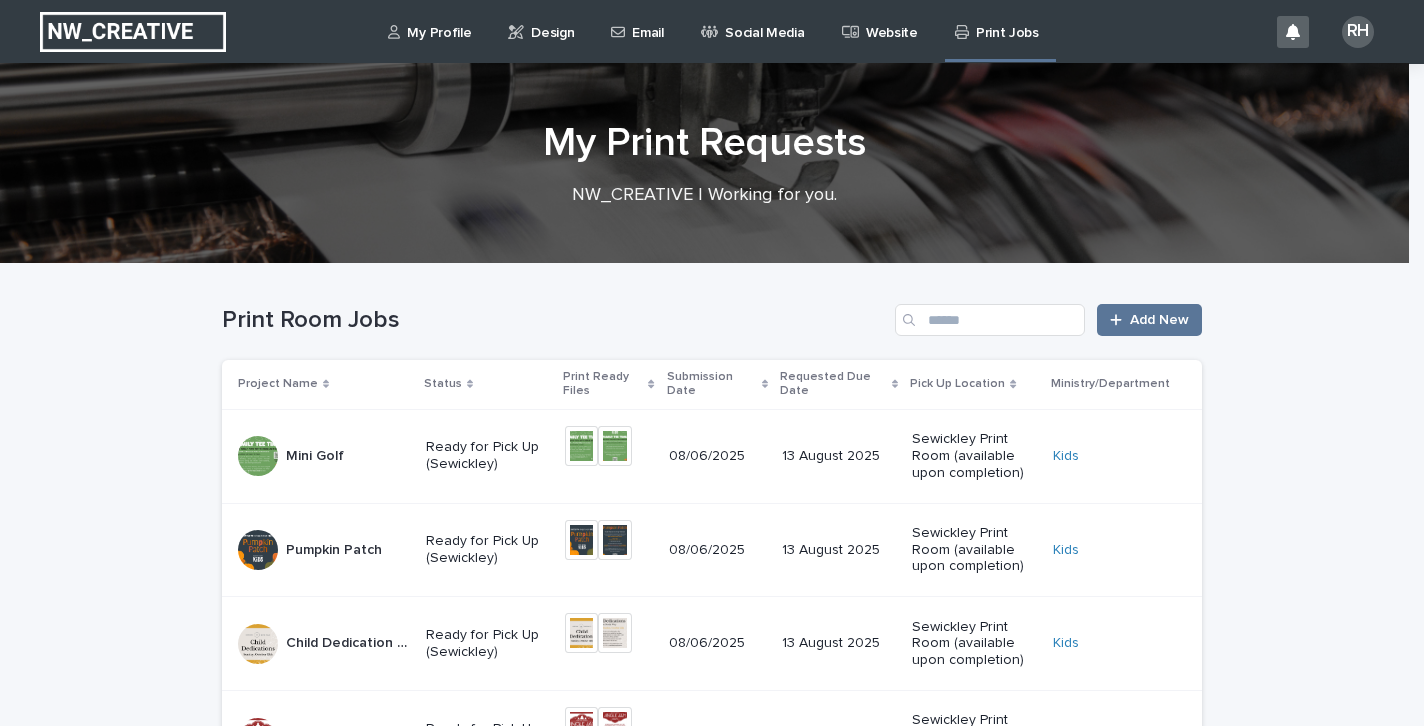 click on "Design" at bounding box center (552, 21) 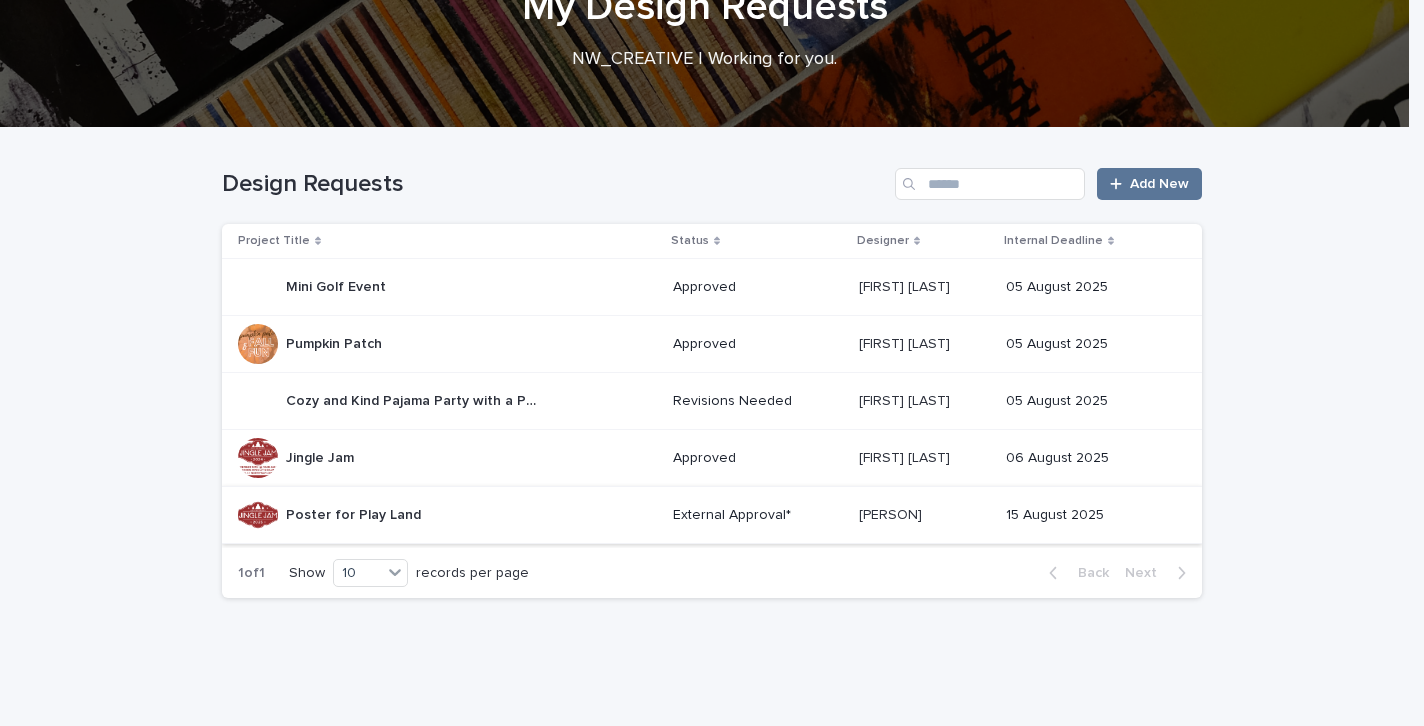 scroll, scrollTop: 139, scrollLeft: 0, axis: vertical 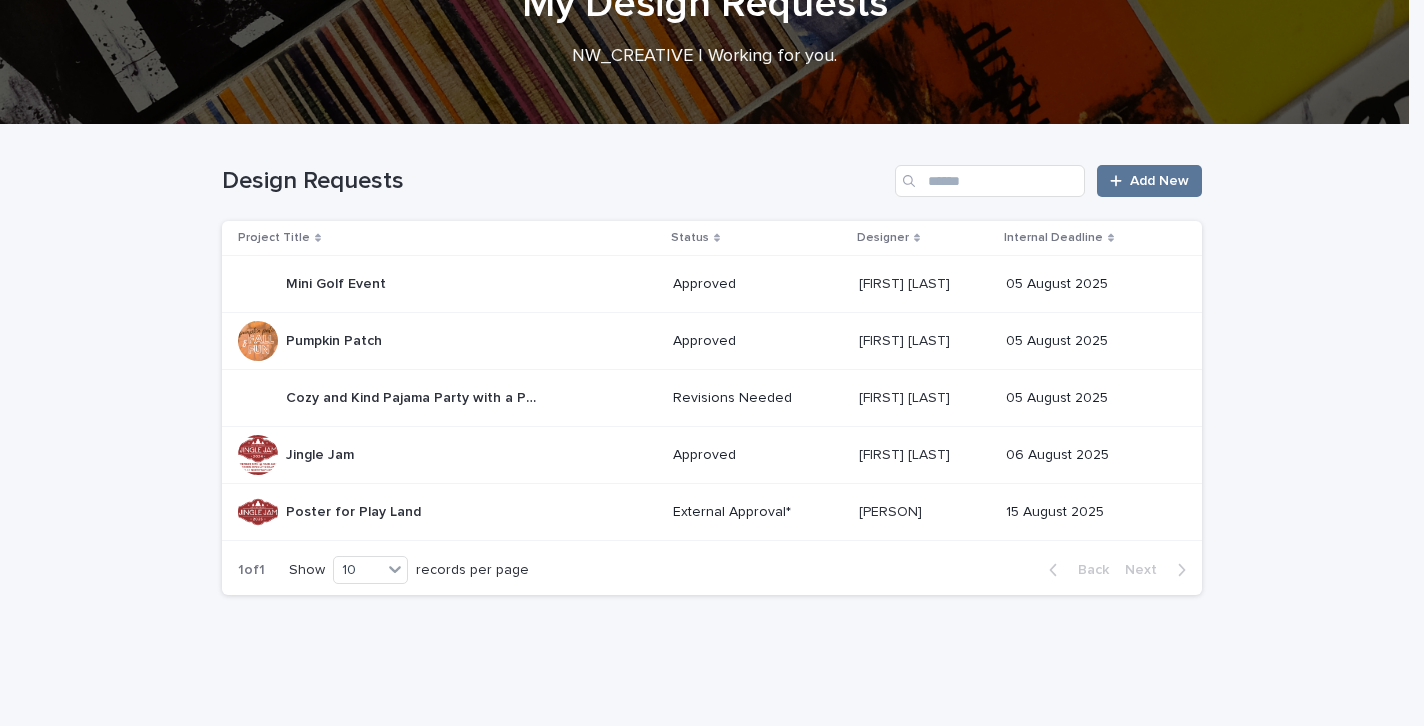 click on "External Approval*" at bounding box center [758, 512] 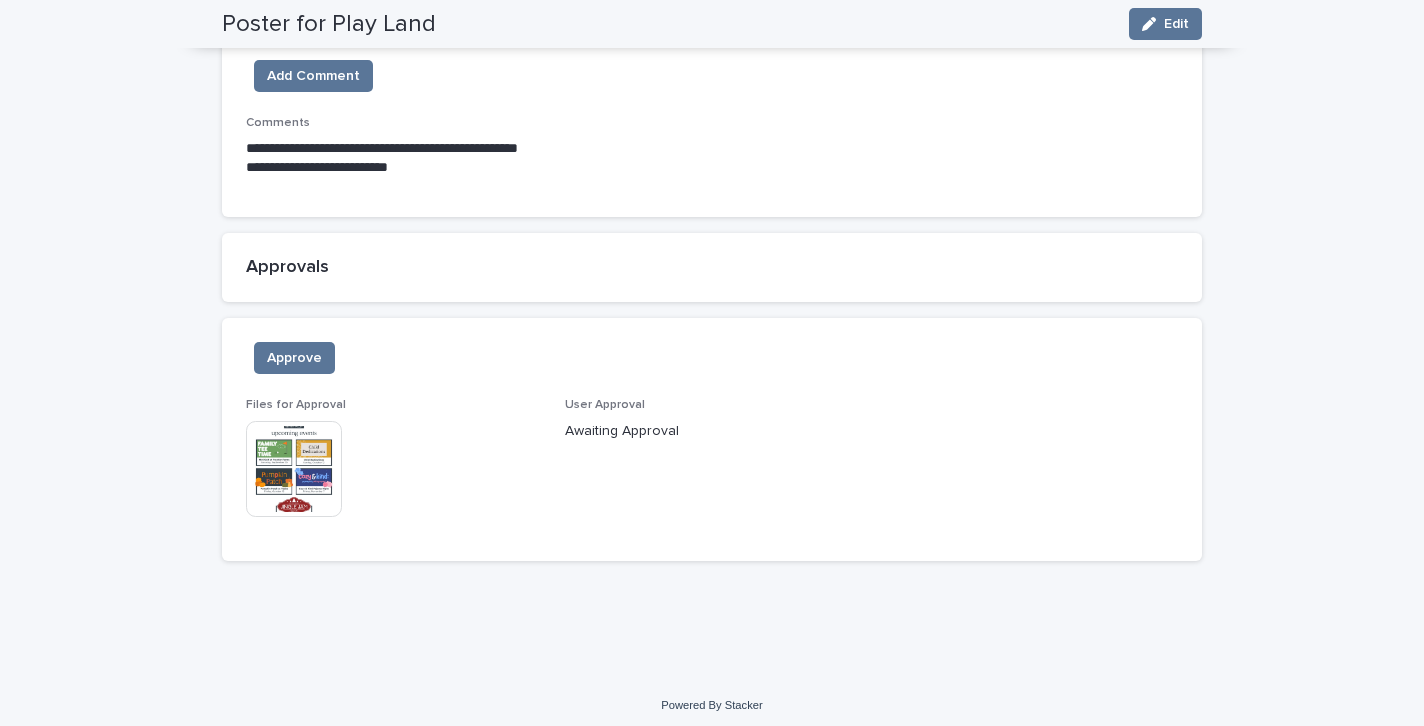 scroll, scrollTop: 1488, scrollLeft: 0, axis: vertical 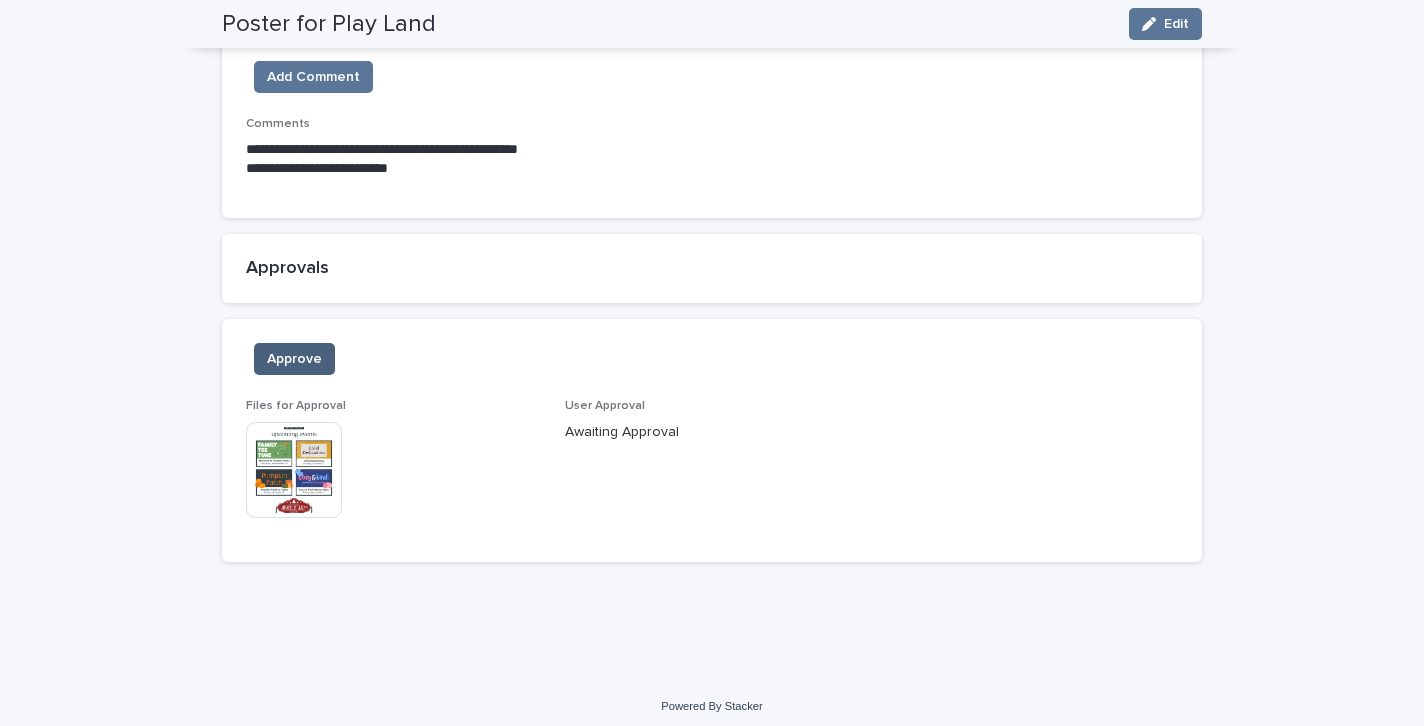 click on "Approve" at bounding box center (294, 359) 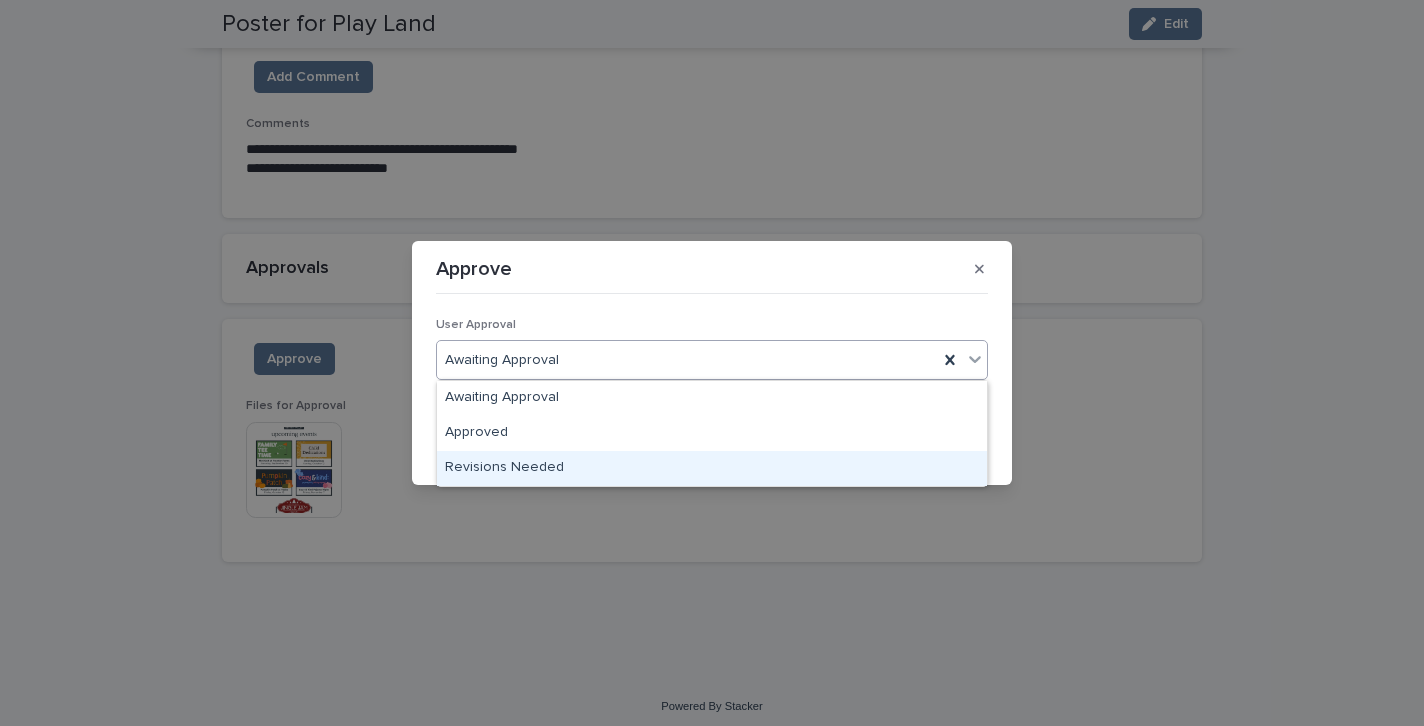 click on "Revisions Needed" at bounding box center (712, 468) 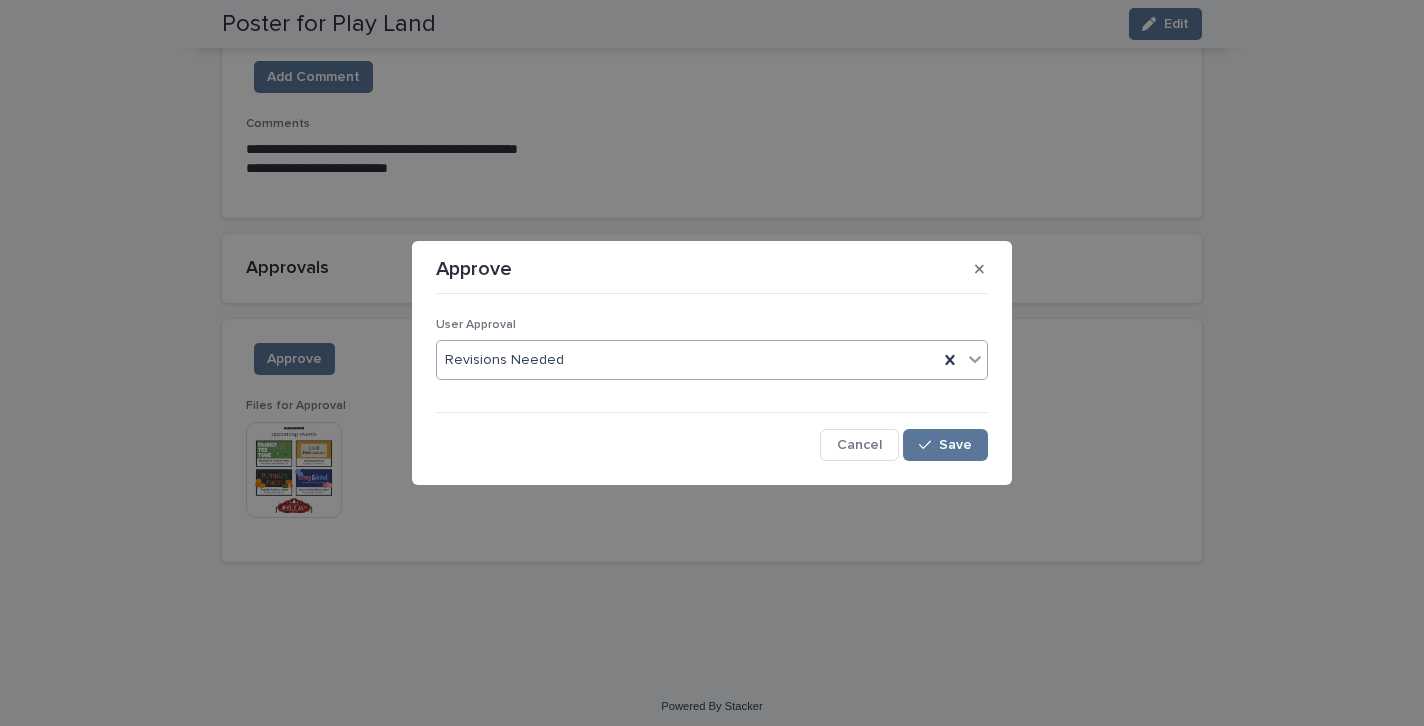 click on "User Approval   option Revisions Needed, selected.     0 results available. Select is focused ,type to refine list, press Down to open the menu,  Revisions Needed Cancel Save" at bounding box center (712, 381) 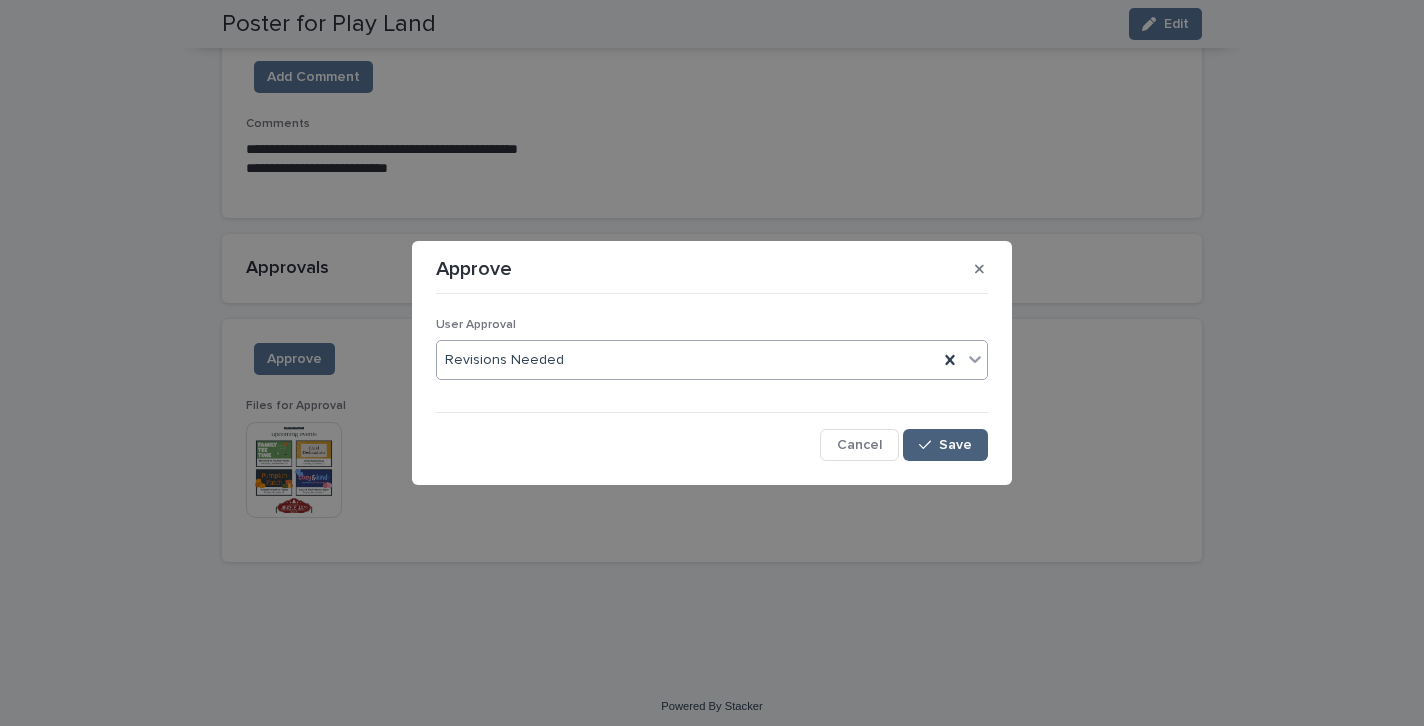 click on "Save" at bounding box center [955, 445] 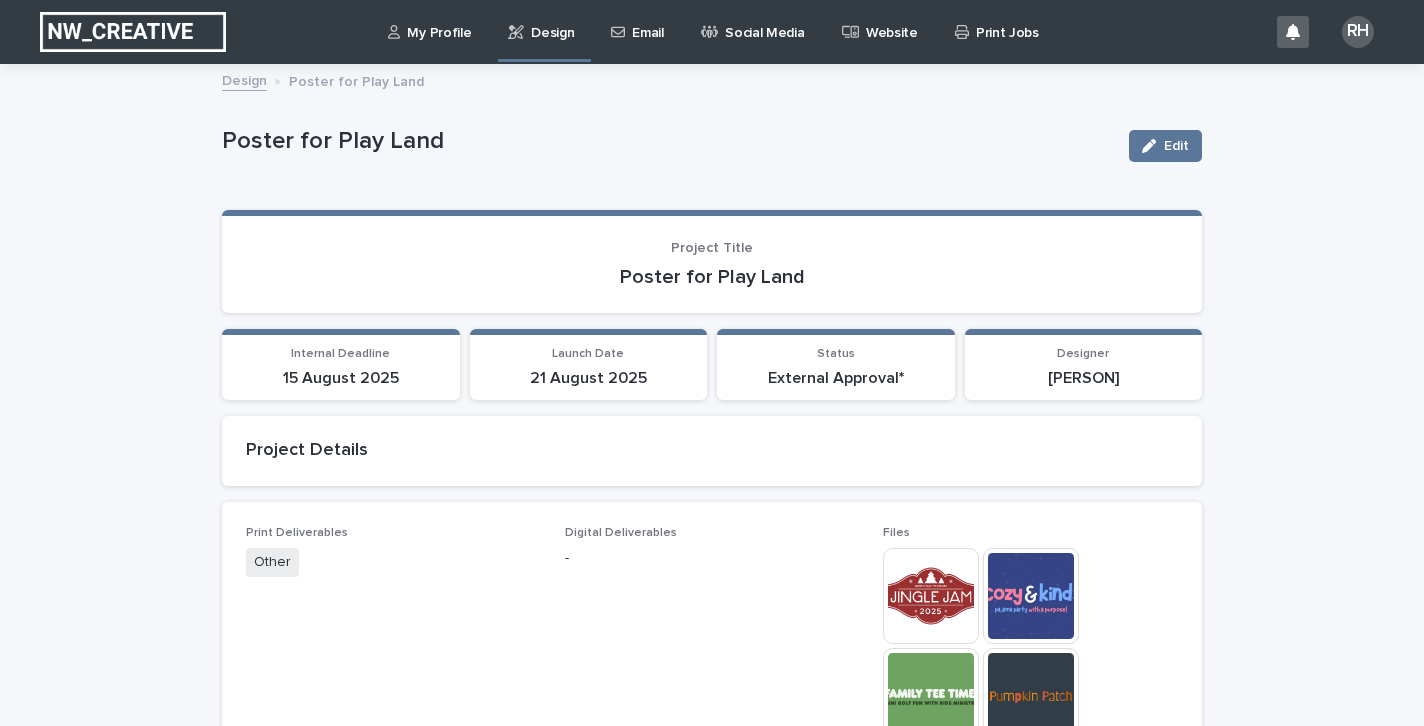 scroll, scrollTop: 0, scrollLeft: 0, axis: both 